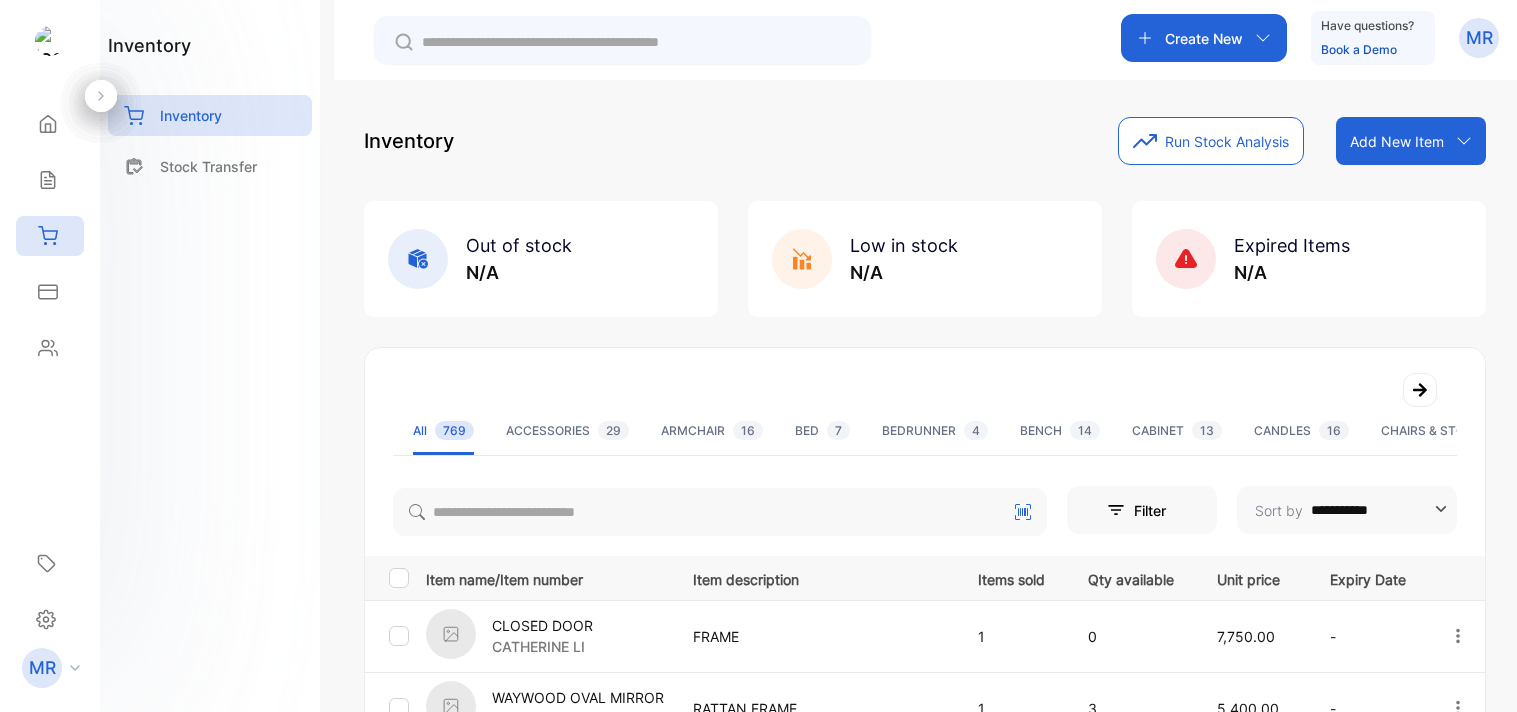 scroll, scrollTop: 0, scrollLeft: 0, axis: both 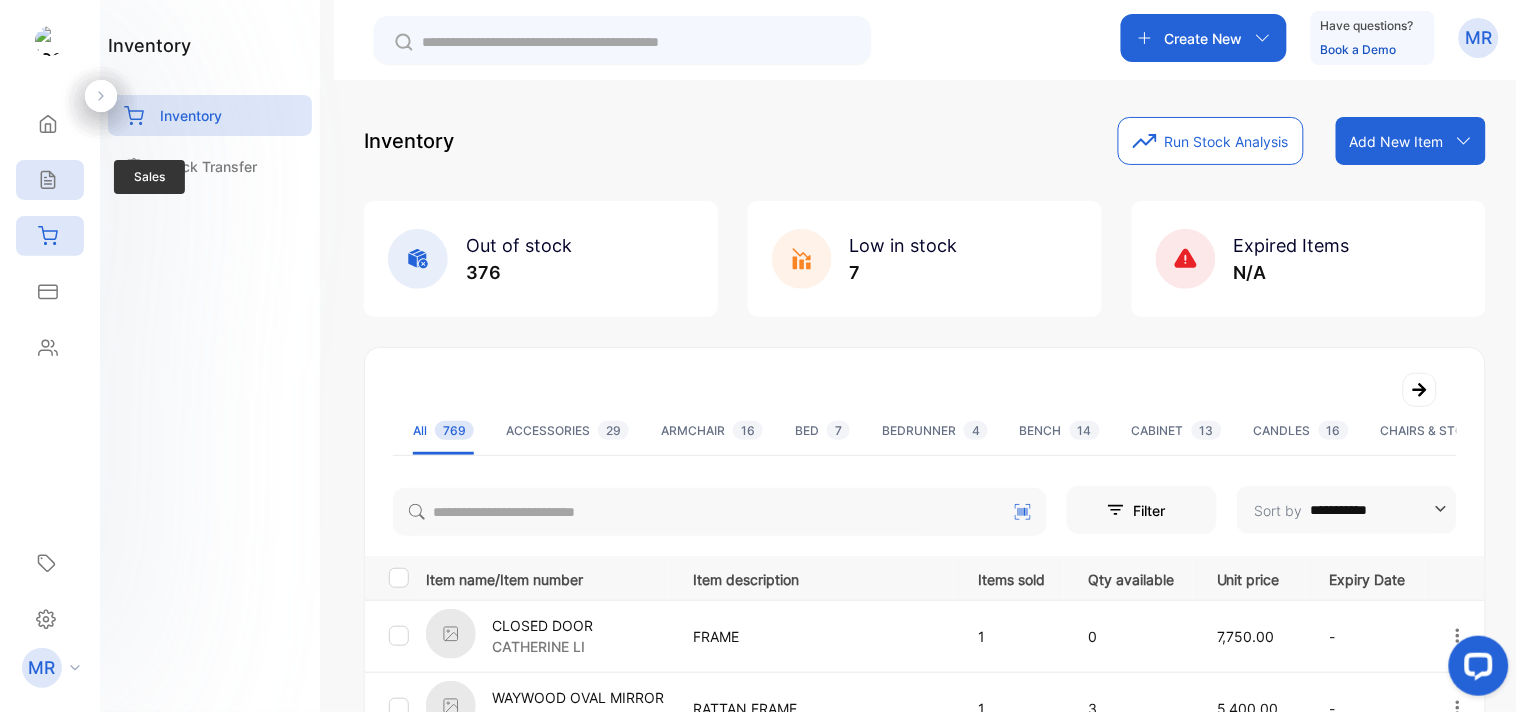click at bounding box center [48, 124] 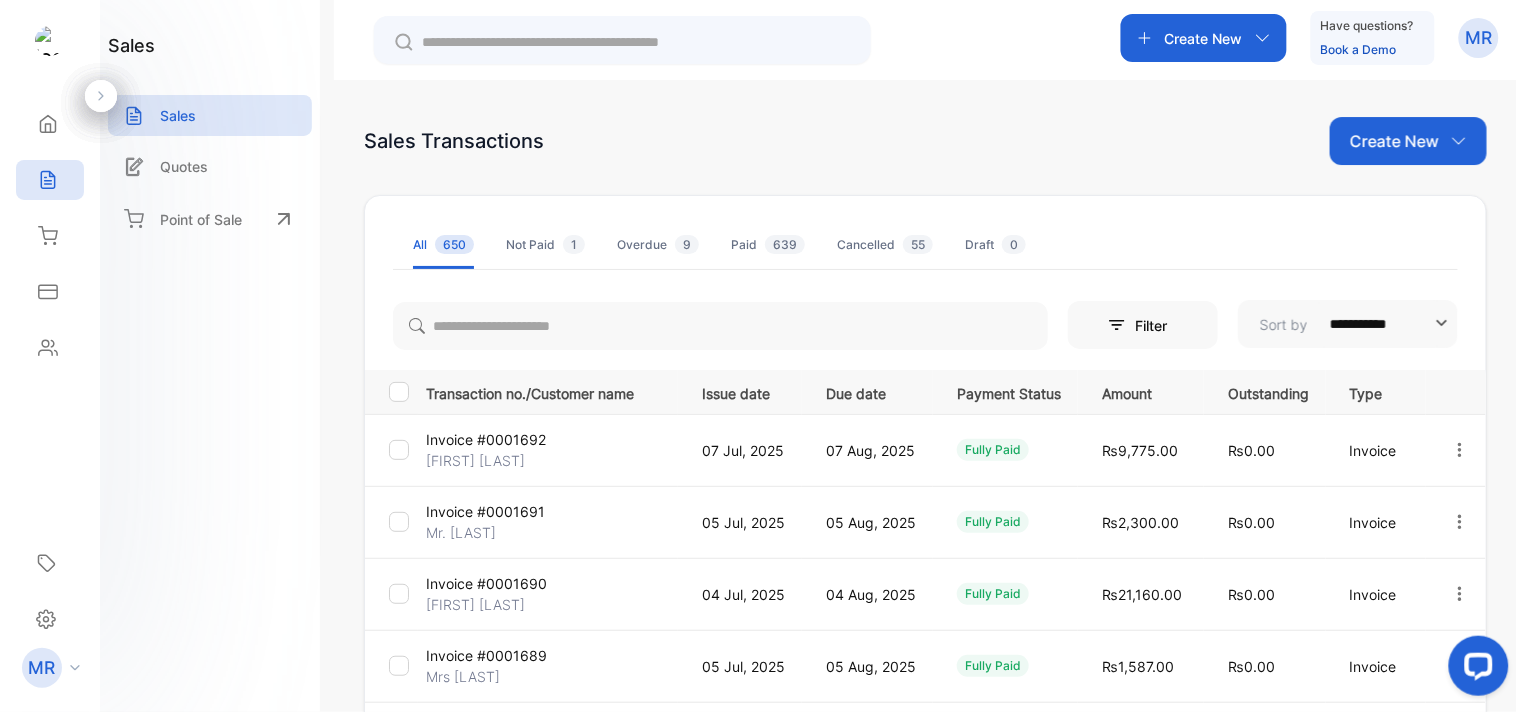 click on "Create New" at bounding box center (1408, 141) 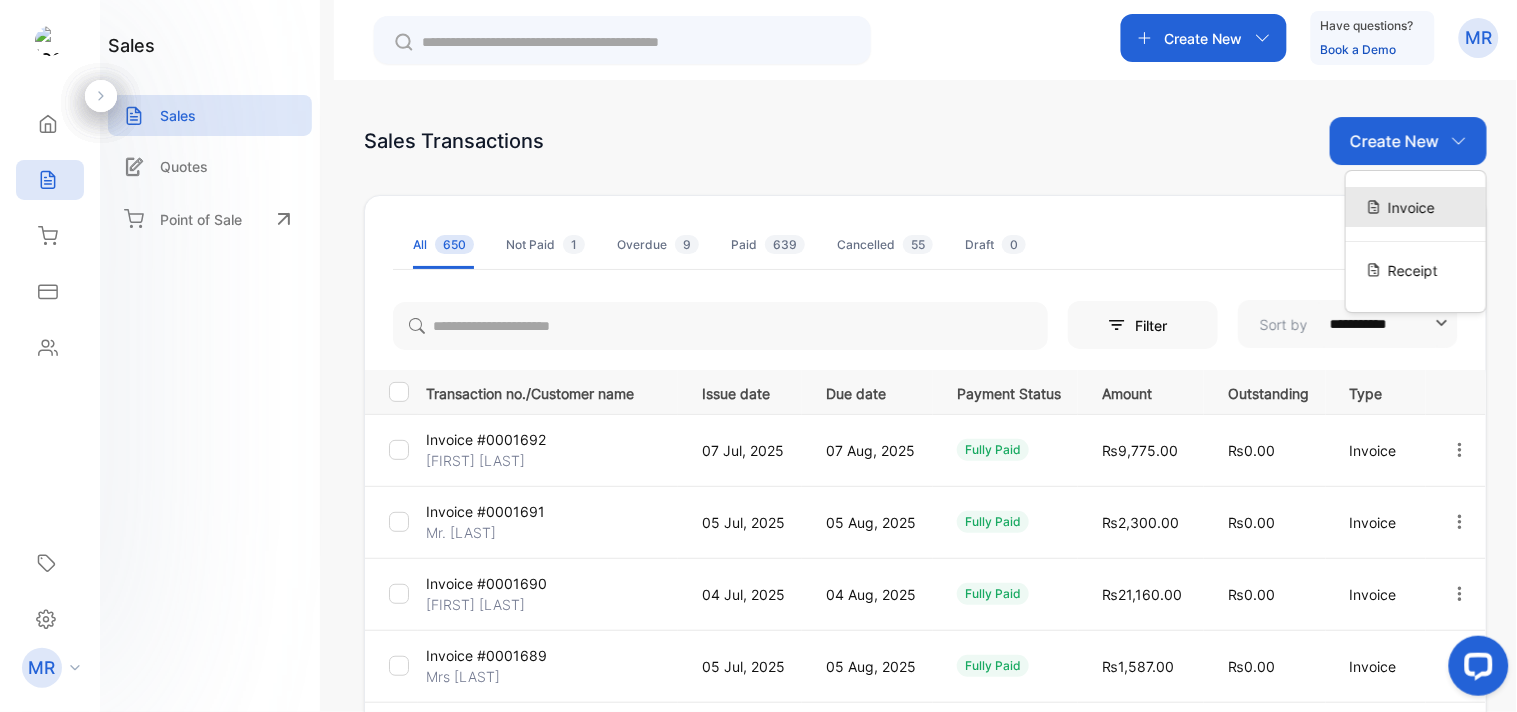 click on "Invoice" at bounding box center (1416, 207) 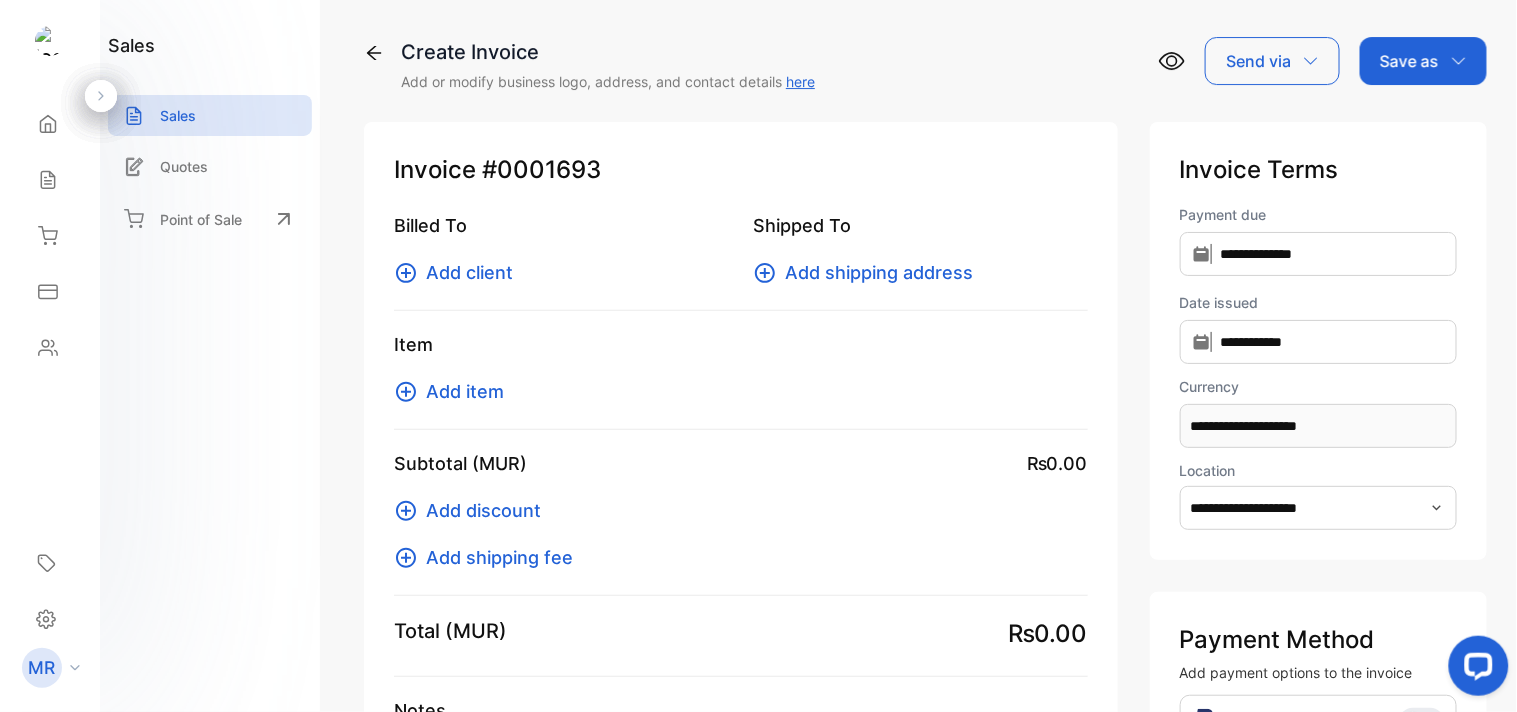 click on "Add client" at bounding box center (469, 272) 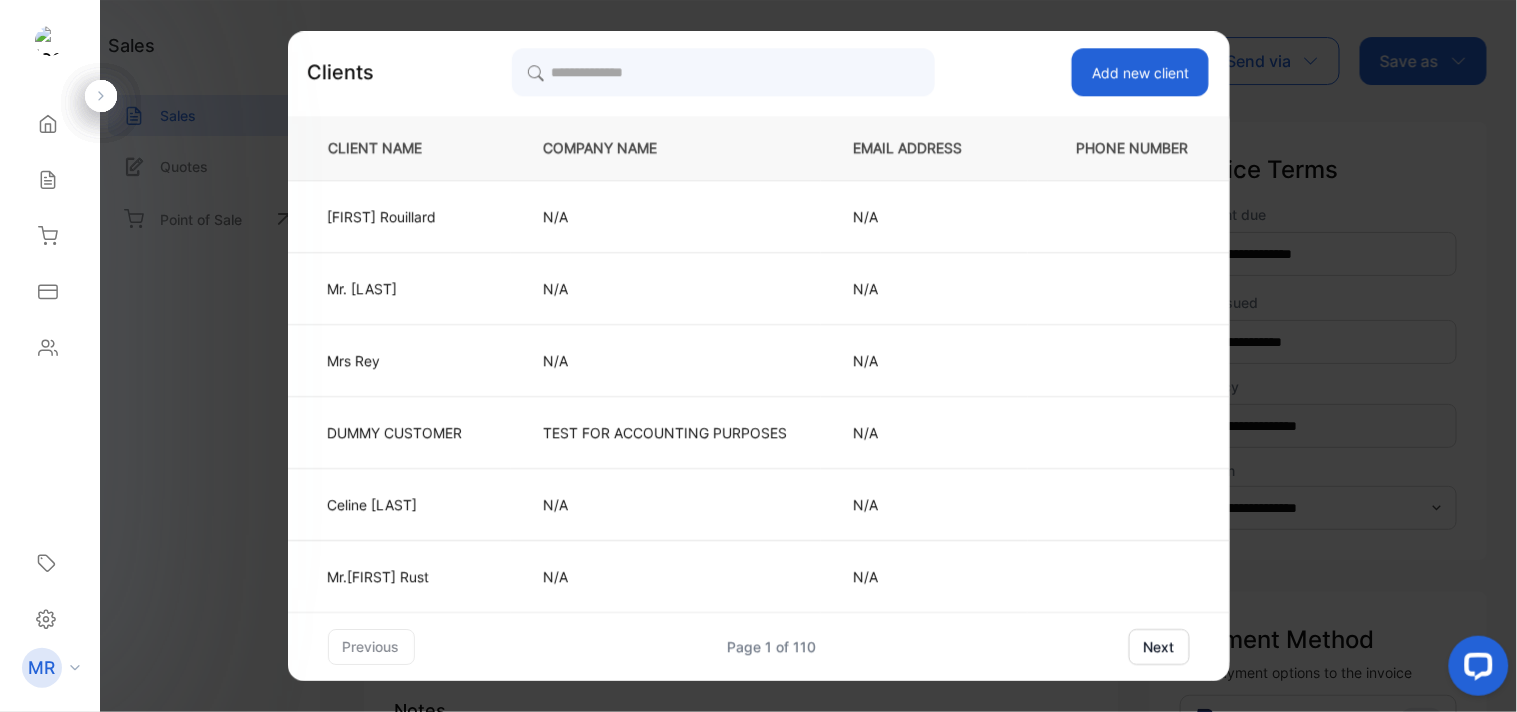 click on "Add new client" at bounding box center [1140, 72] 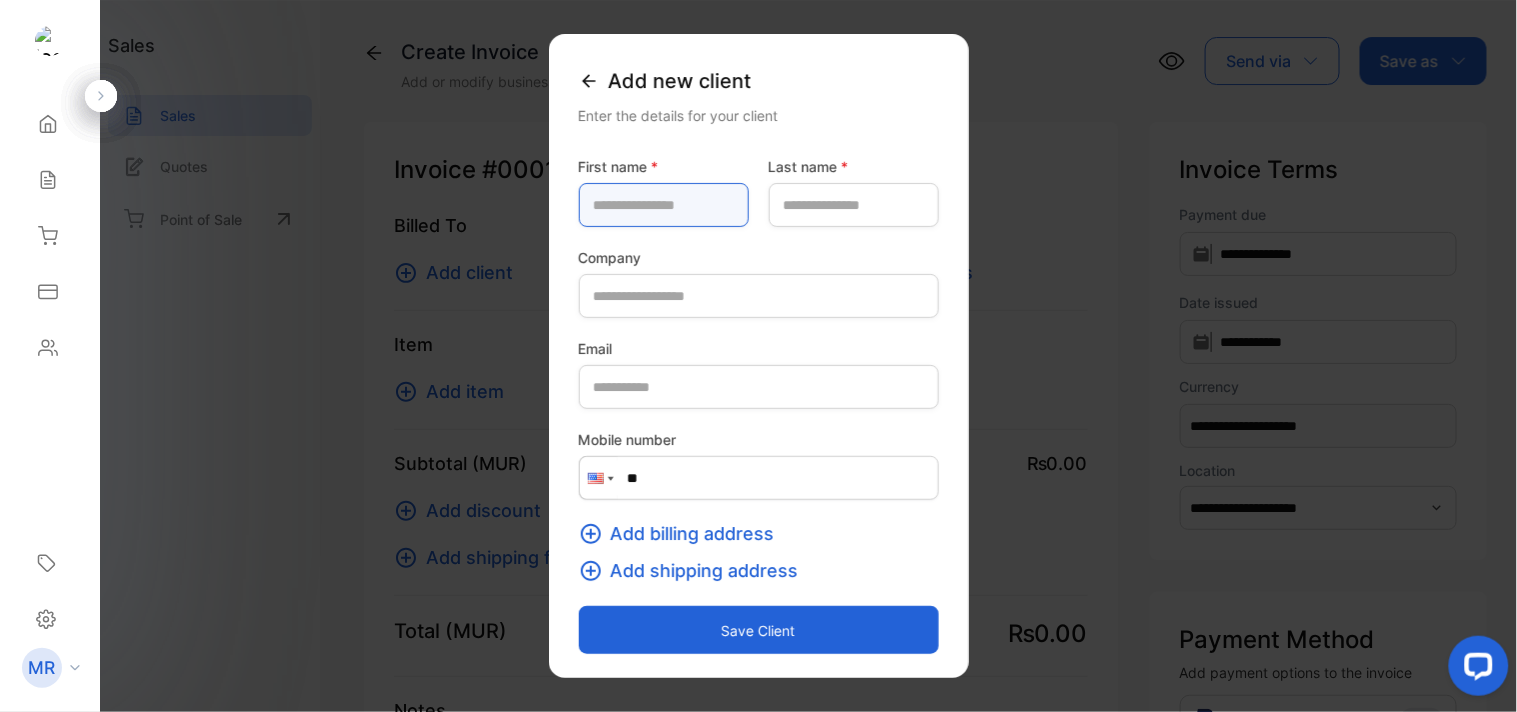 click at bounding box center (664, 205) 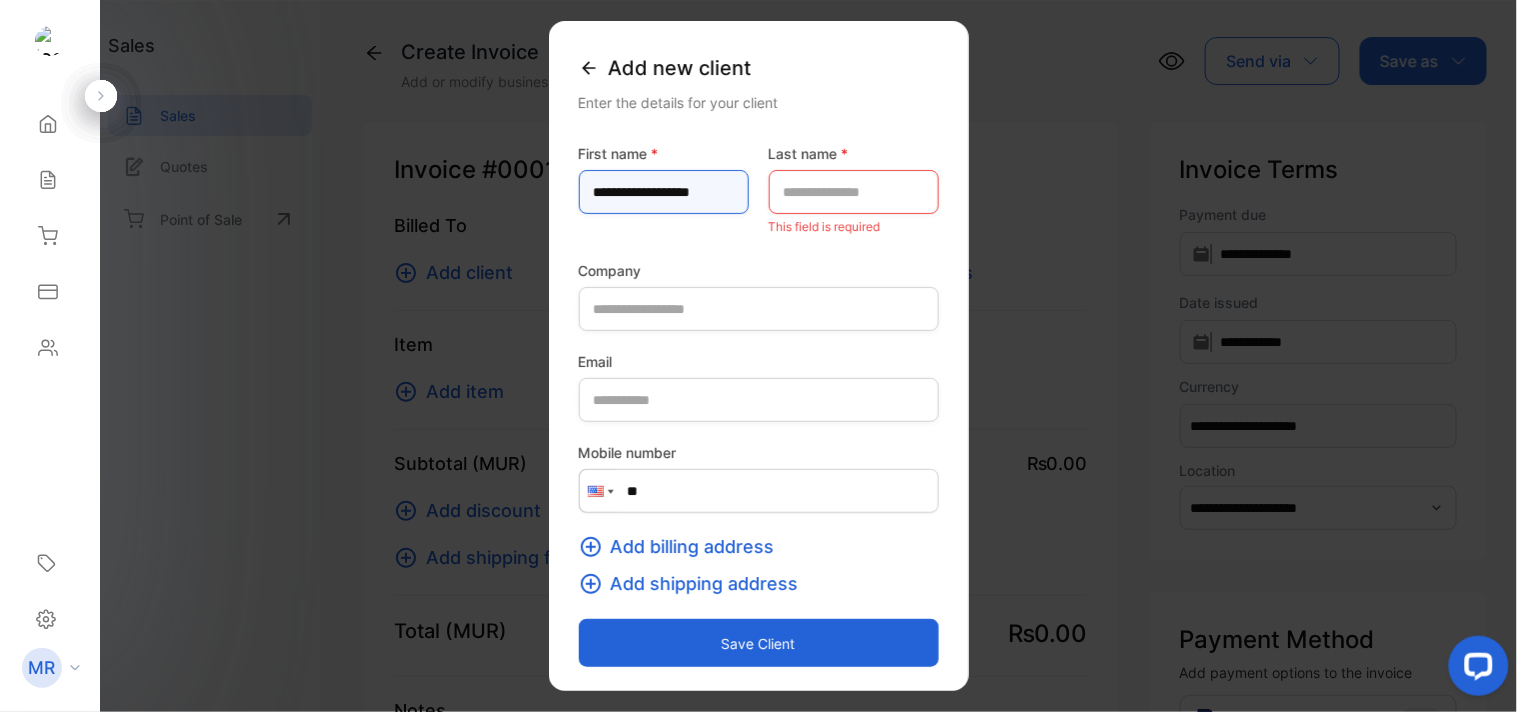 type on "**********" 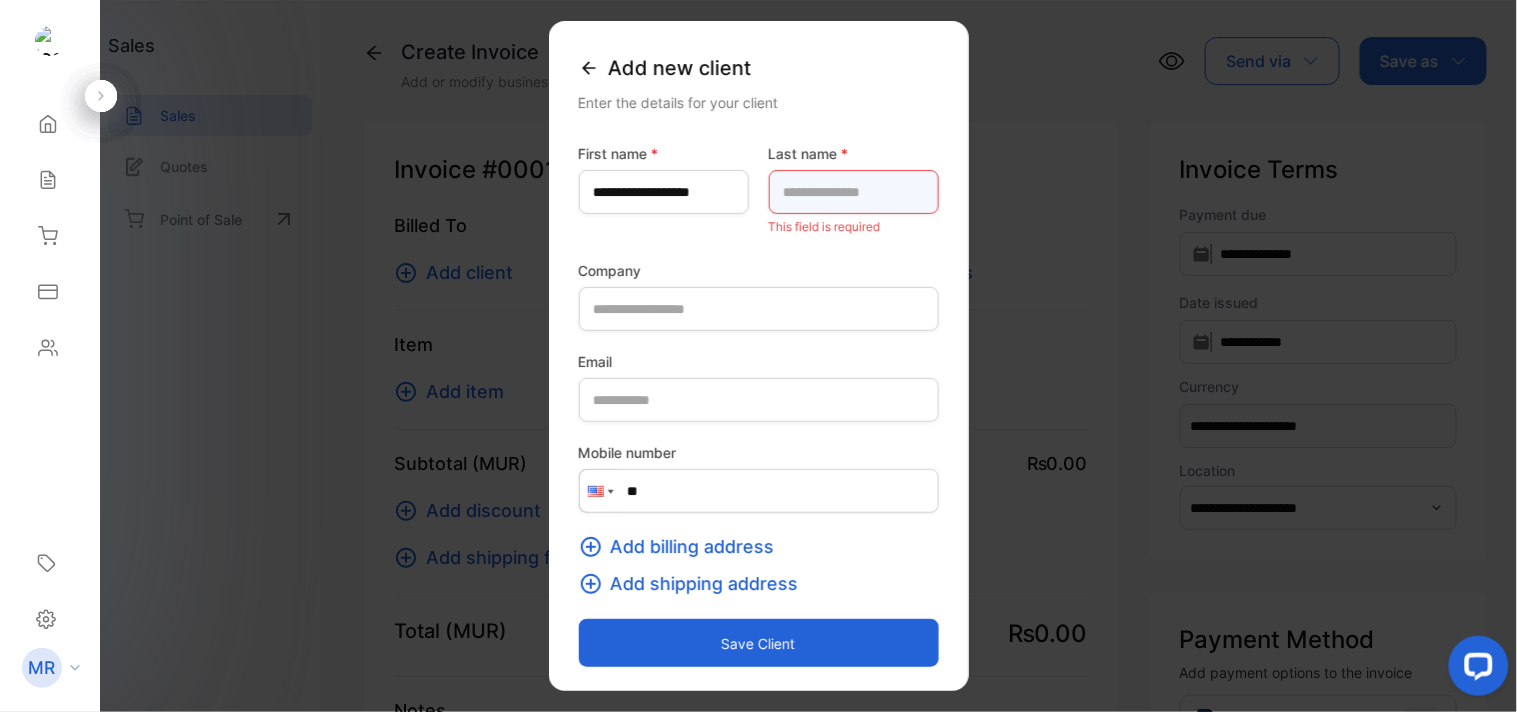 click at bounding box center [854, 192] 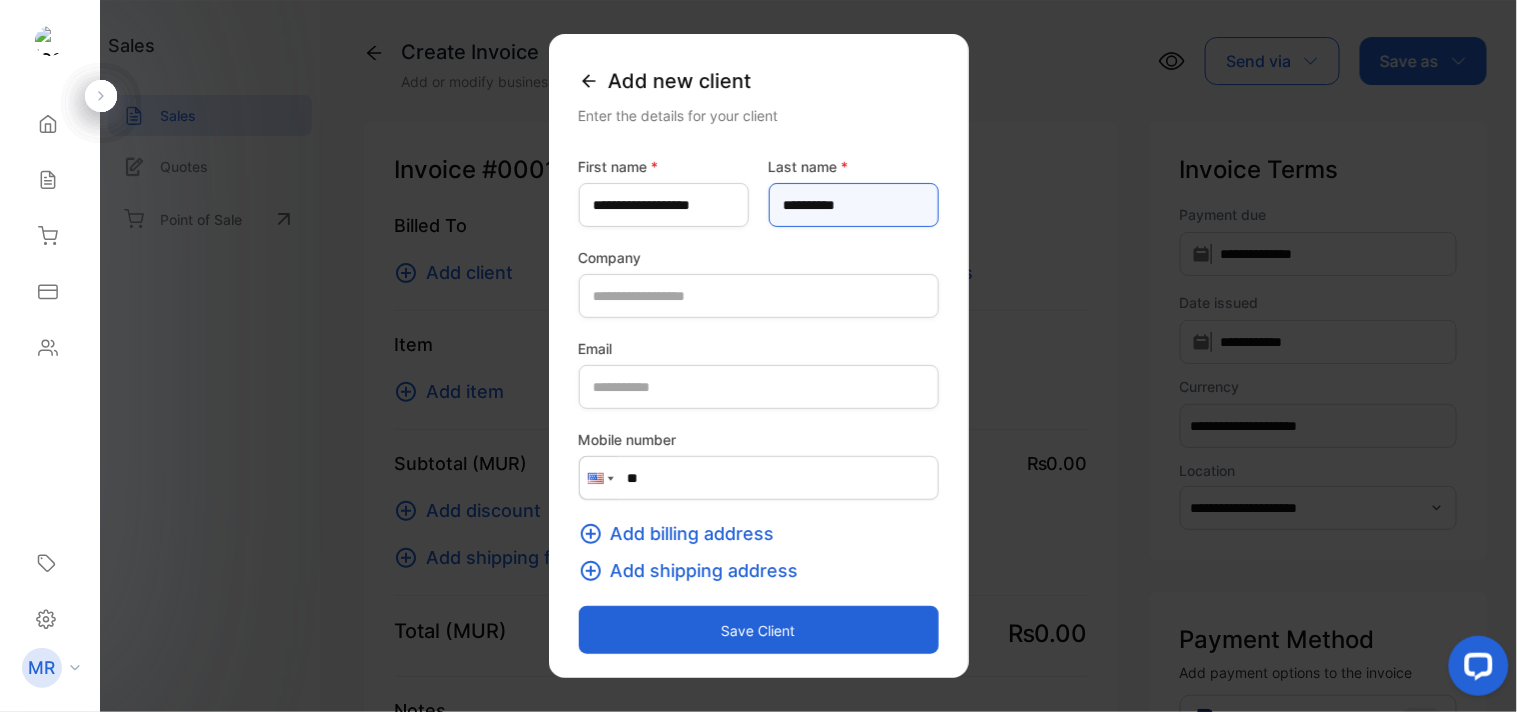 click on "*********" at bounding box center [854, 205] 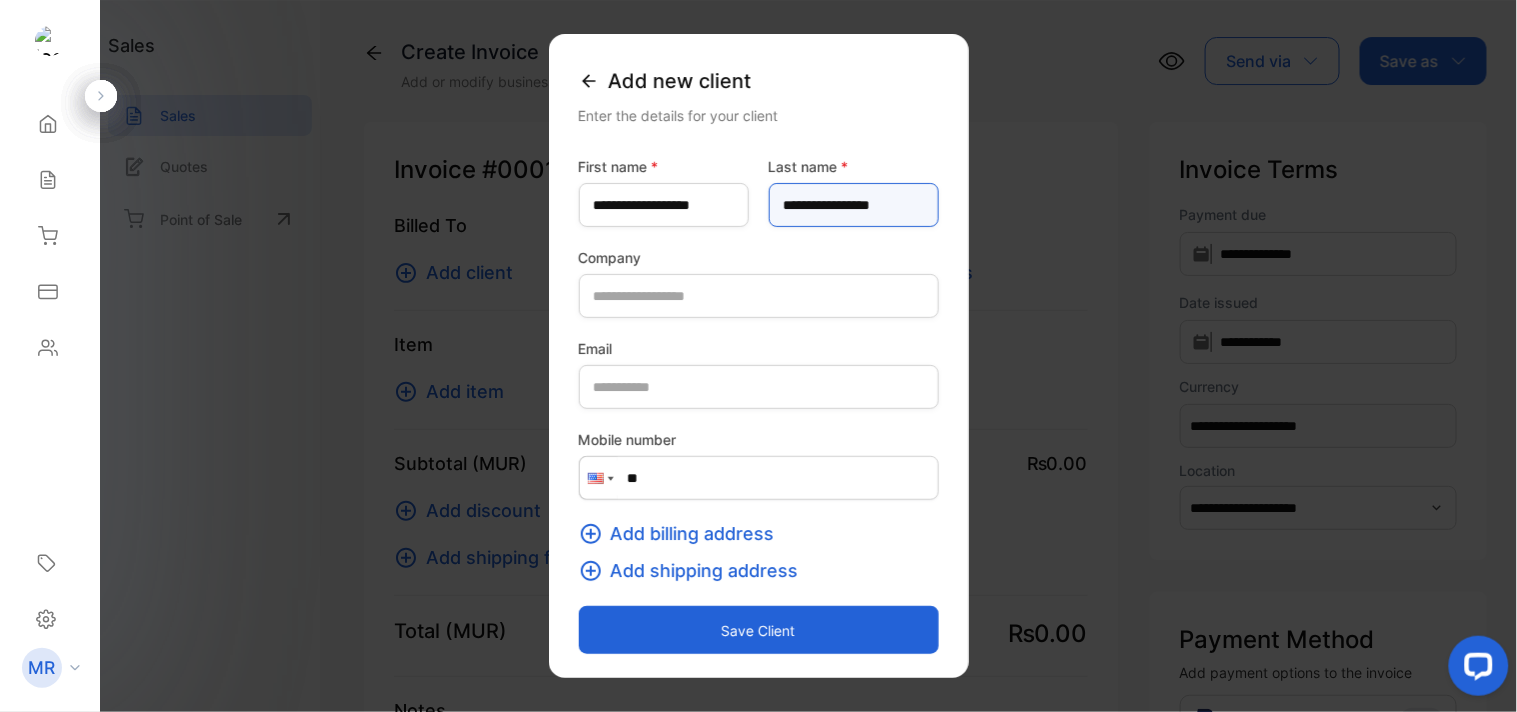 type on "**********" 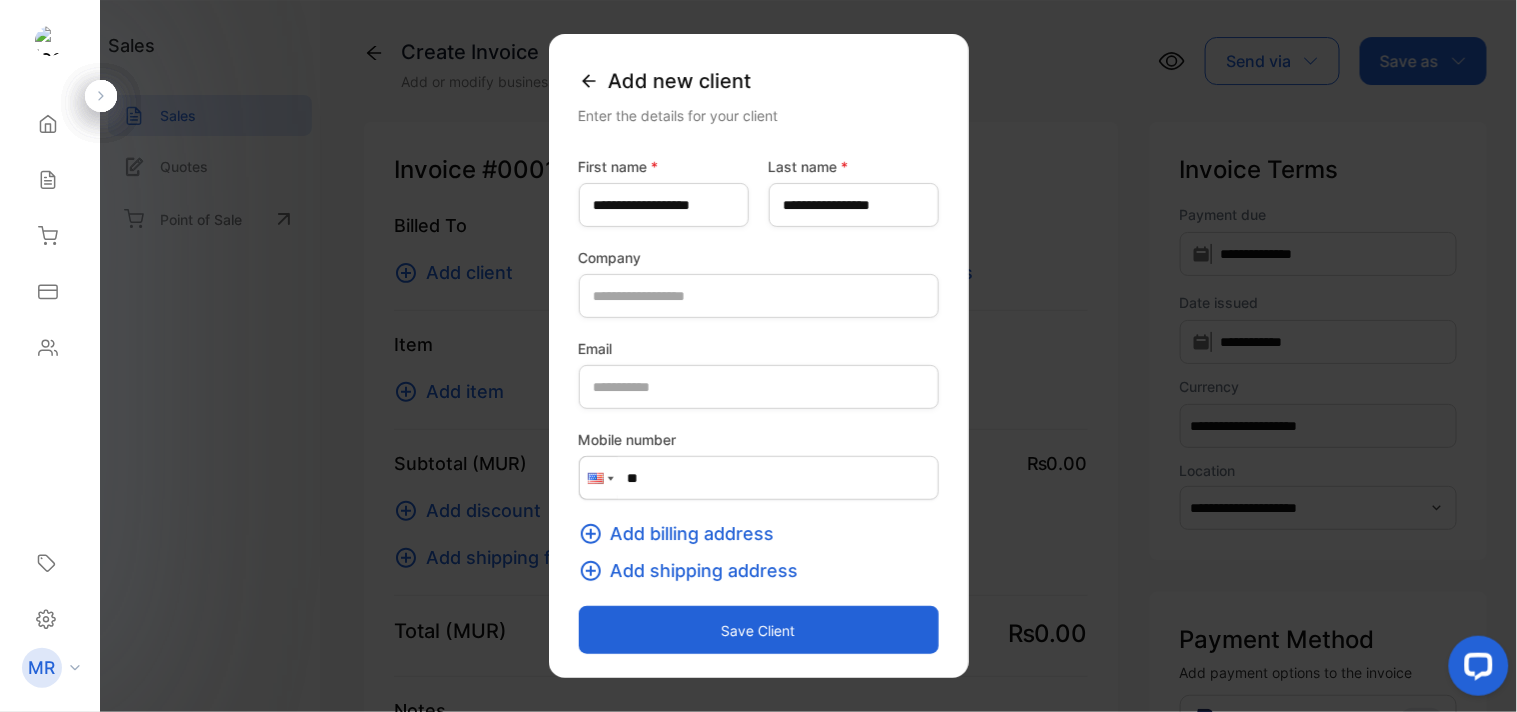 click on "Add billing address" at bounding box center [693, 533] 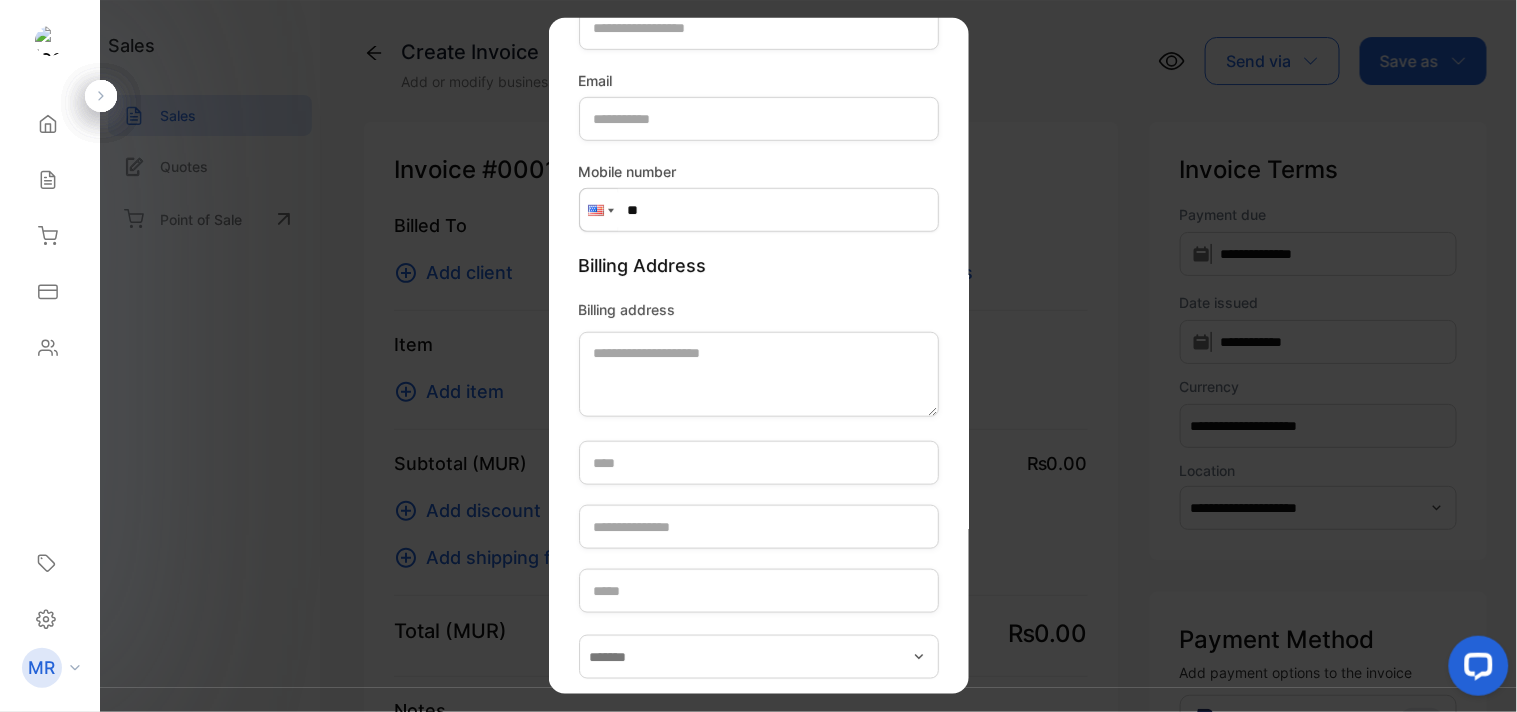 scroll, scrollTop: 253, scrollLeft: 0, axis: vertical 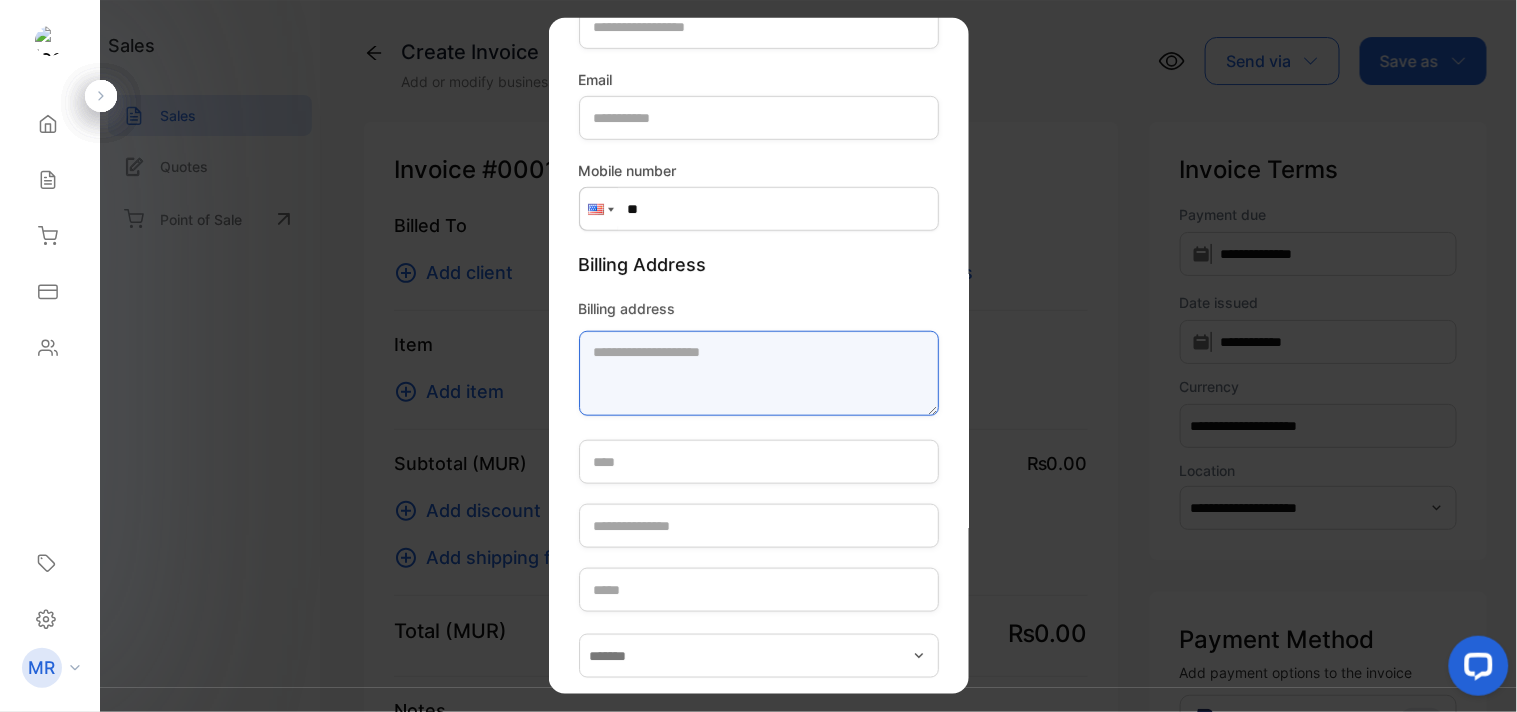 click on "Billing address" at bounding box center [759, 373] 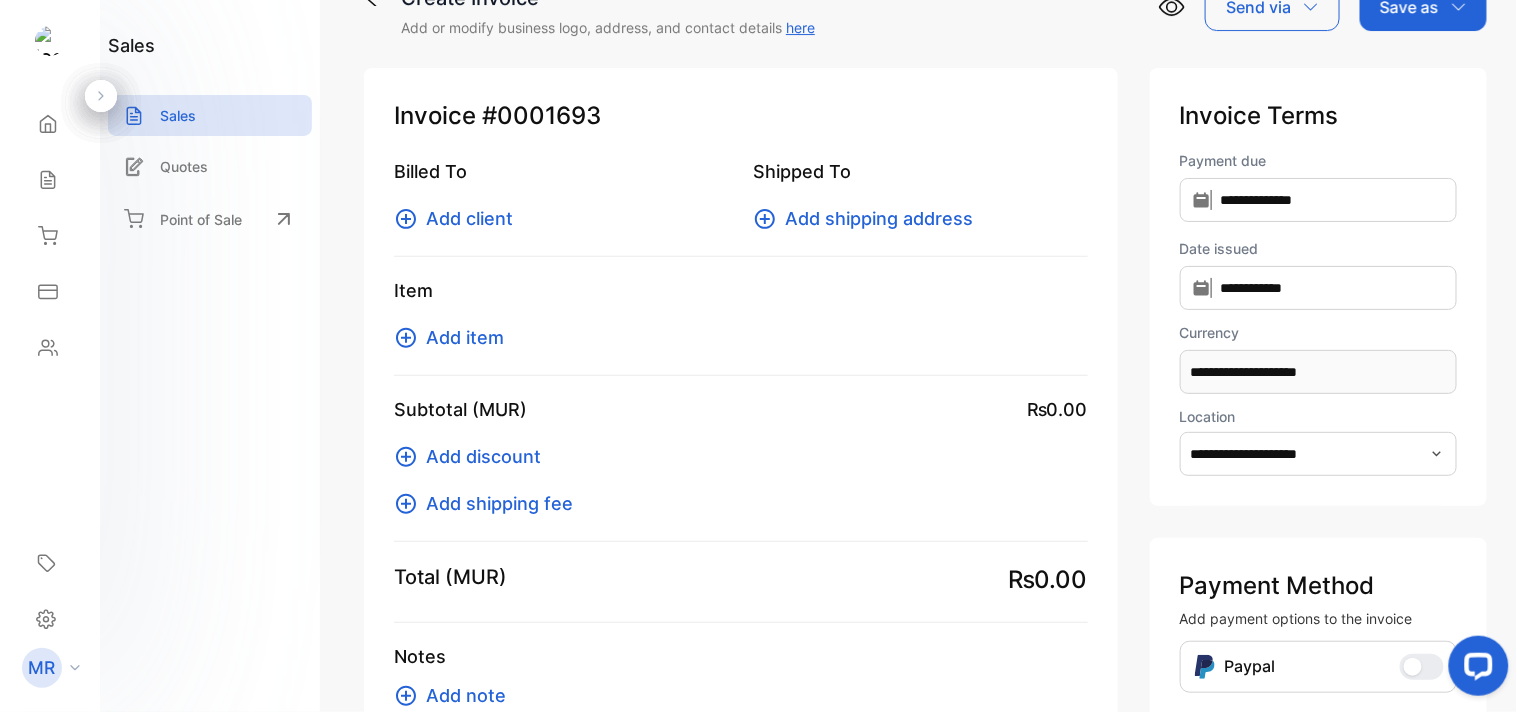 scroll, scrollTop: 0, scrollLeft: 0, axis: both 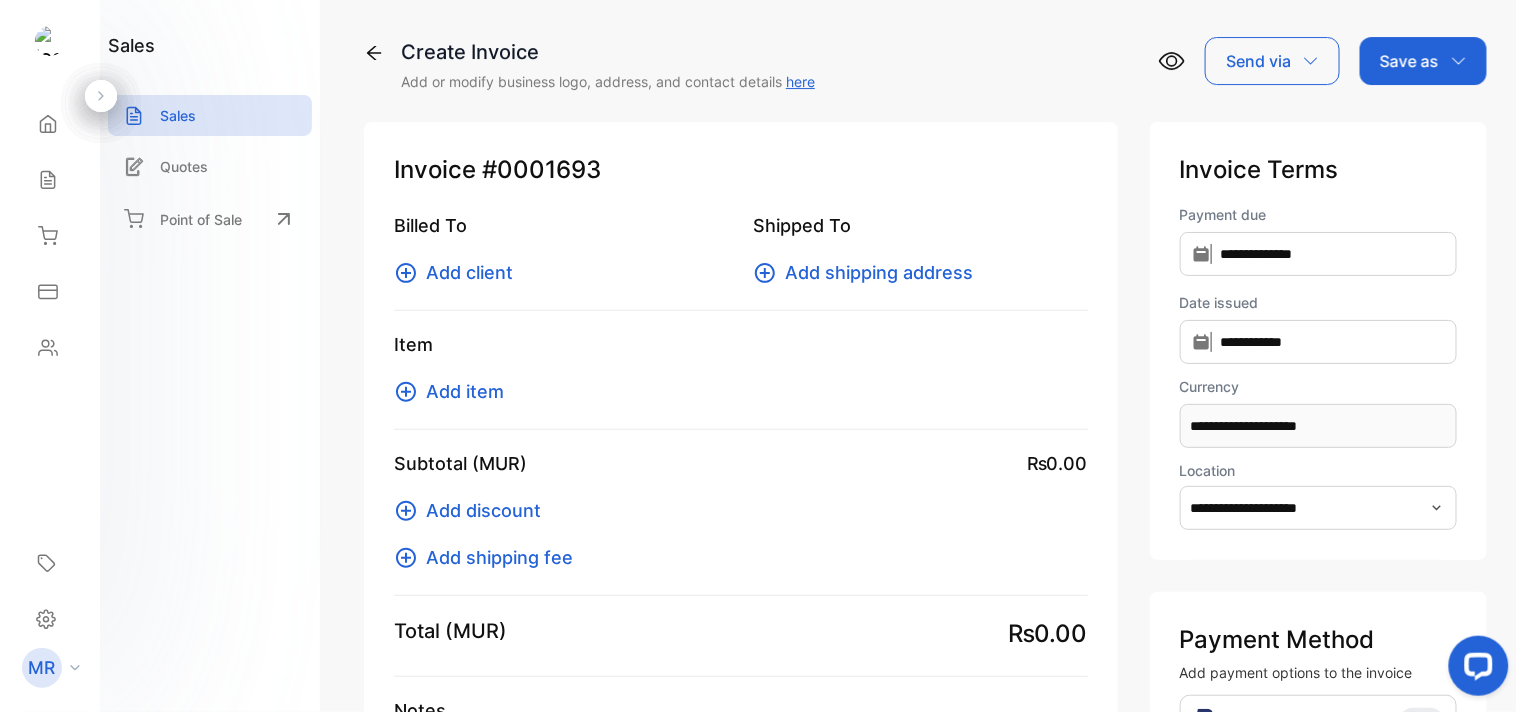 click on "Add client" at bounding box center (469, 272) 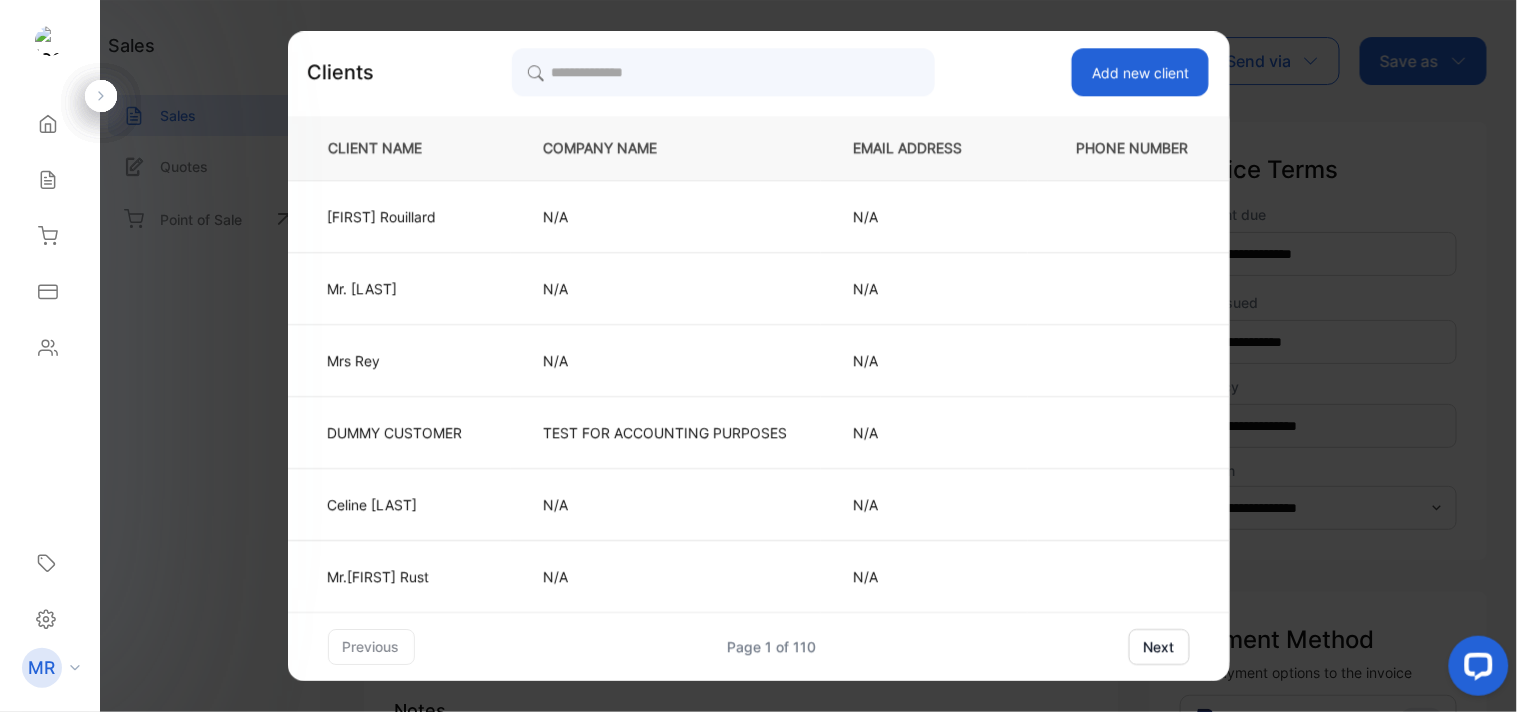 click on "Add new client" at bounding box center [1140, 72] 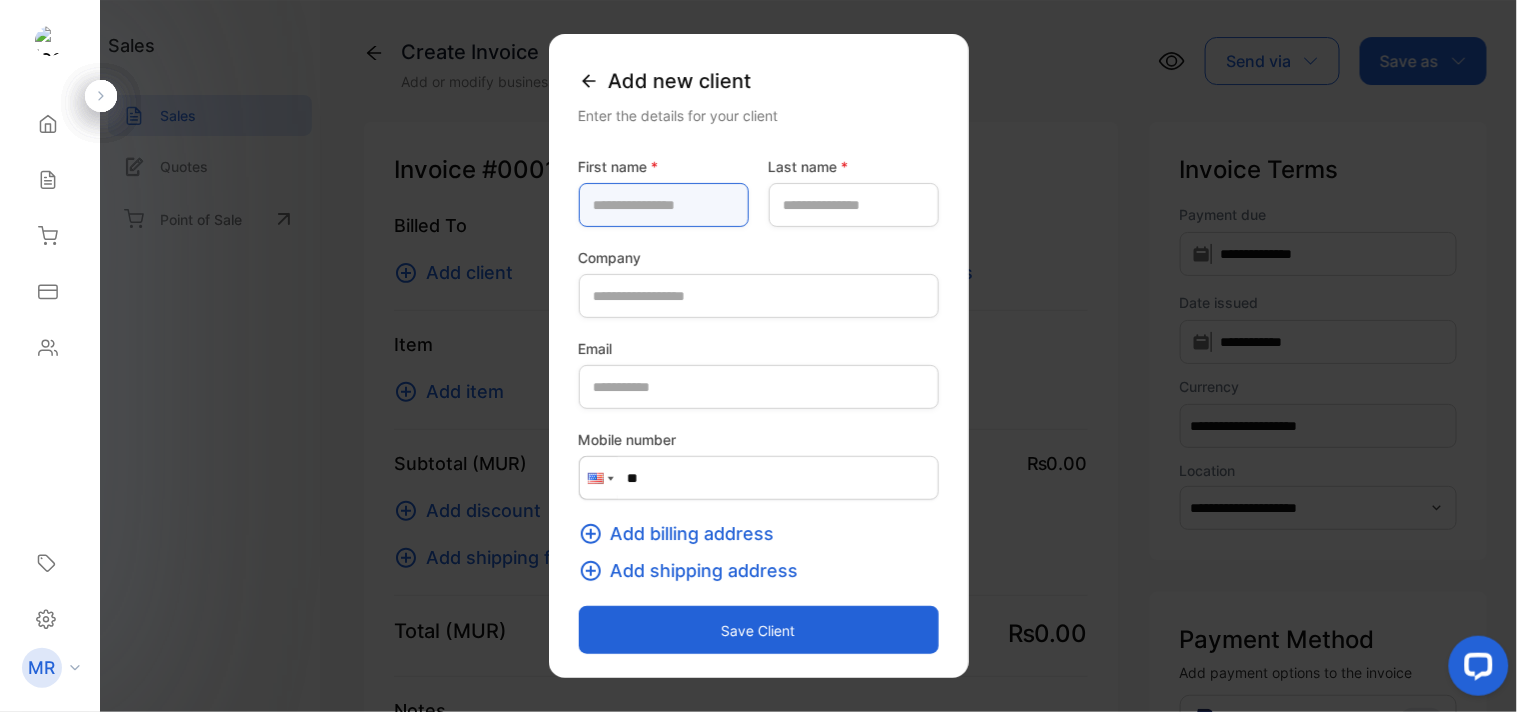 click at bounding box center [664, 205] 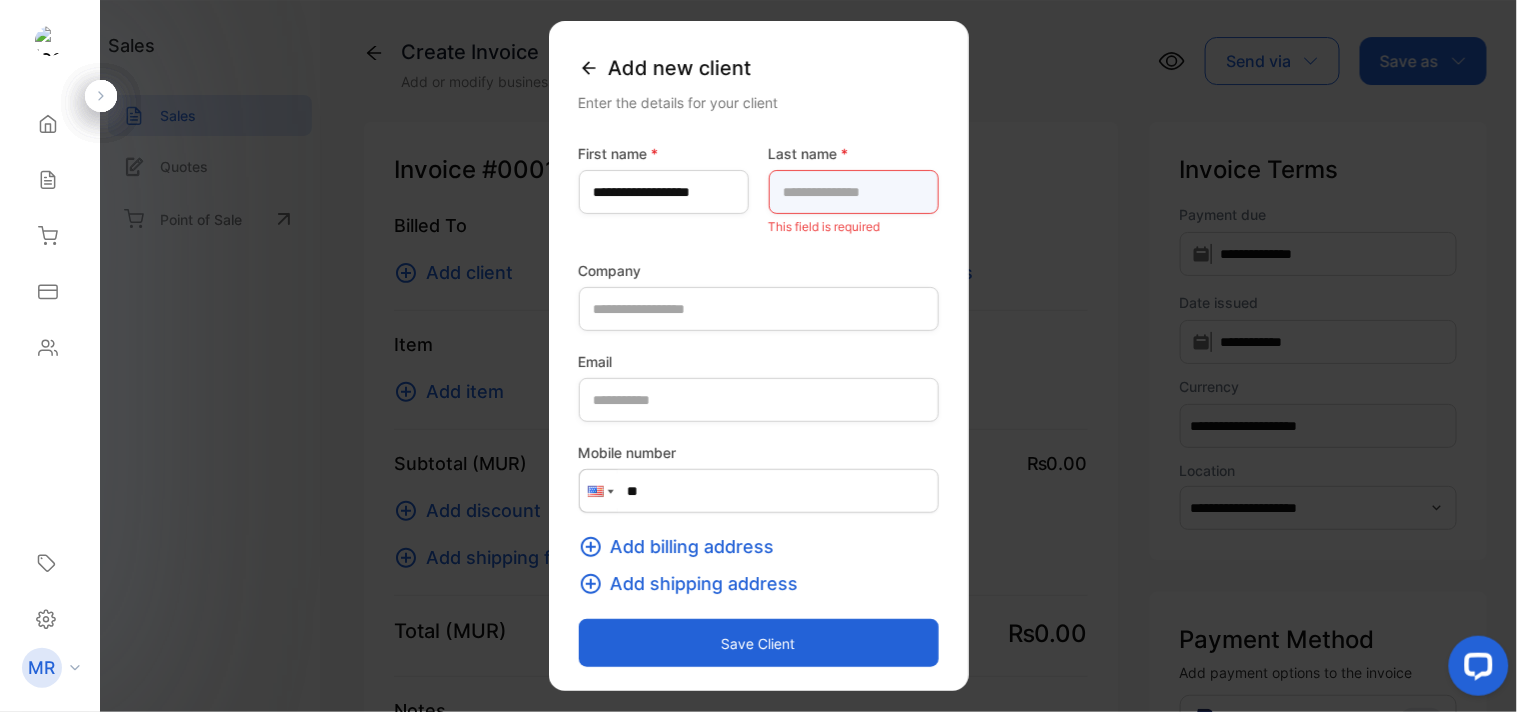 click at bounding box center (854, 192) 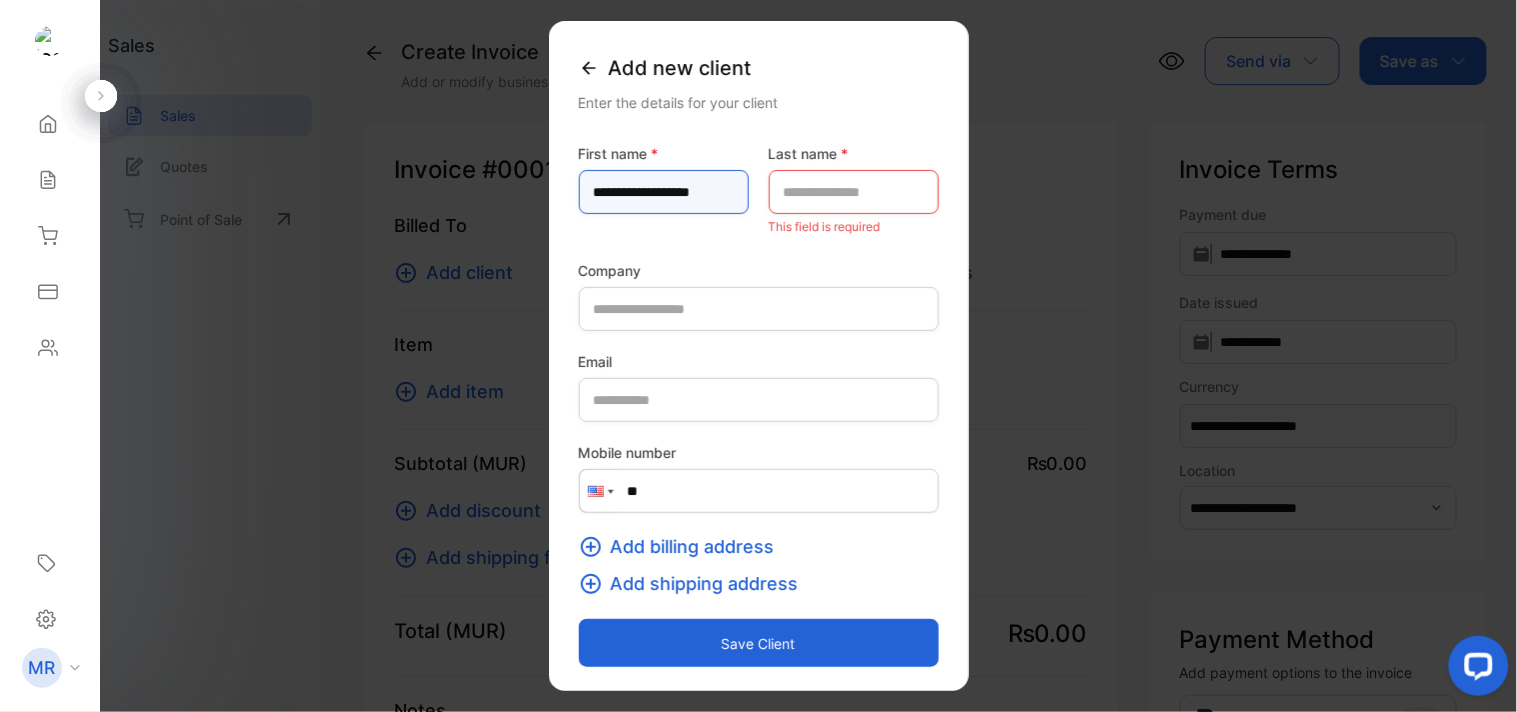 click on "**********" at bounding box center (664, 192) 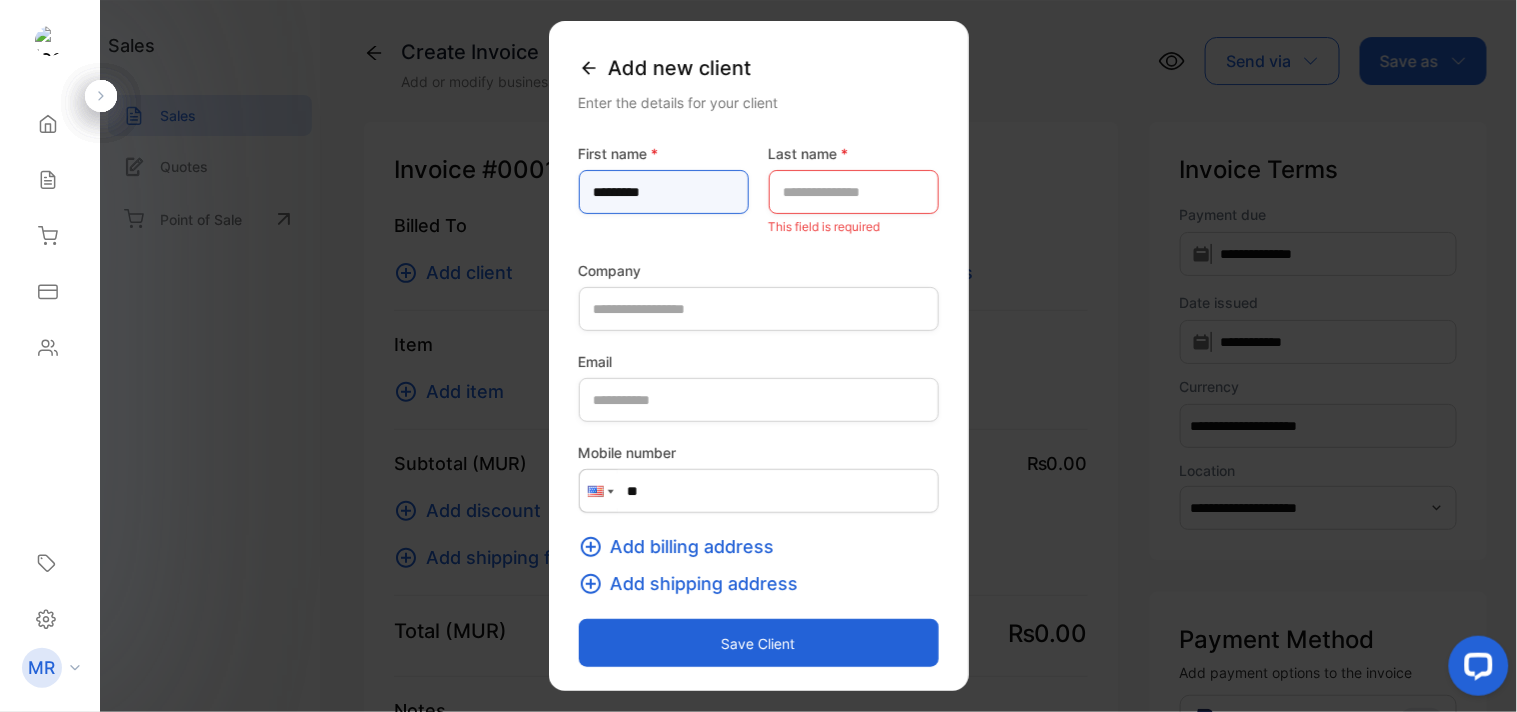 type on "*********" 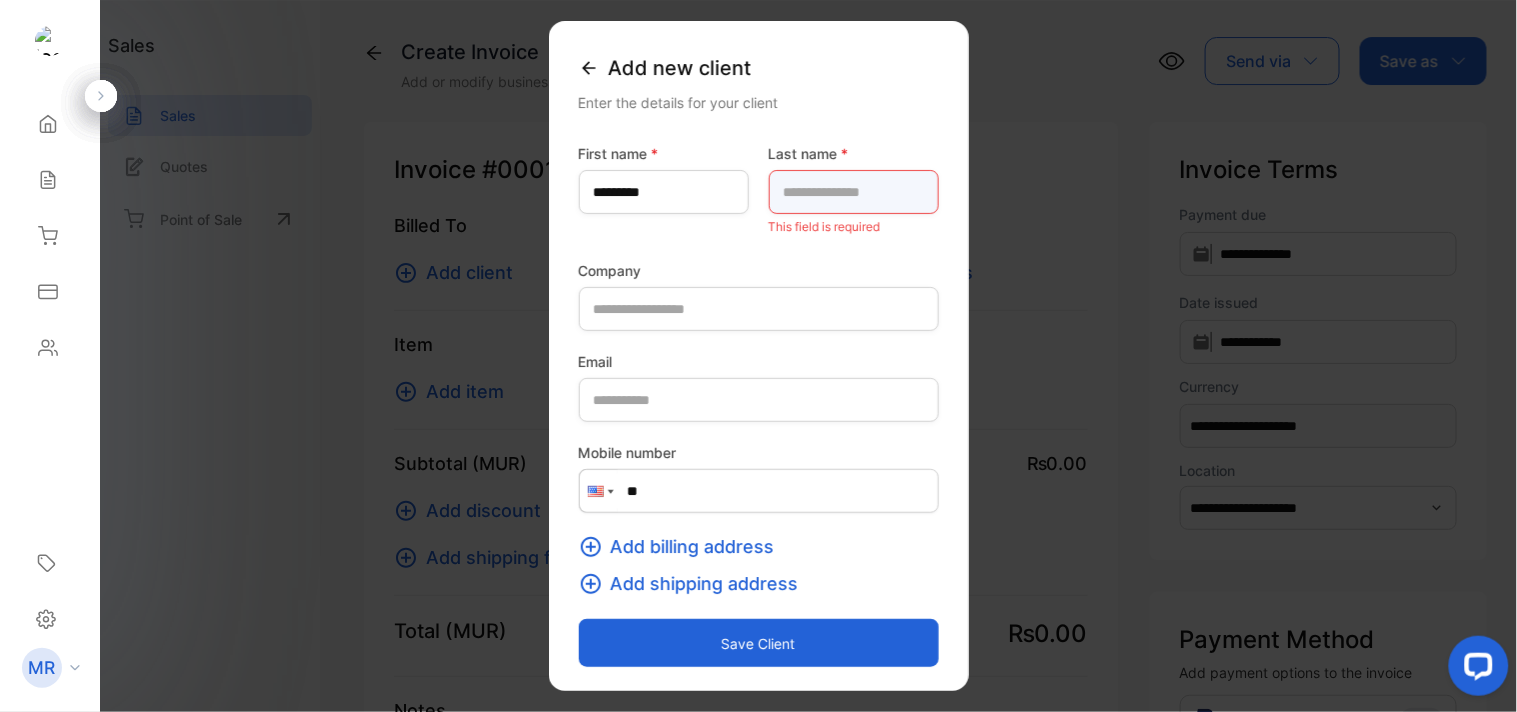 click at bounding box center [854, 192] 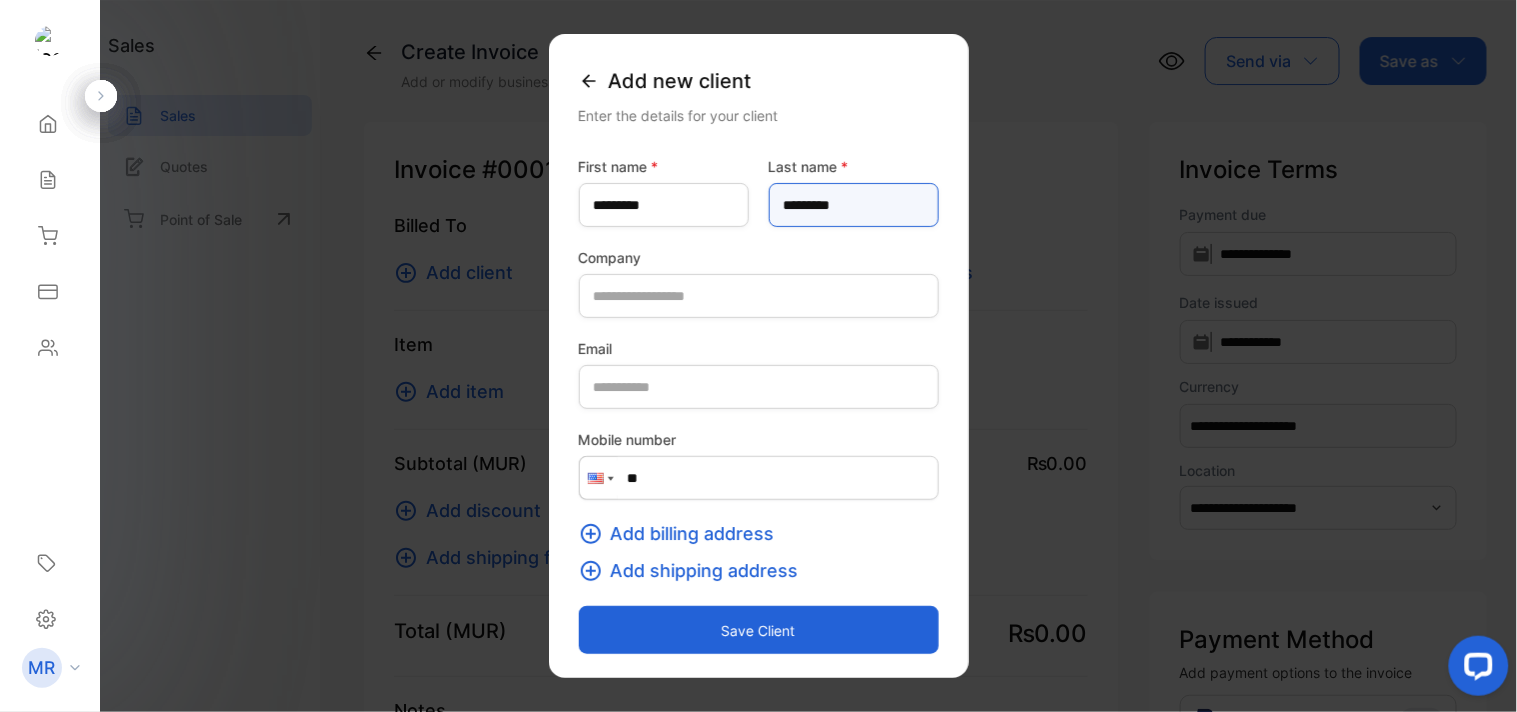 type on "*********" 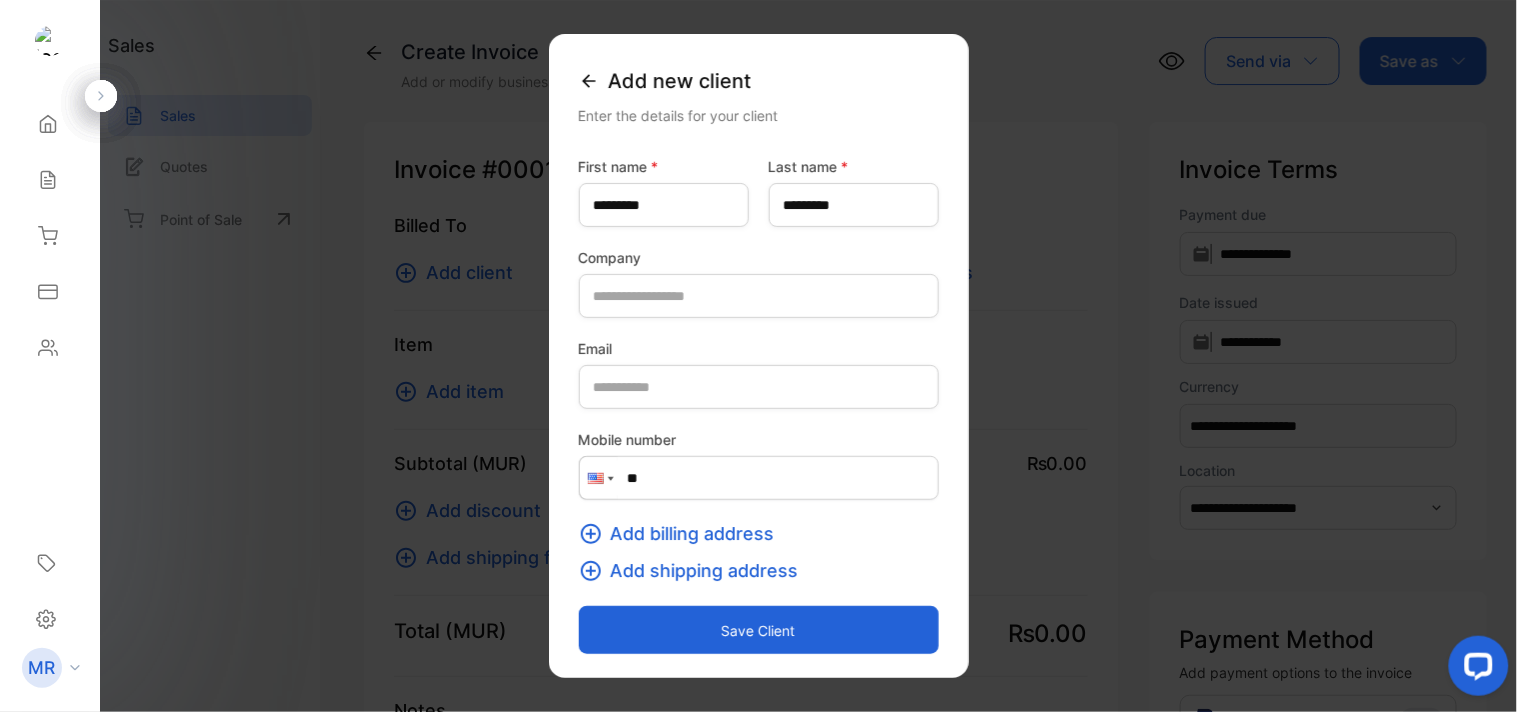 click on "Add billing address" at bounding box center [693, 533] 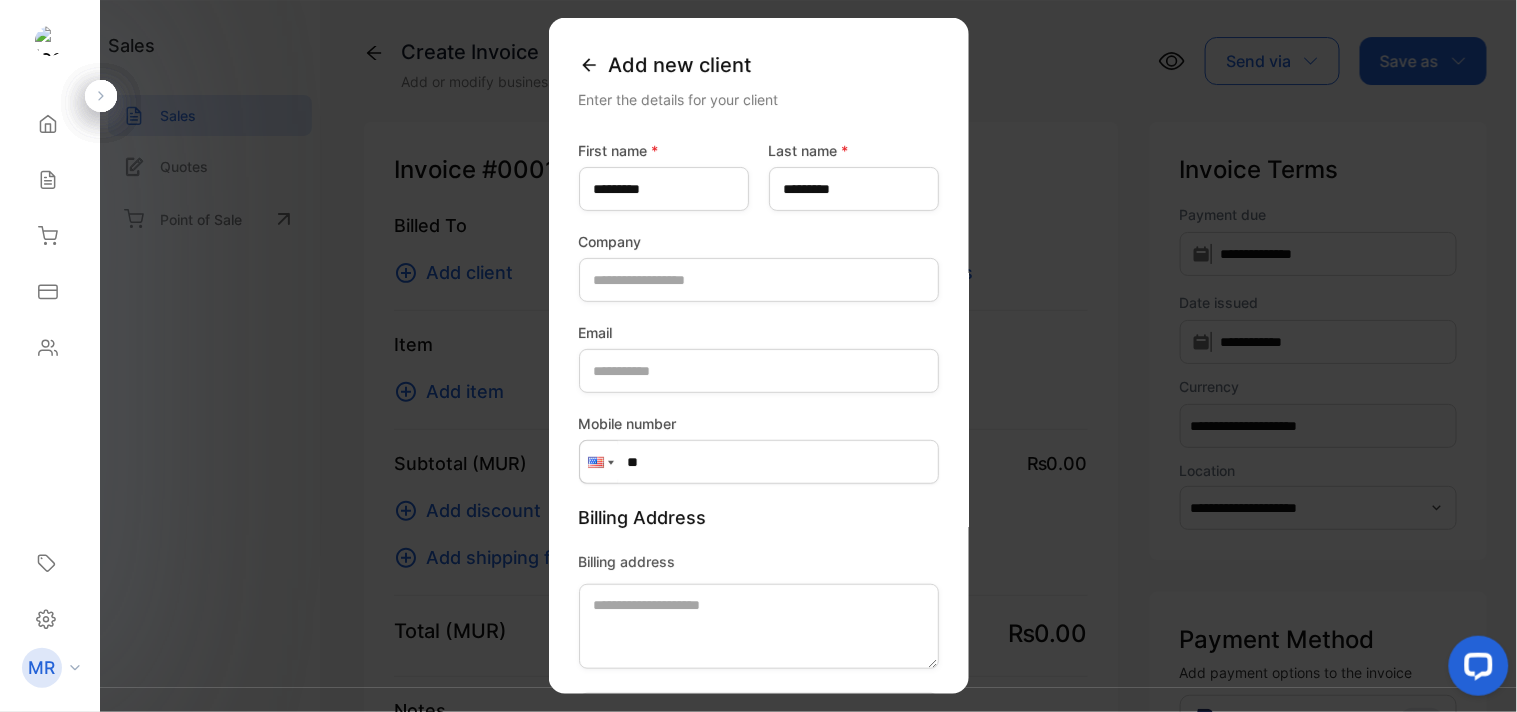 scroll, scrollTop: 56, scrollLeft: 0, axis: vertical 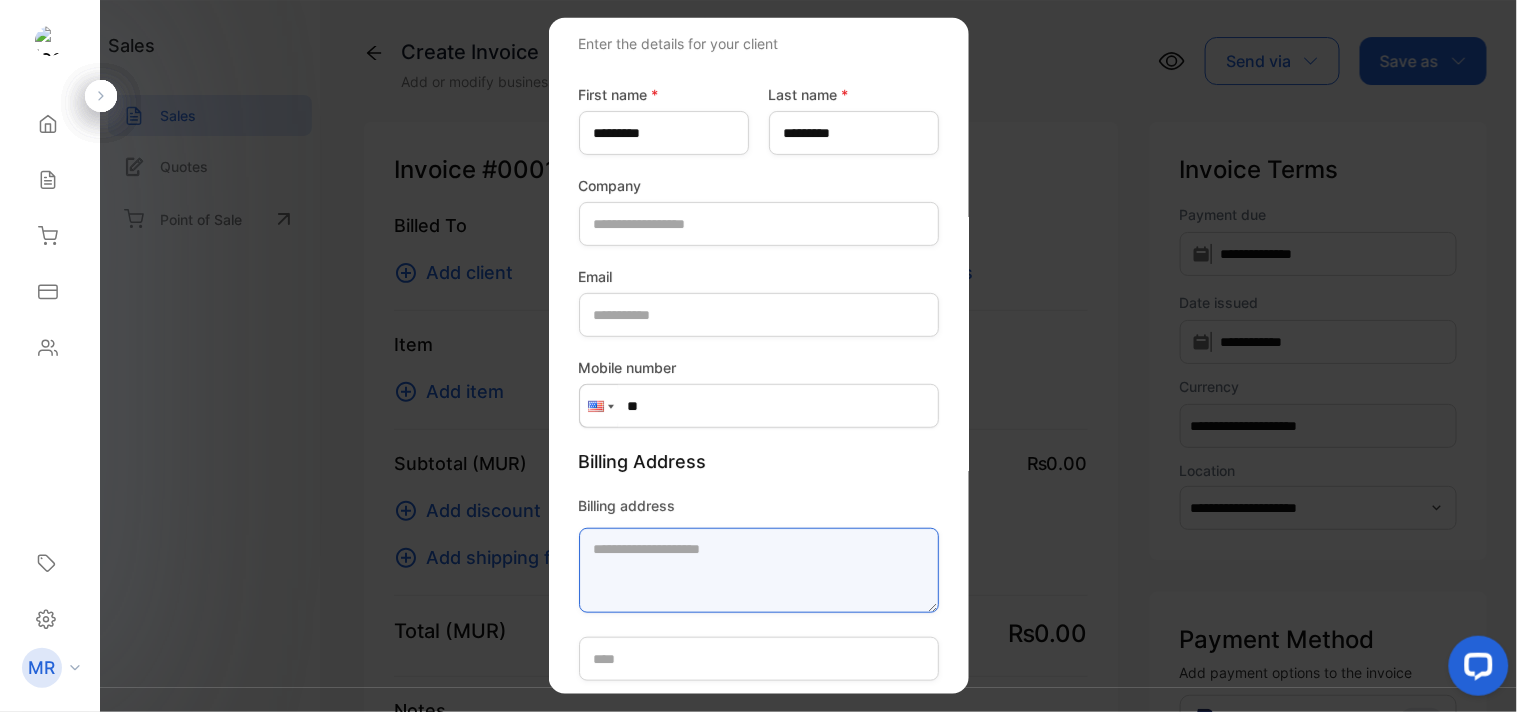 click on "Billing address" at bounding box center (759, 570) 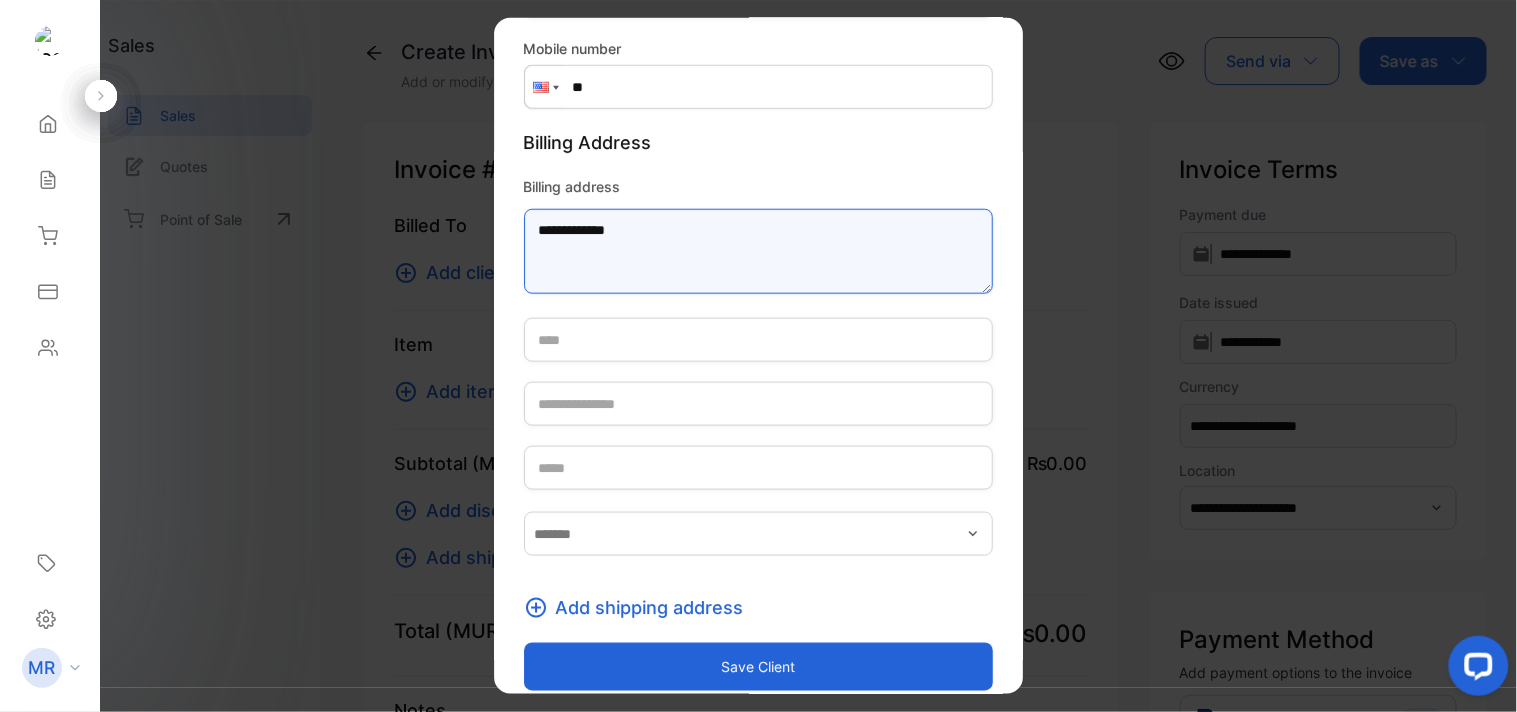 scroll, scrollTop: 395, scrollLeft: 0, axis: vertical 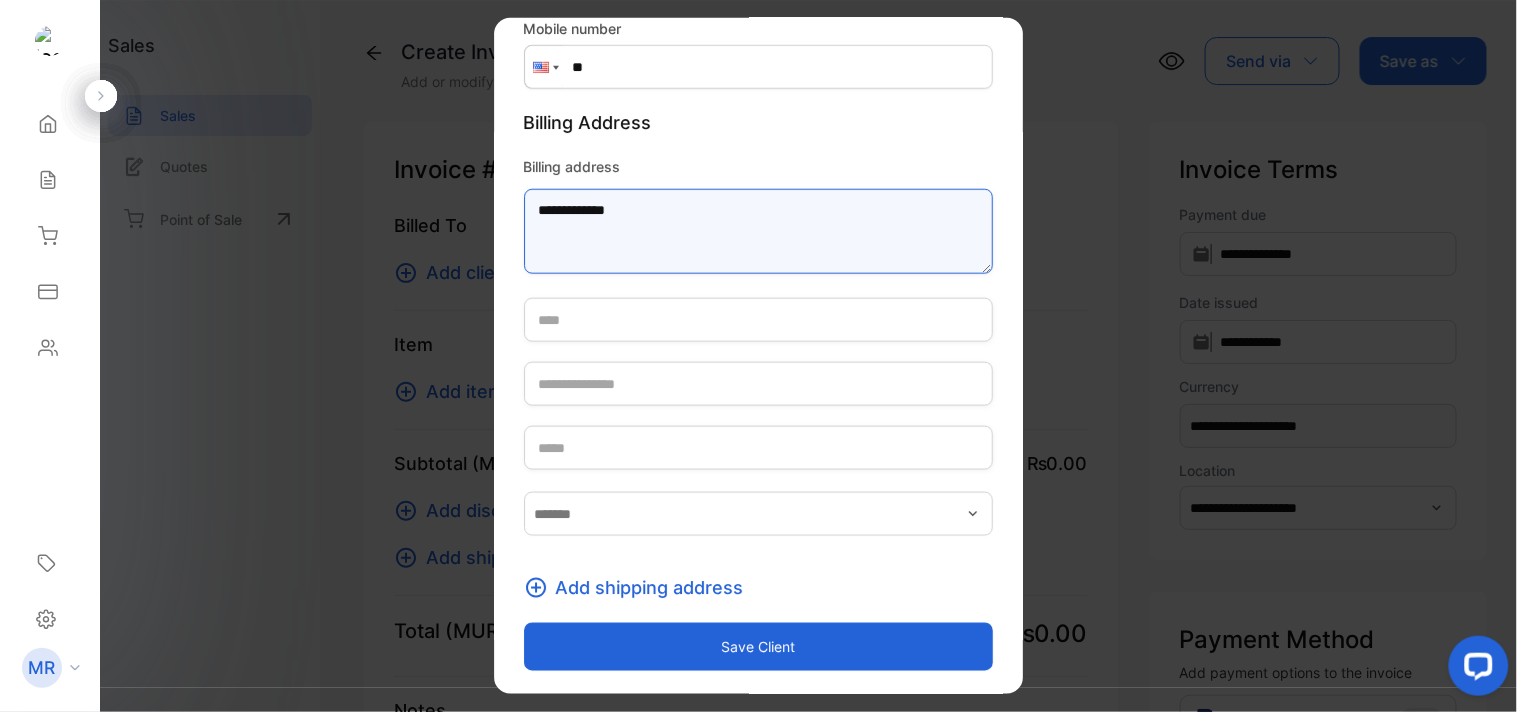 type on "**********" 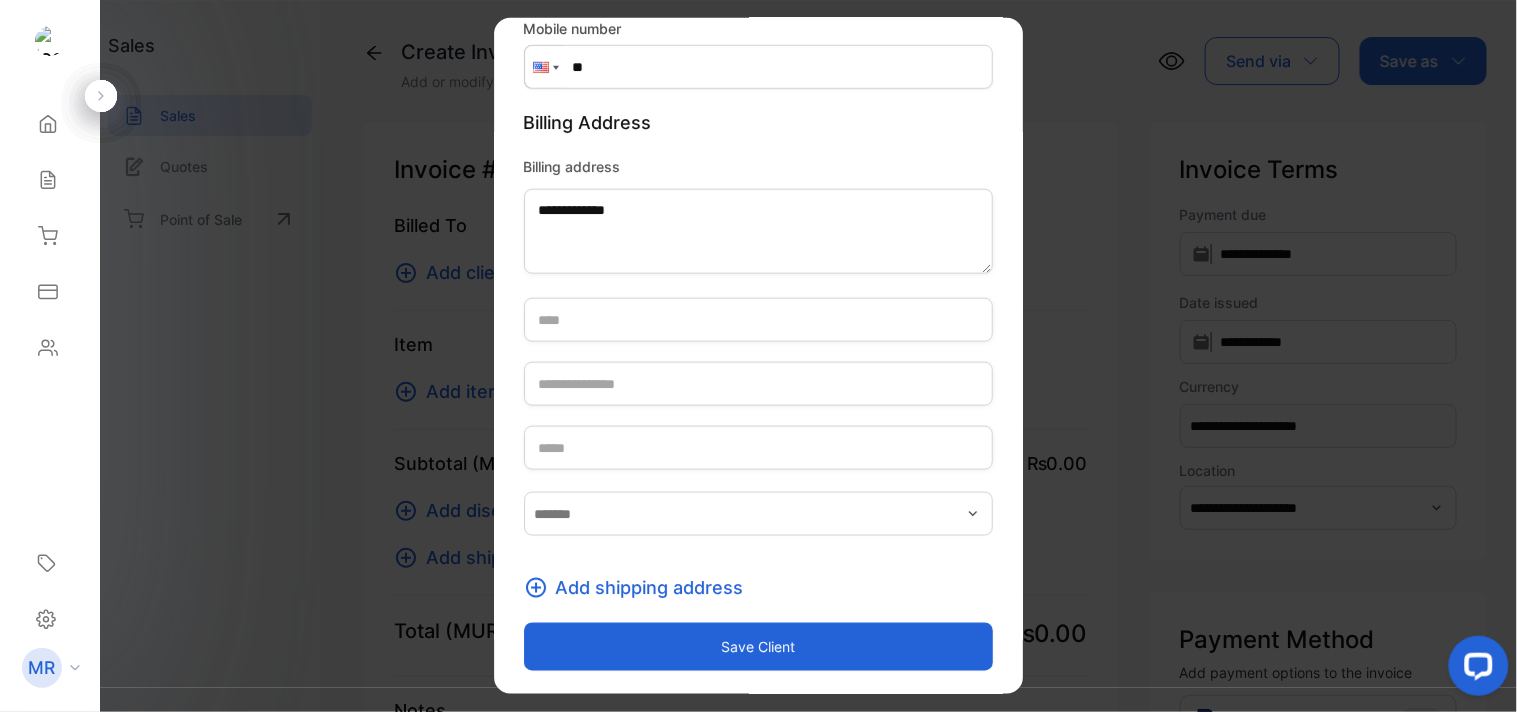 click on "Save client" at bounding box center (758, 647) 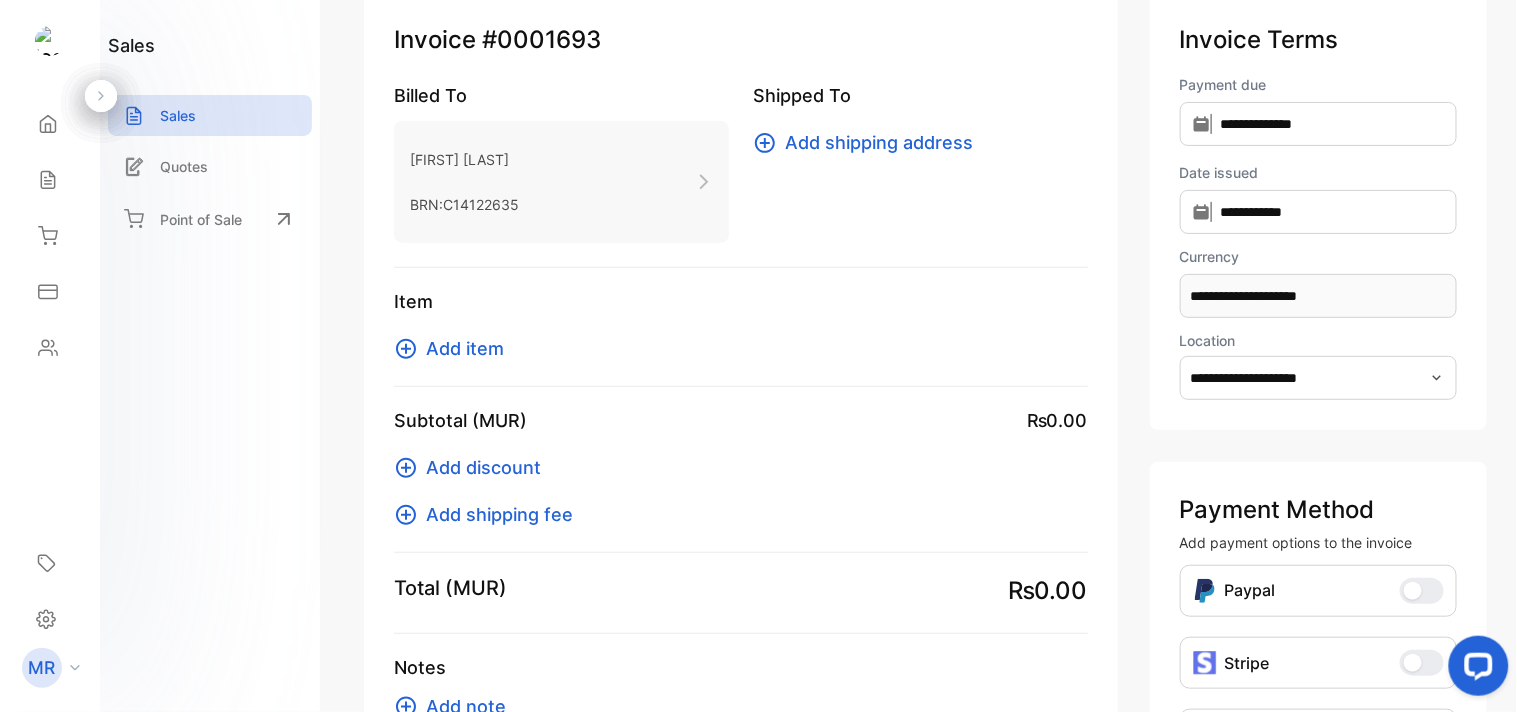 scroll, scrollTop: 128, scrollLeft: 0, axis: vertical 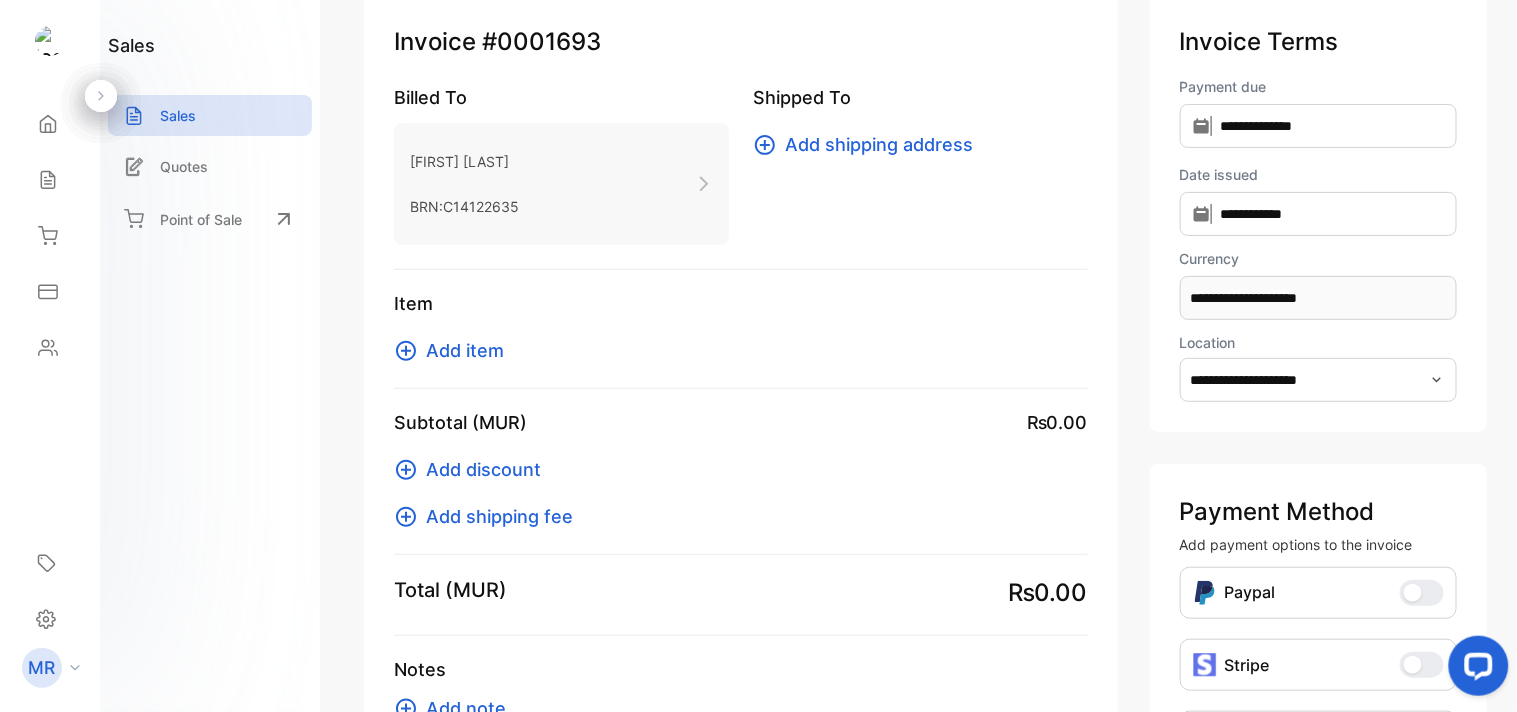 click at bounding box center (1437, 380) 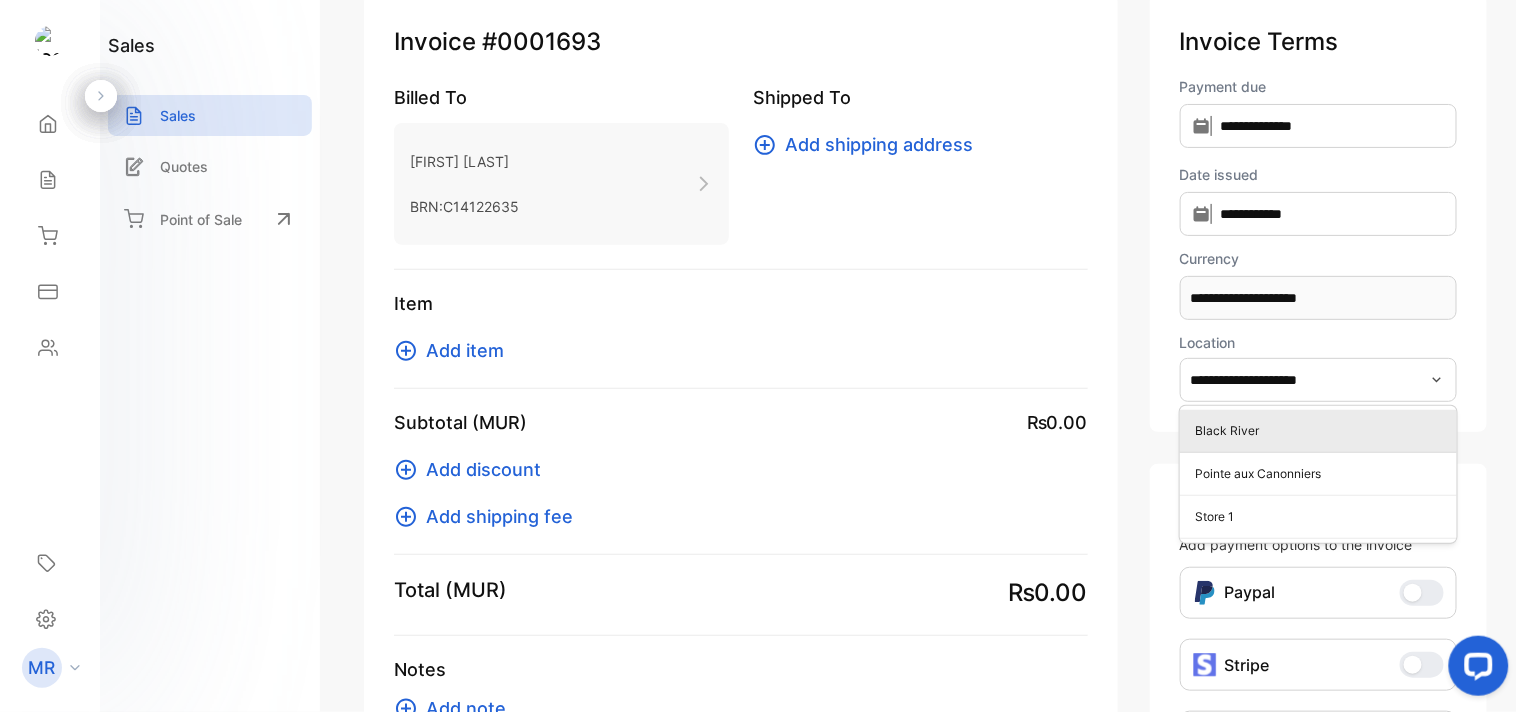 click on "Black River" at bounding box center [1322, 431] 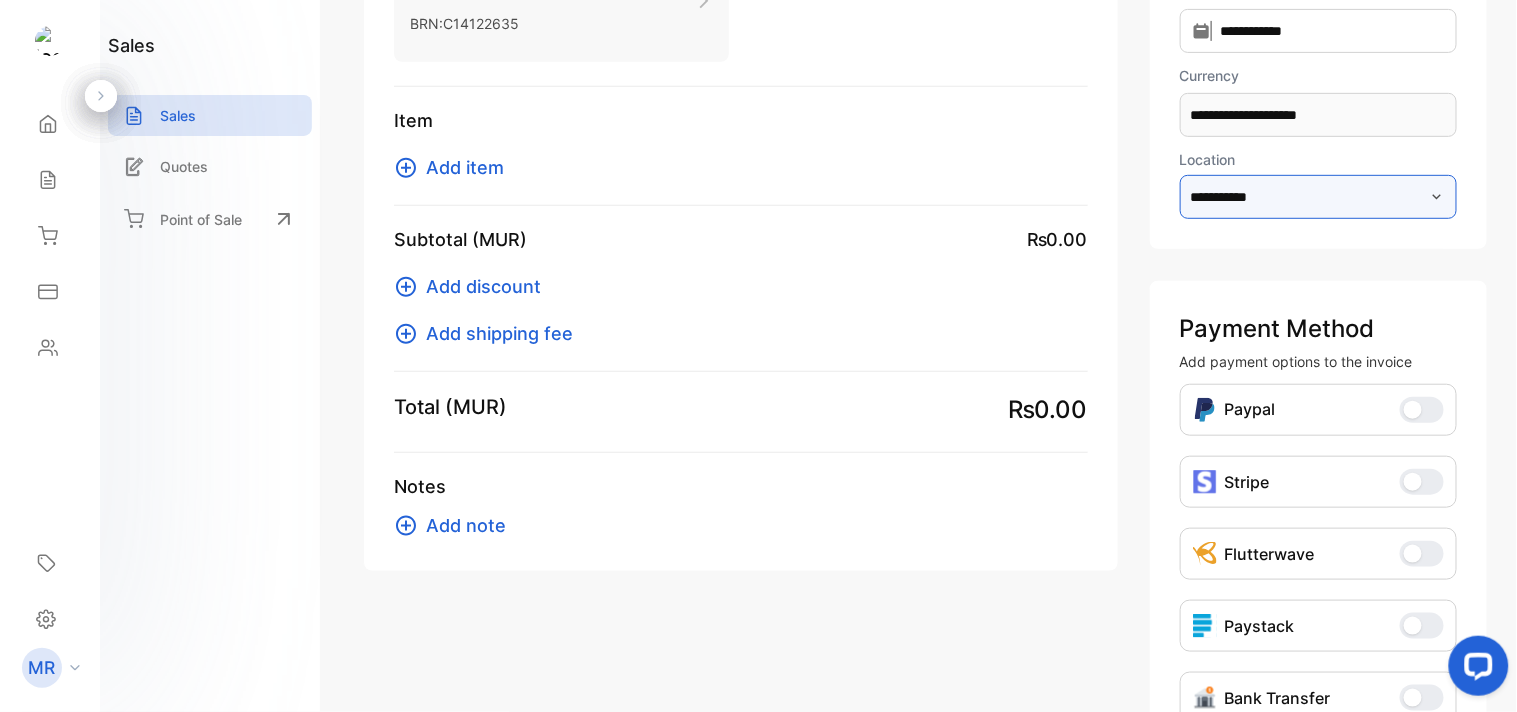 scroll, scrollTop: 465, scrollLeft: 0, axis: vertical 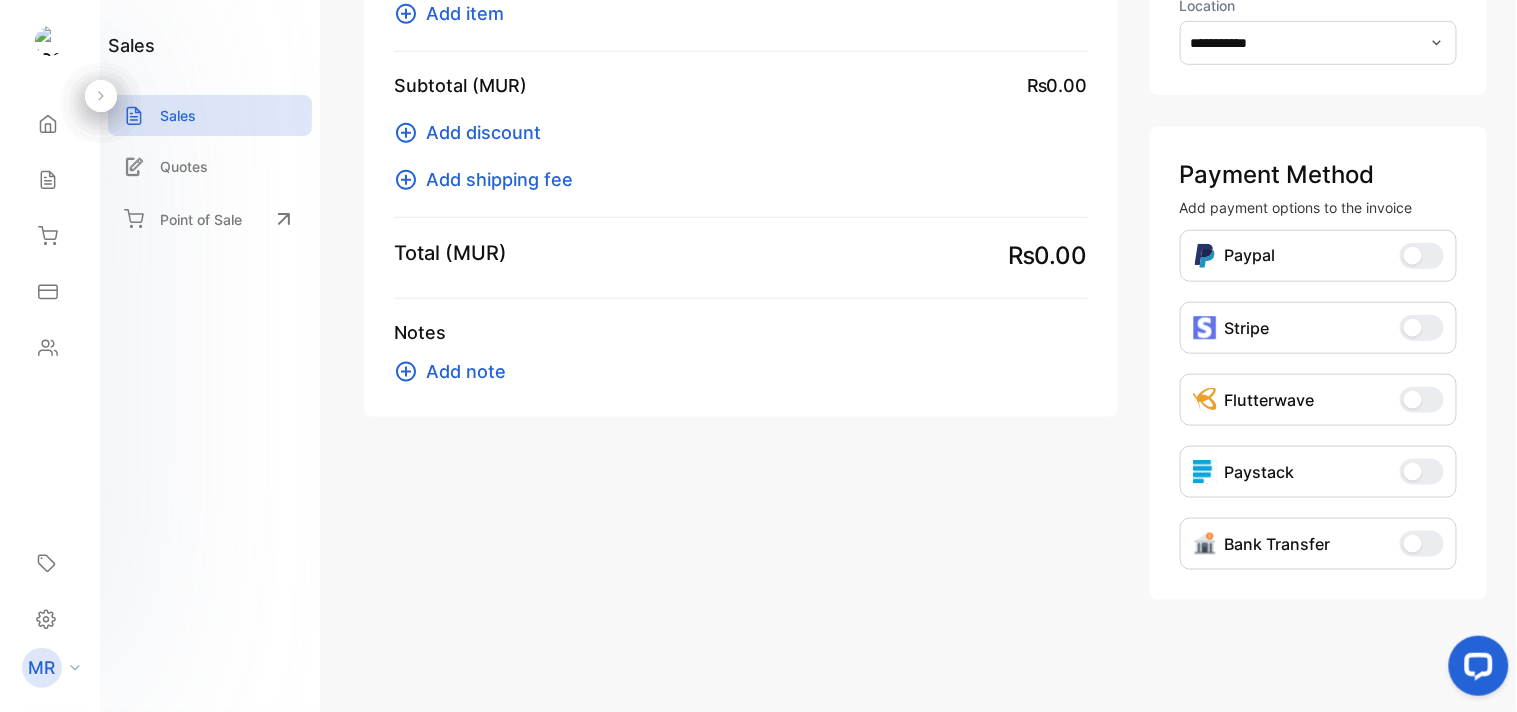 click on "Bank Transfer" at bounding box center [1422, 544] 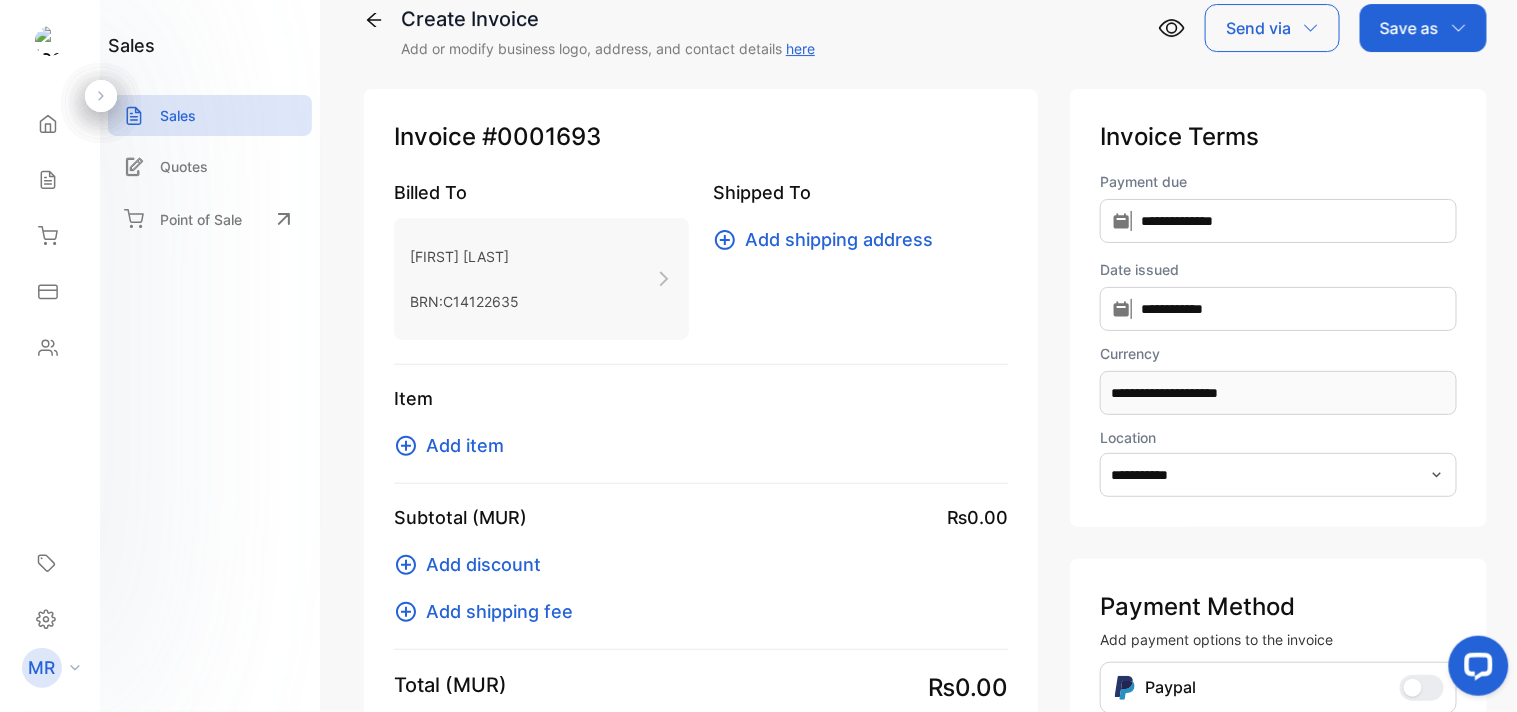 scroll, scrollTop: 31, scrollLeft: 0, axis: vertical 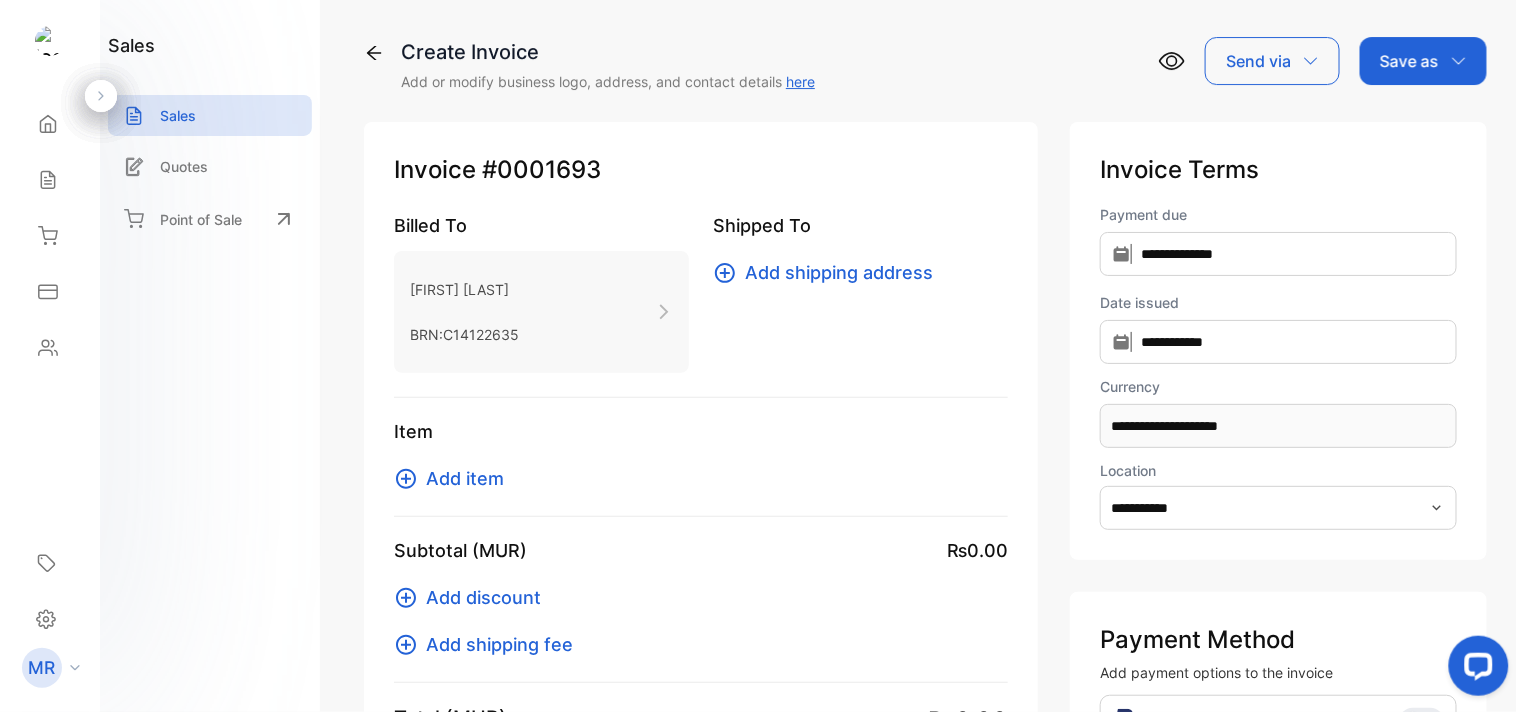 click on "Add item" at bounding box center [465, 478] 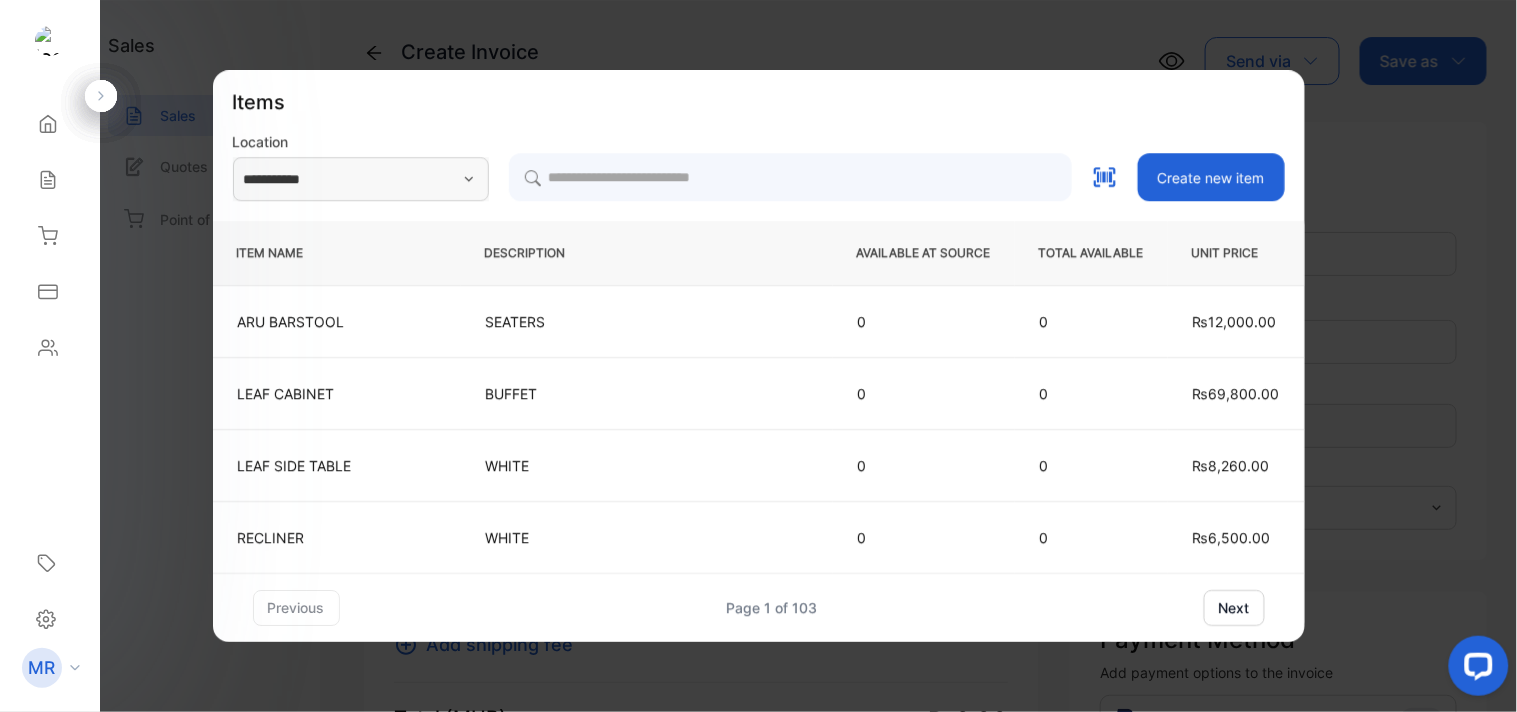 type 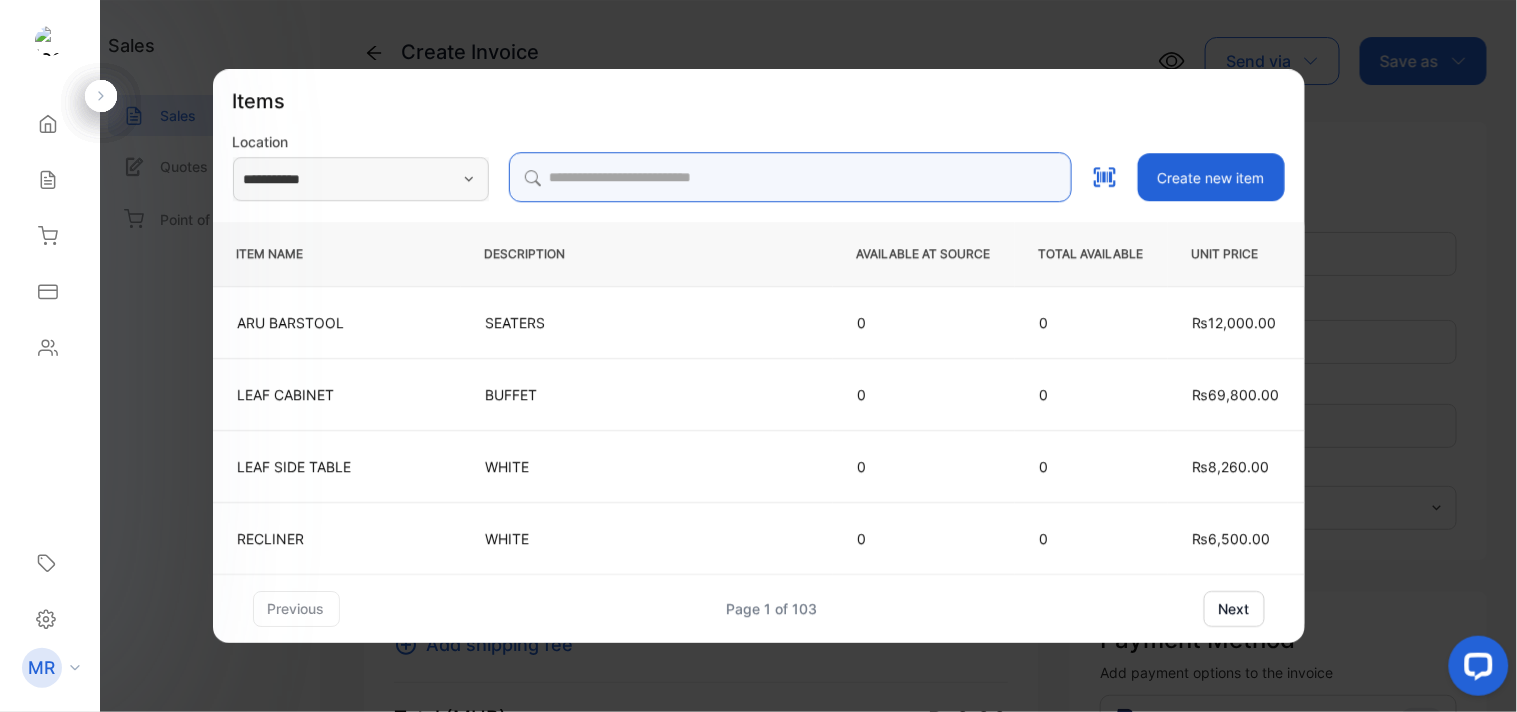 click at bounding box center [790, 177] 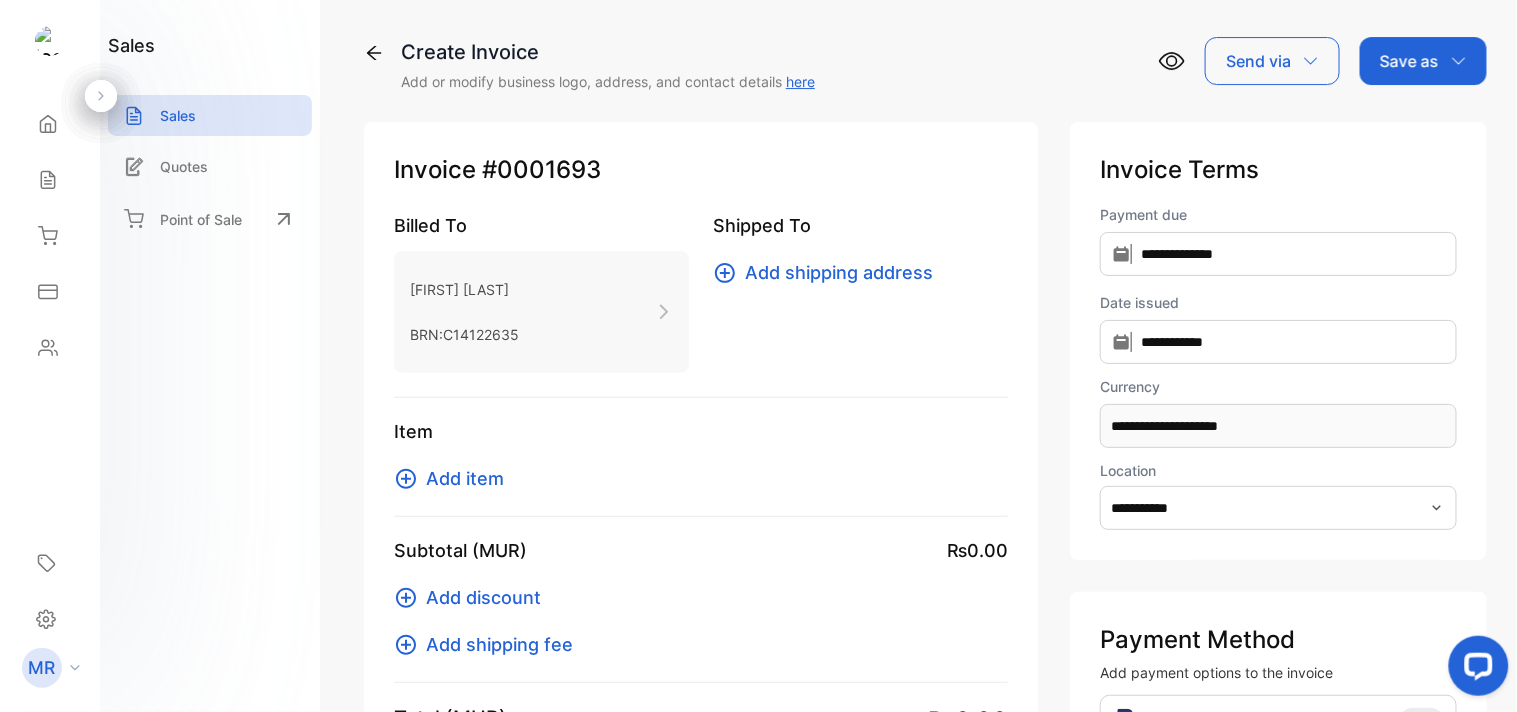 click on "Add item" at bounding box center (465, 478) 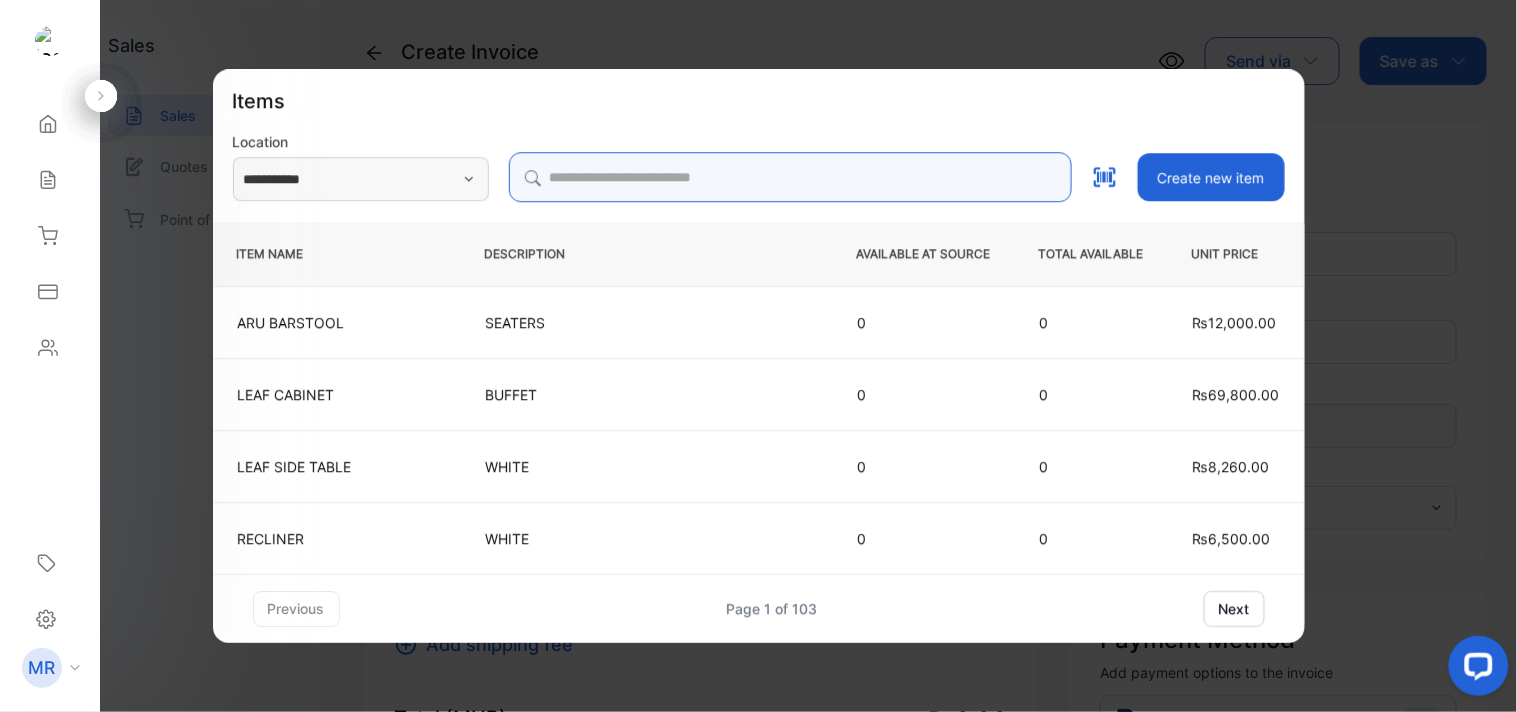 click at bounding box center (790, 177) 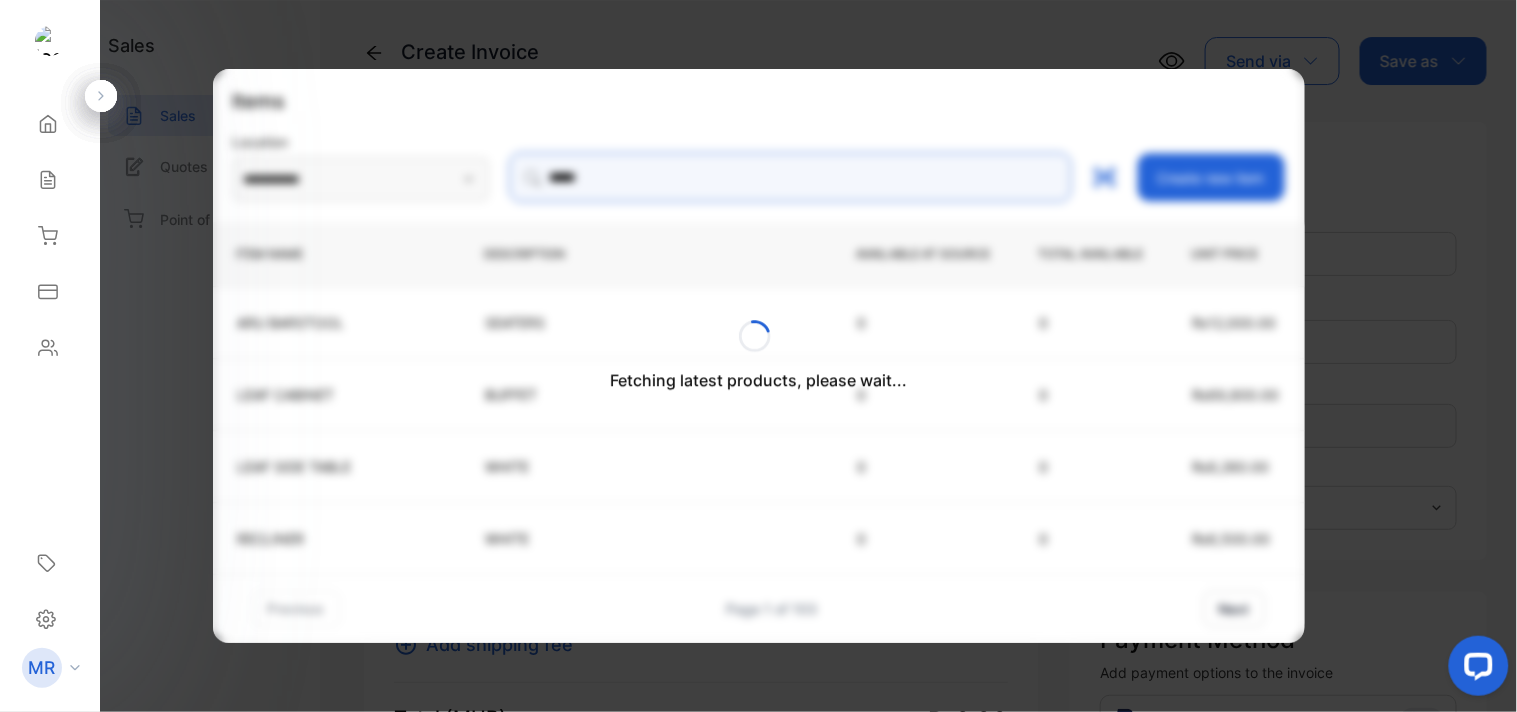 type on "**********" 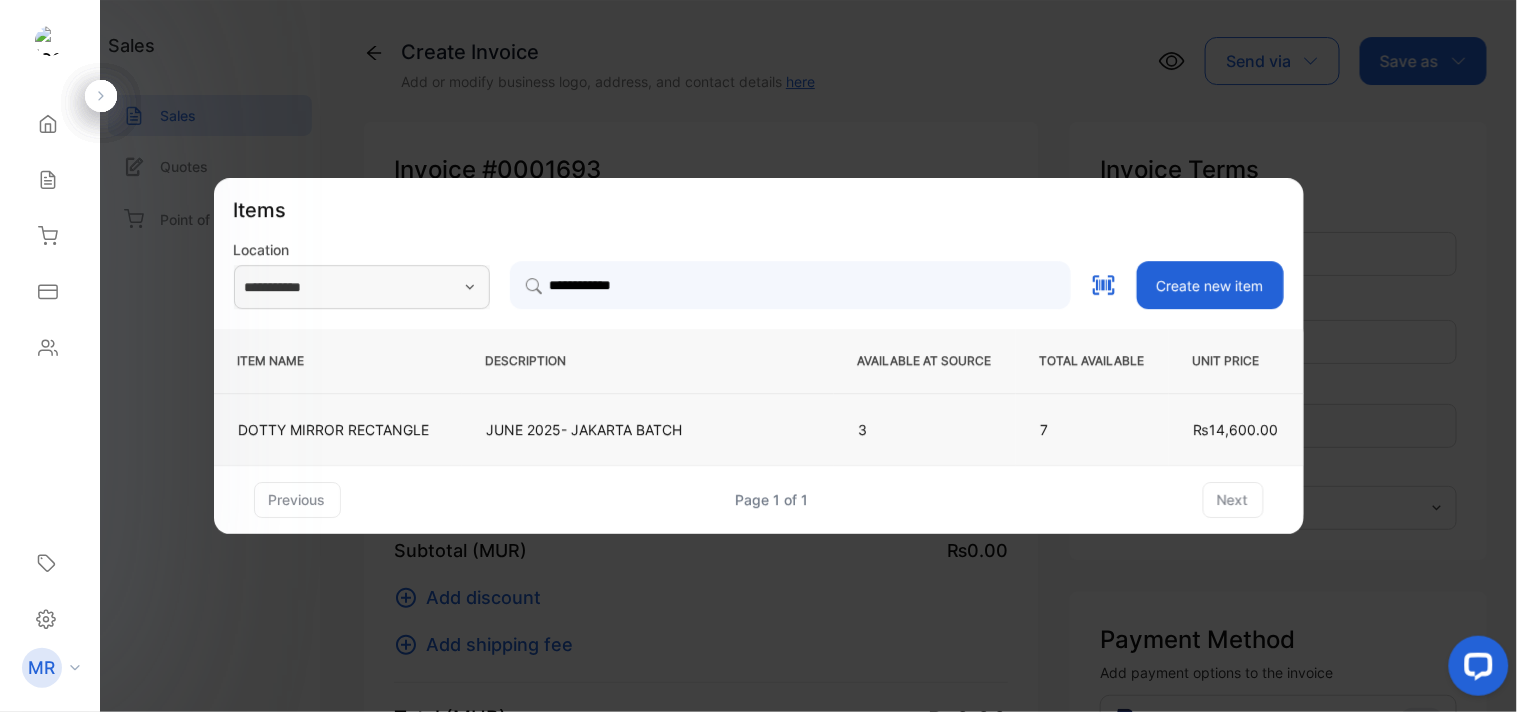 click on "JUNE 2025- JAKARTA BATCH" at bounding box center (648, 429) 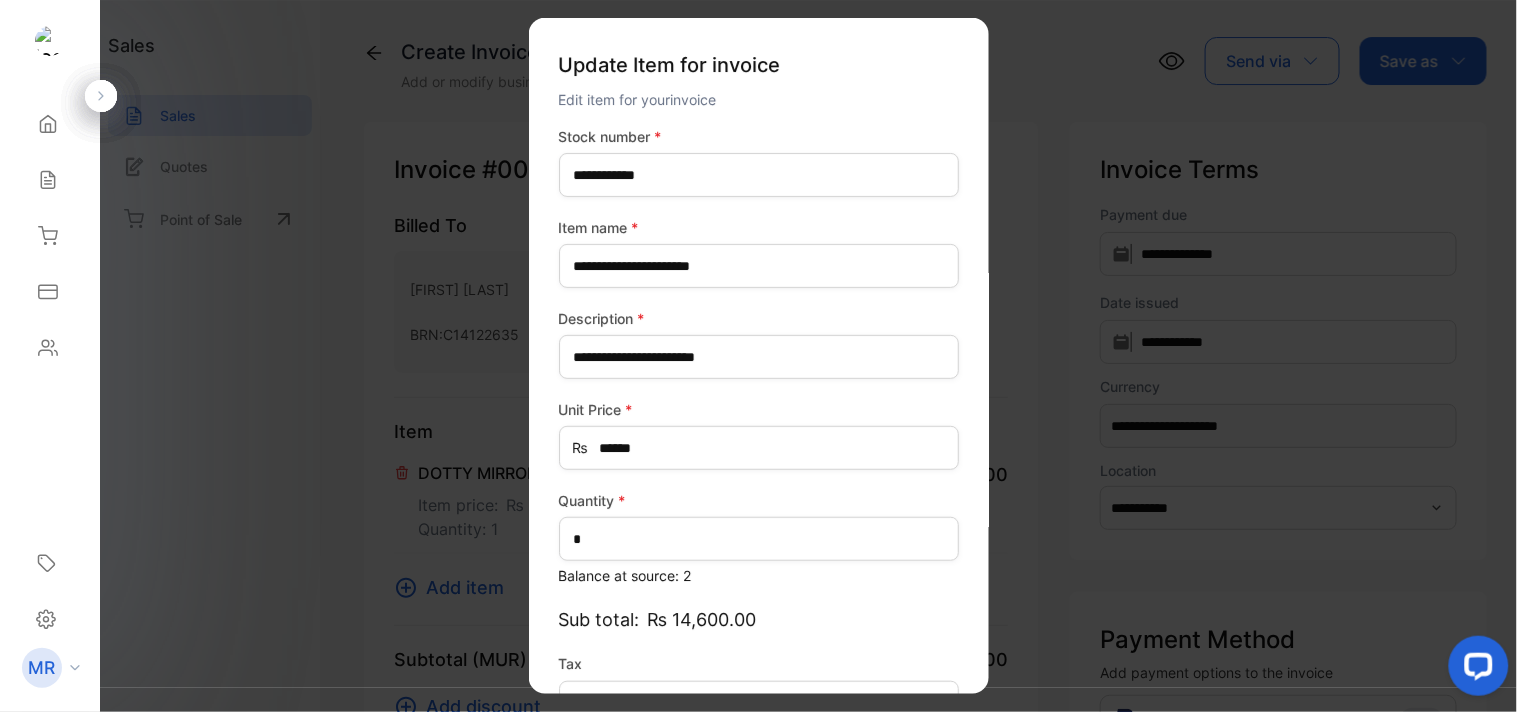 scroll, scrollTop: 130, scrollLeft: 0, axis: vertical 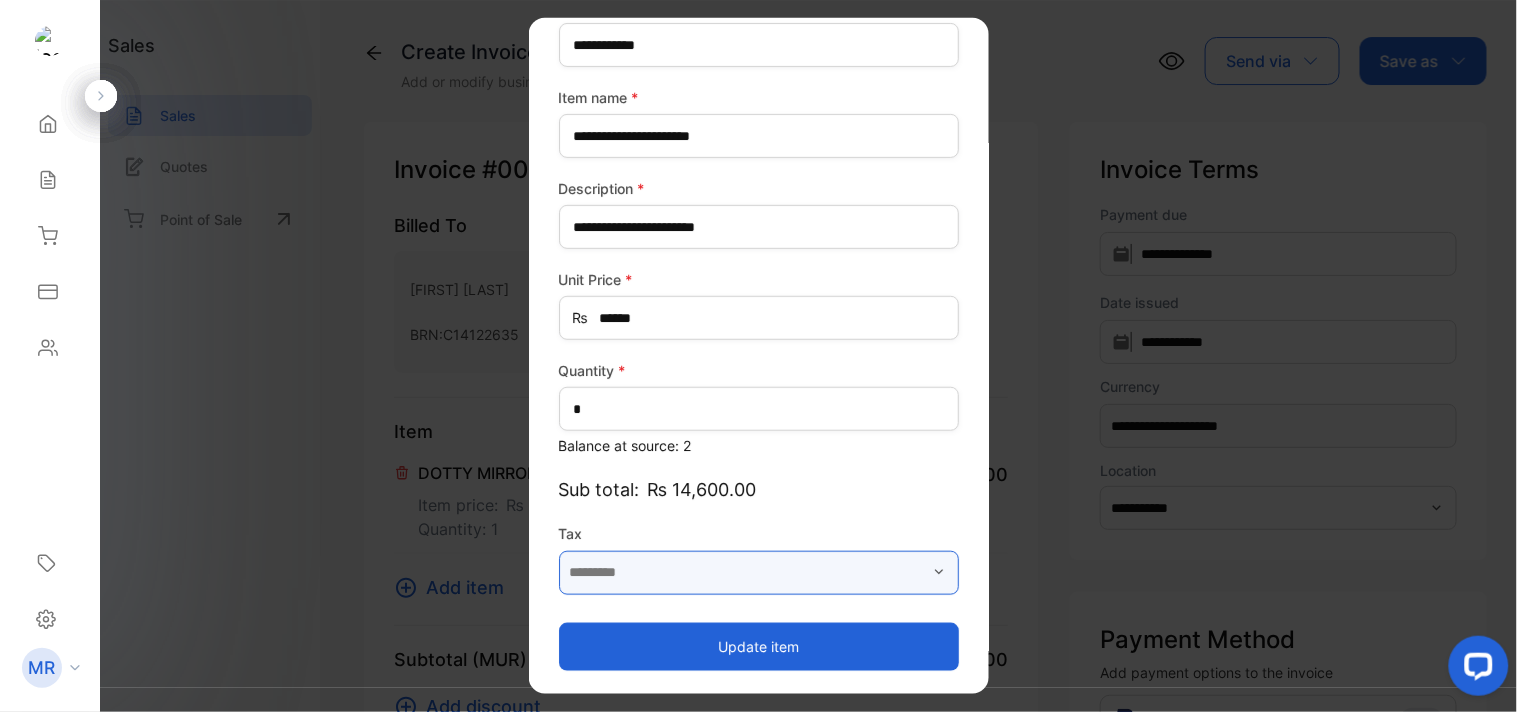 click at bounding box center (759, 572) 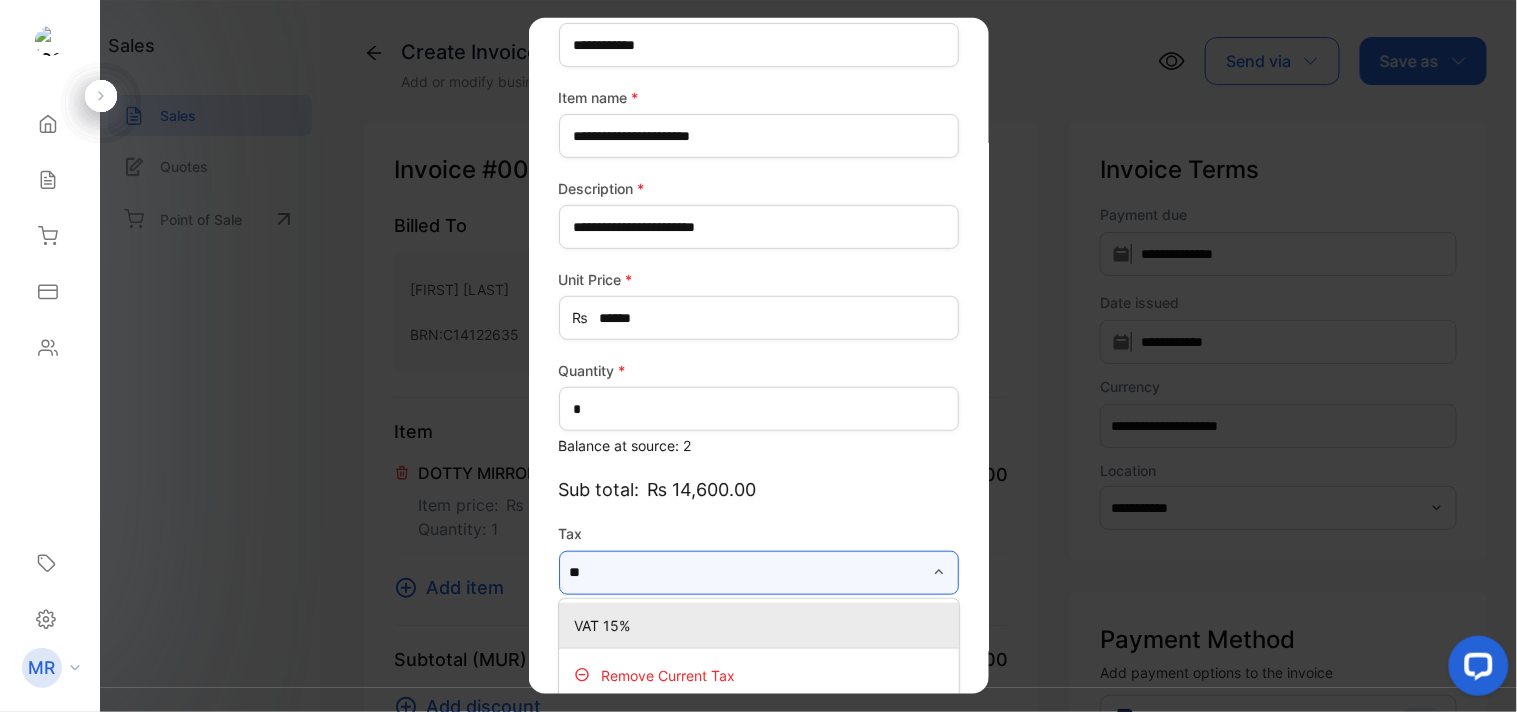 scroll, scrollTop: 145, scrollLeft: 0, axis: vertical 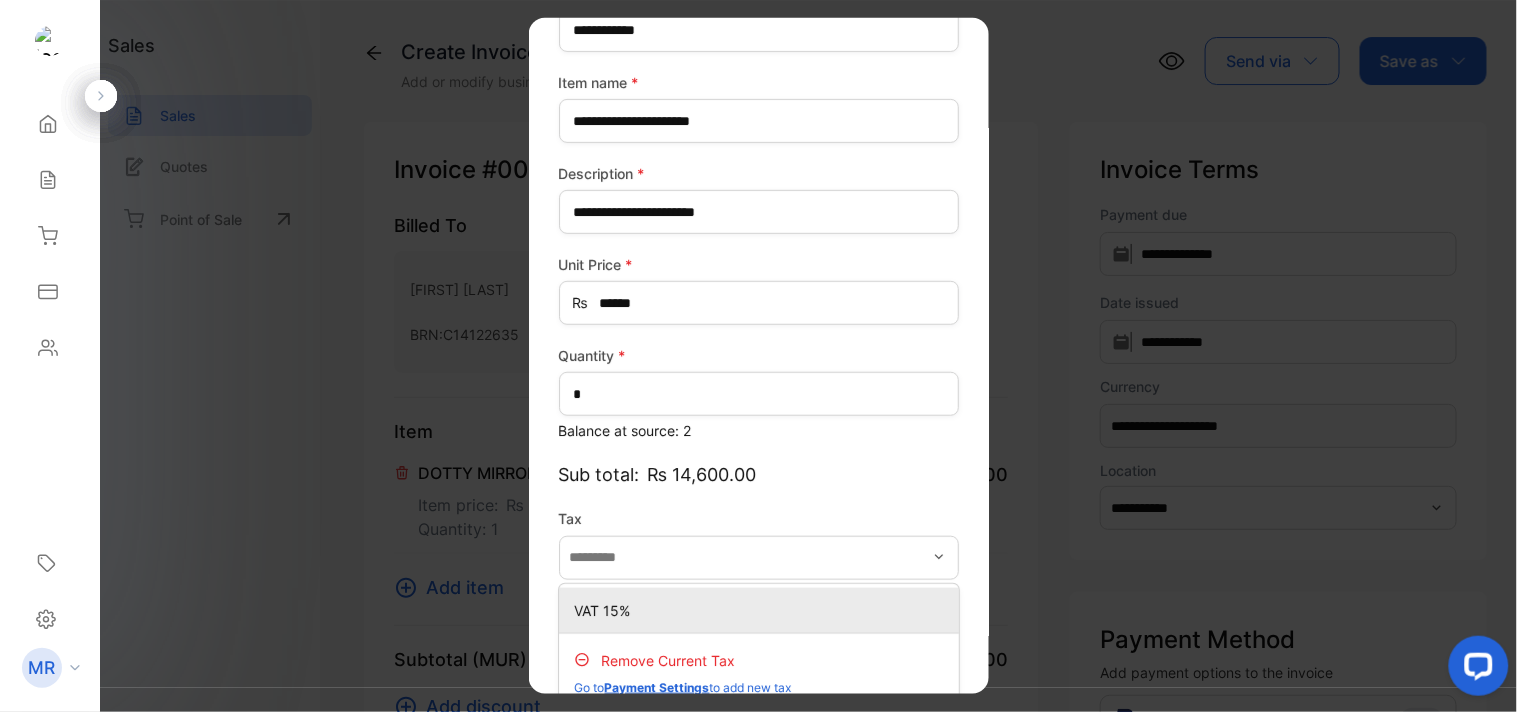 click on "VAT 15%" at bounding box center (763, 609) 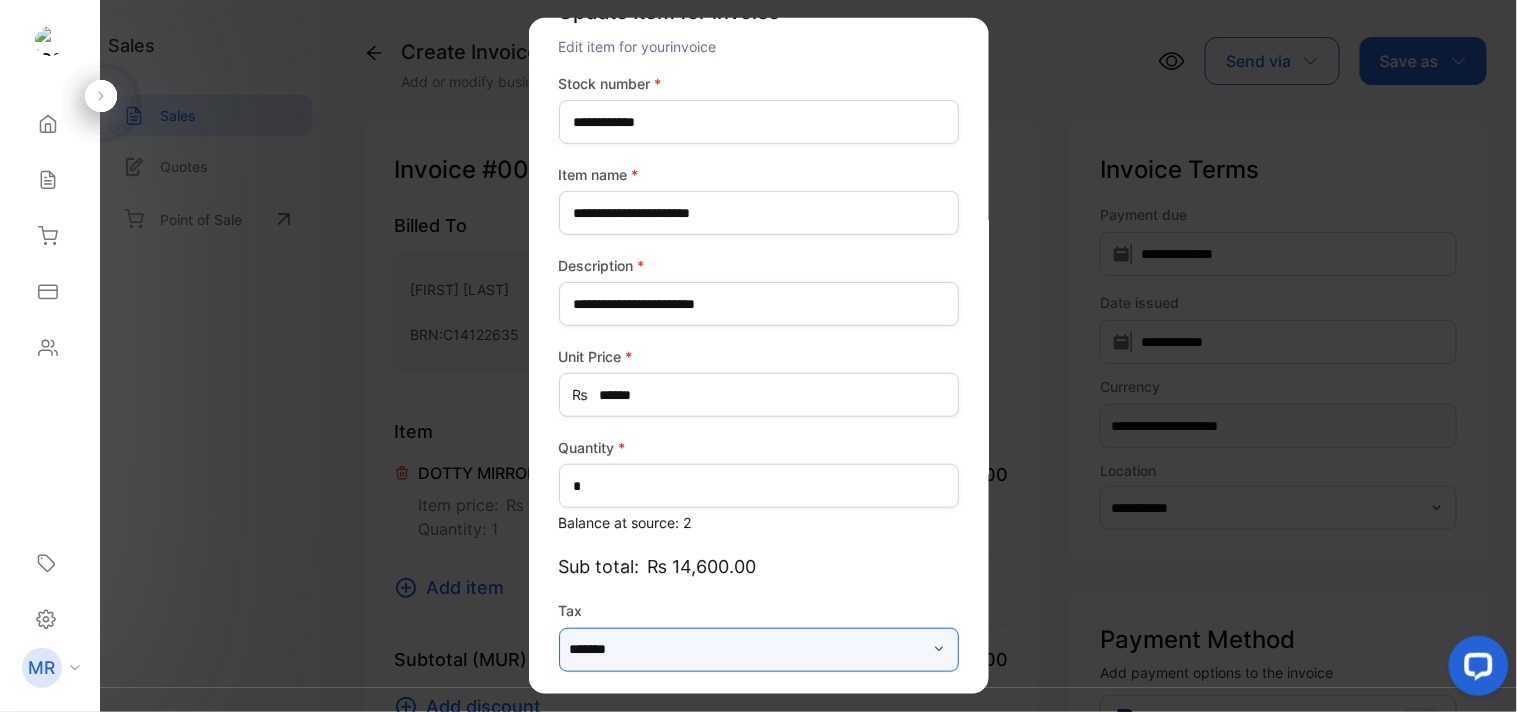 scroll, scrollTop: 130, scrollLeft: 0, axis: vertical 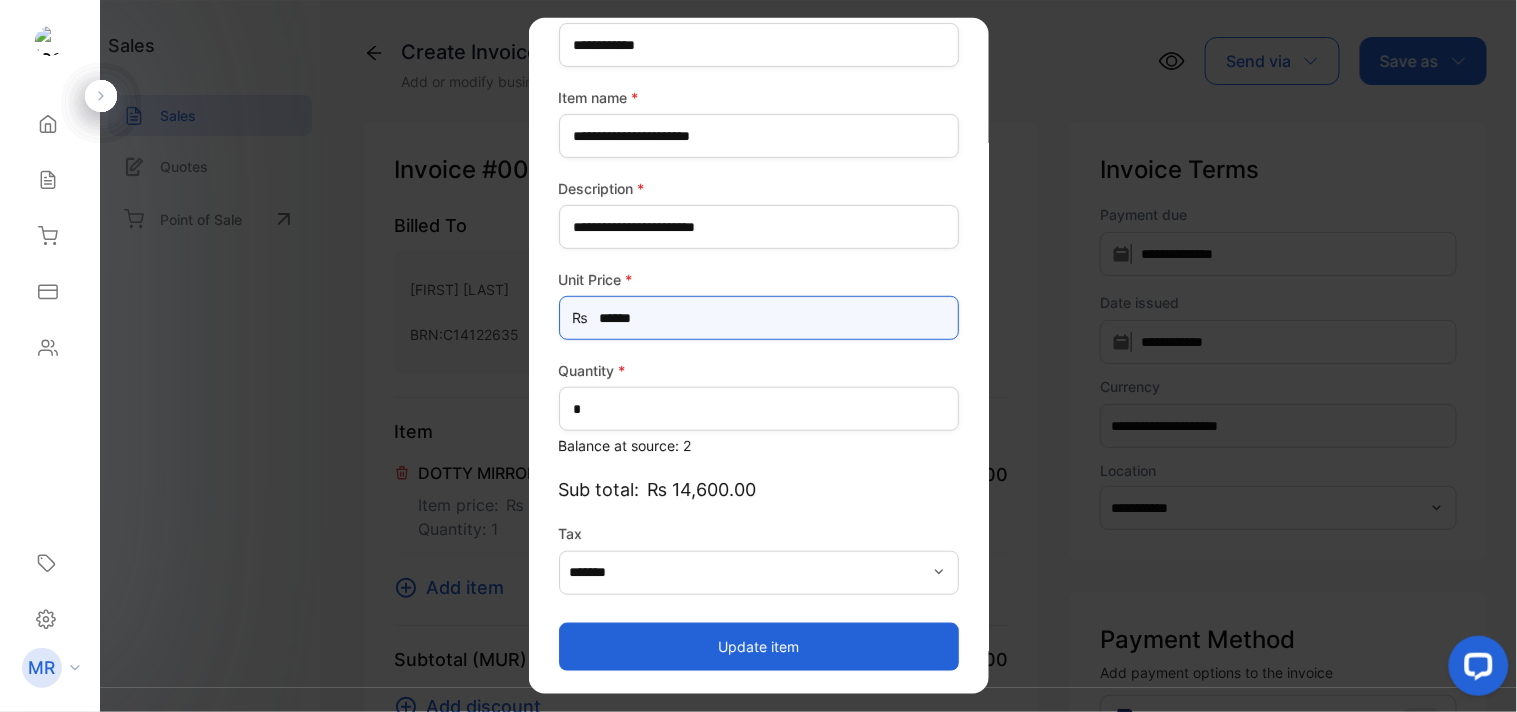 click on "******" at bounding box center (759, 318) 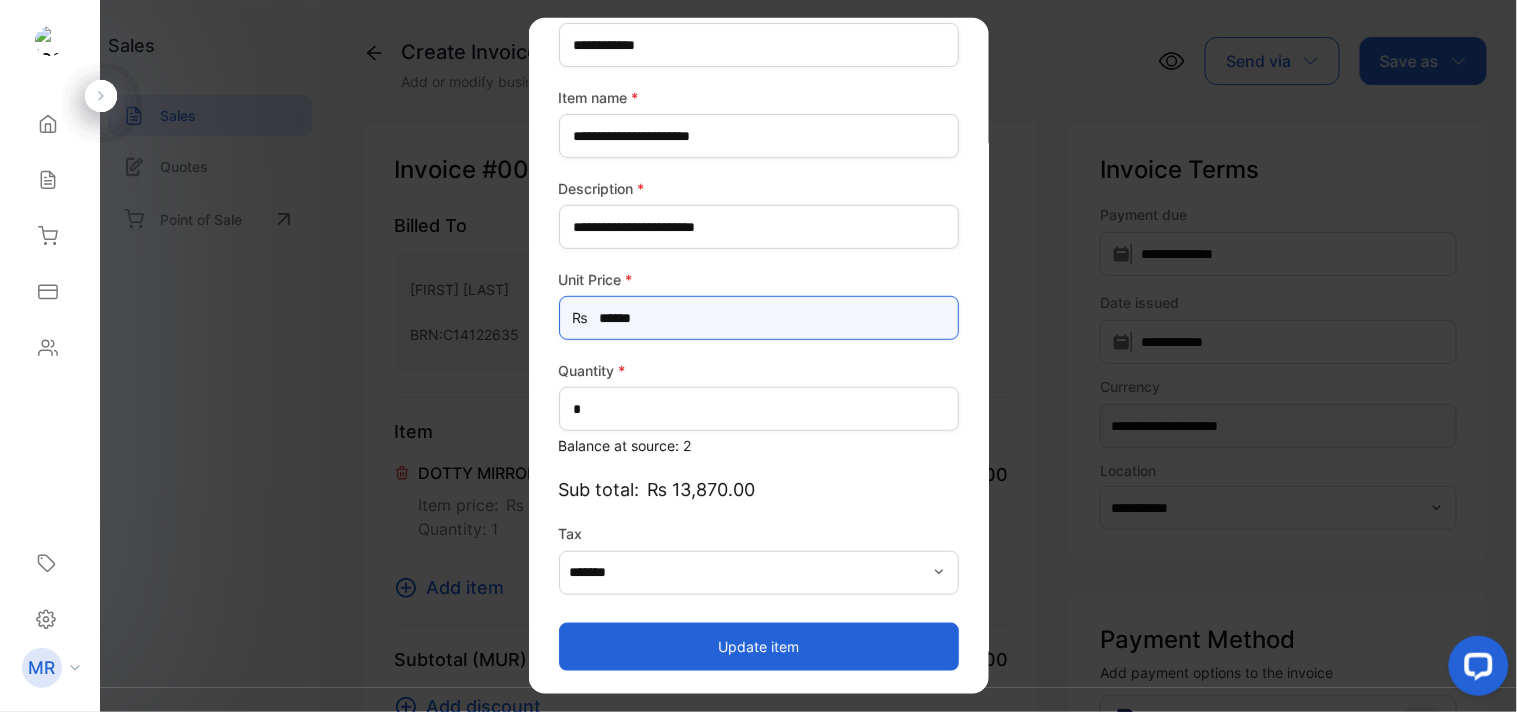 type on "******" 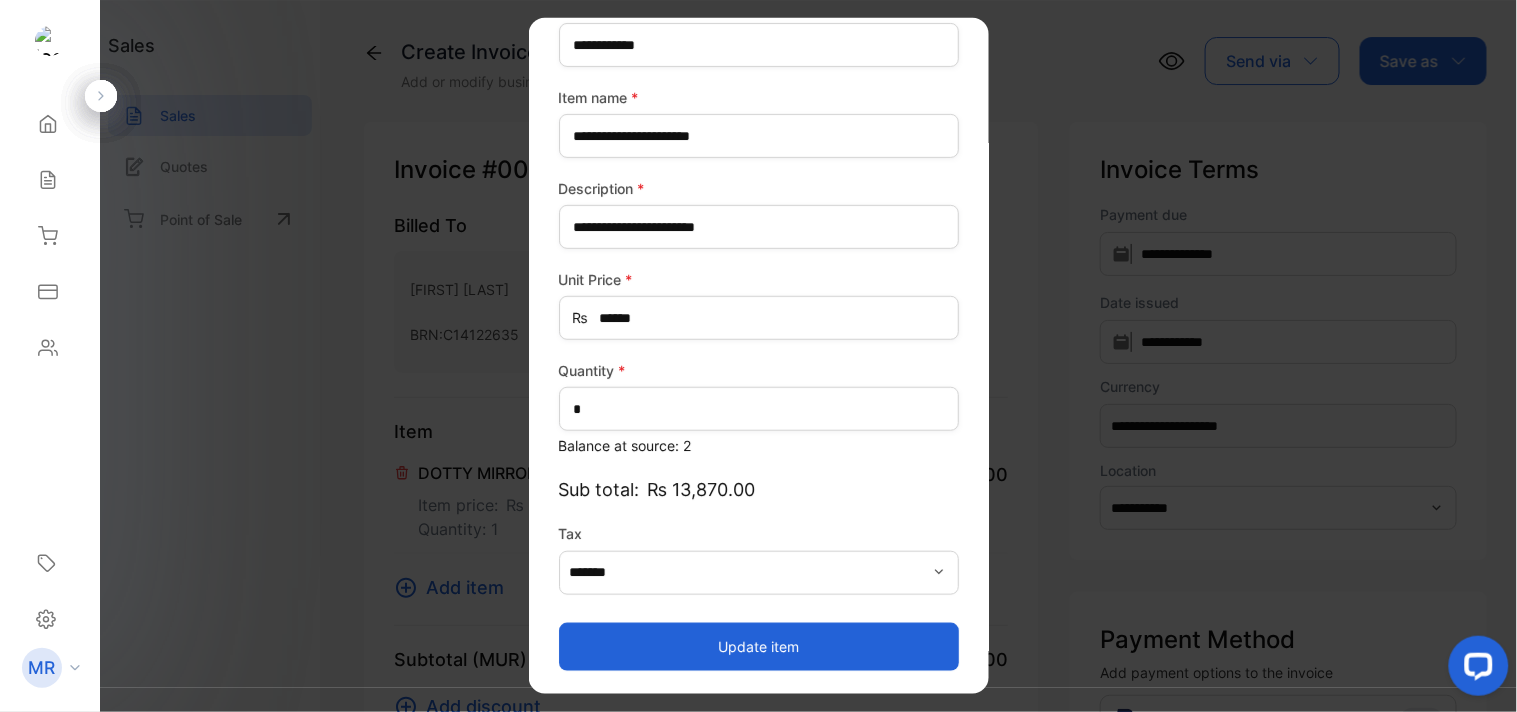click on "Update item" at bounding box center (759, 646) 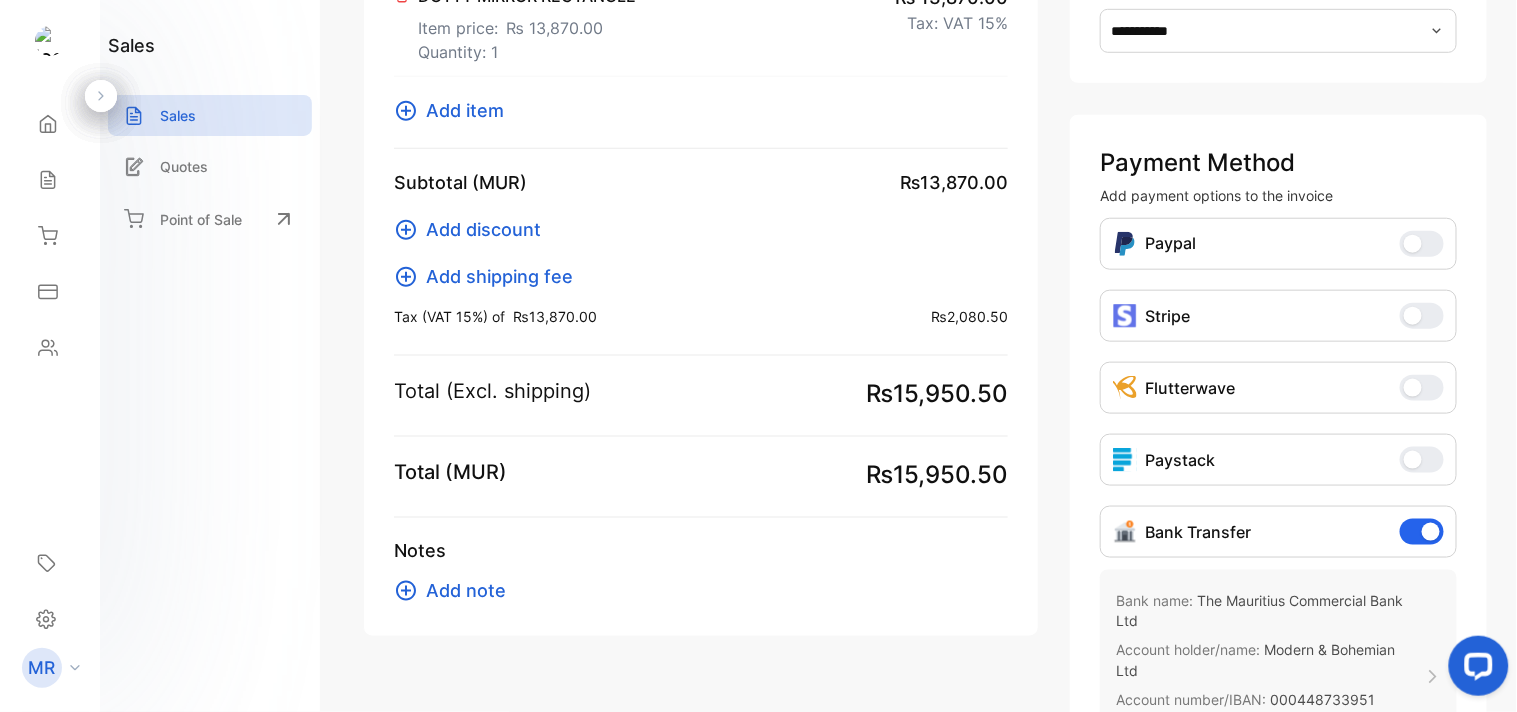 scroll, scrollTop: 480, scrollLeft: 0, axis: vertical 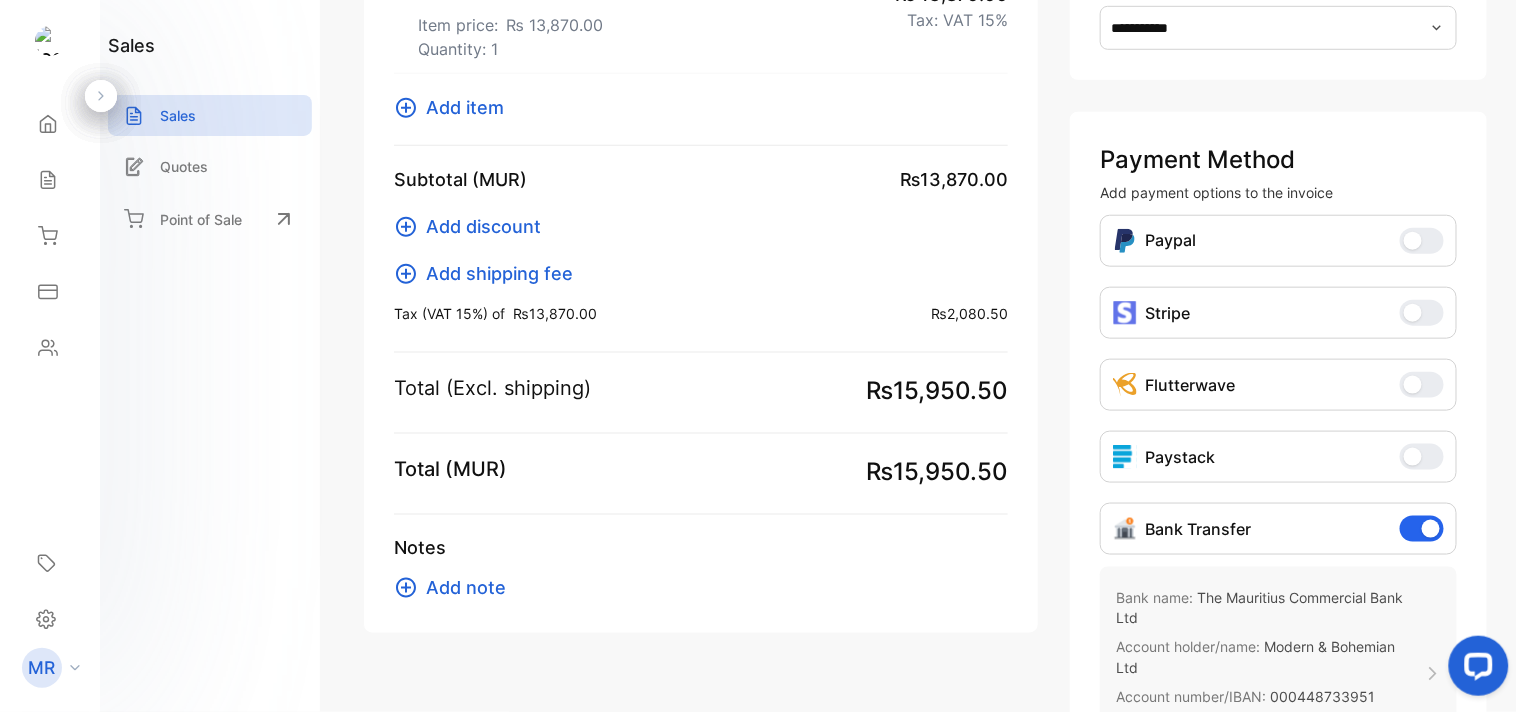 click on "Add note" at bounding box center [466, 587] 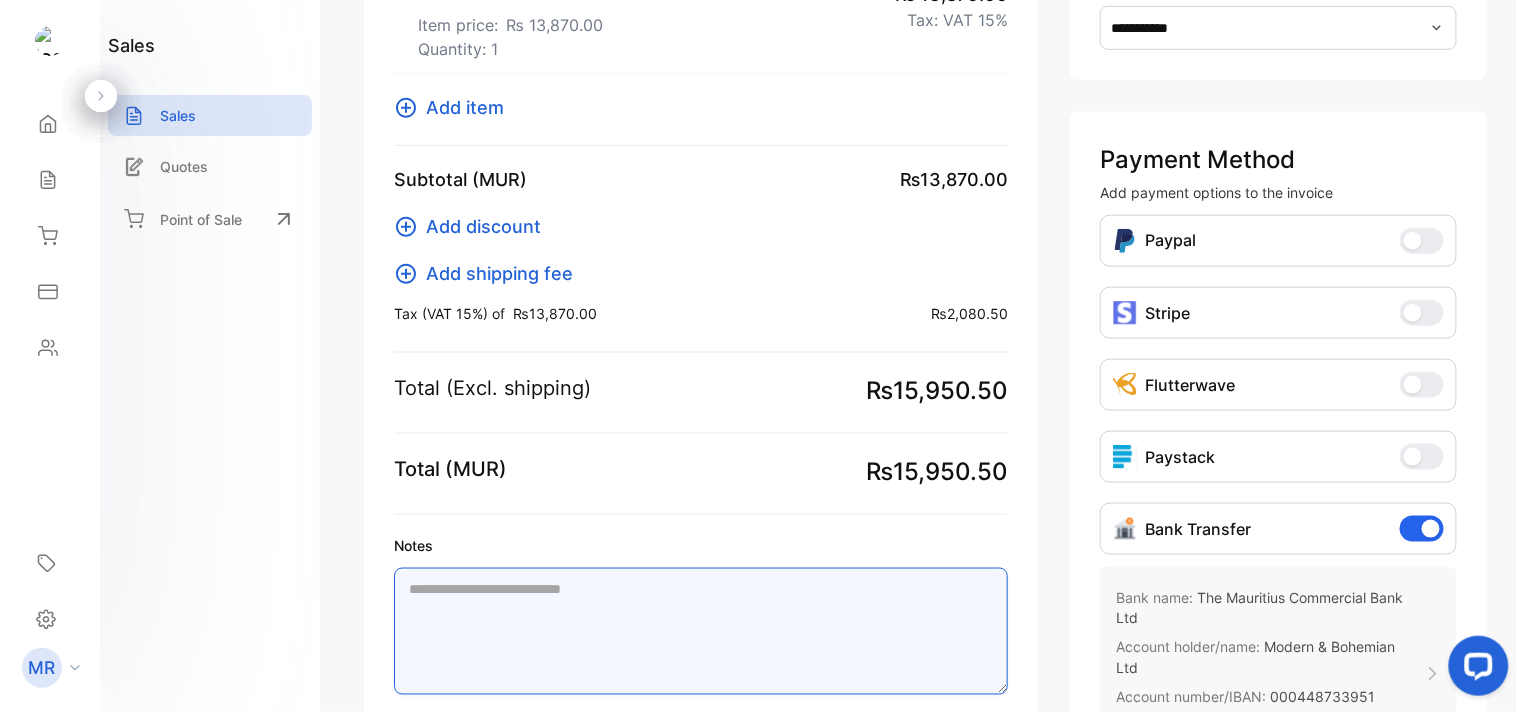 click on "Notes" at bounding box center [701, 631] 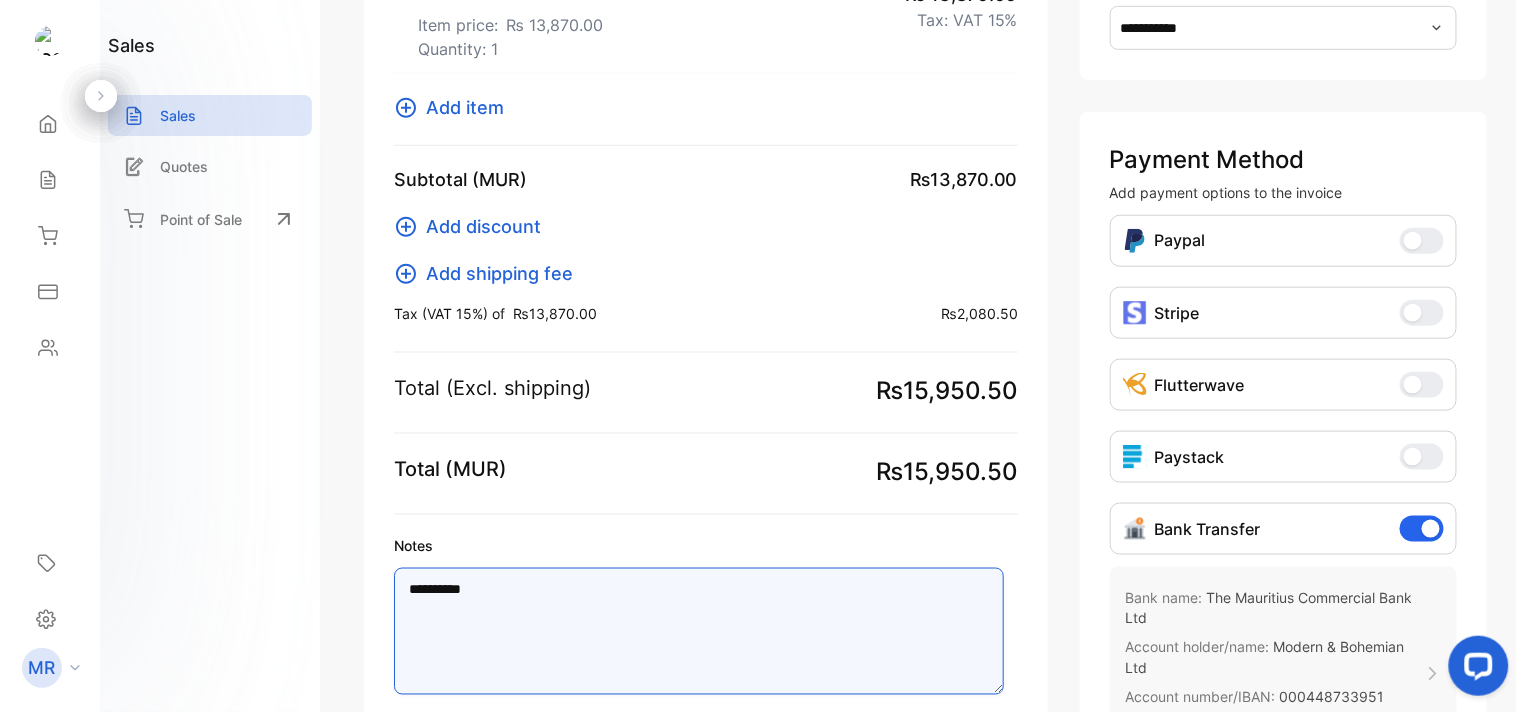 type on "**********" 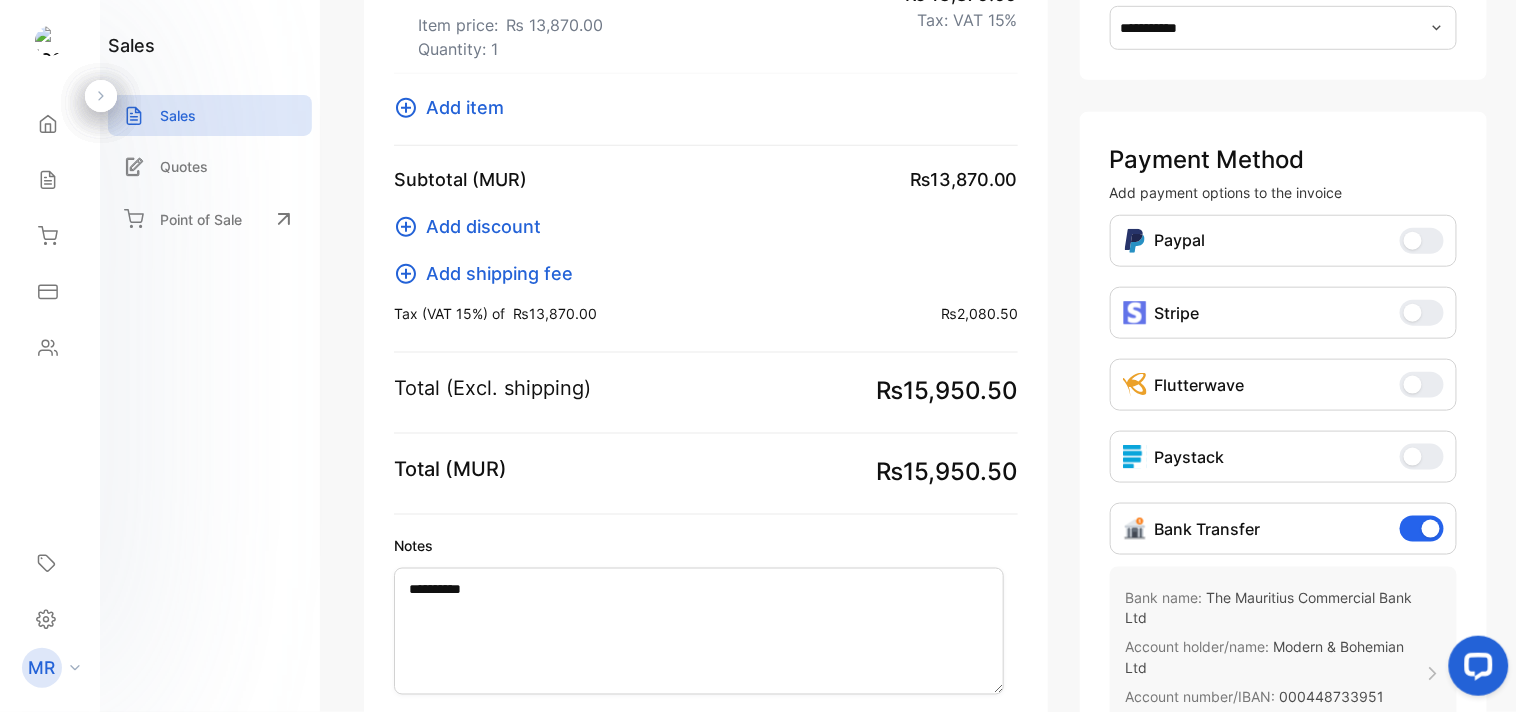 click on "sales Sales Quotes Point of Sale" at bounding box center (210, 356) 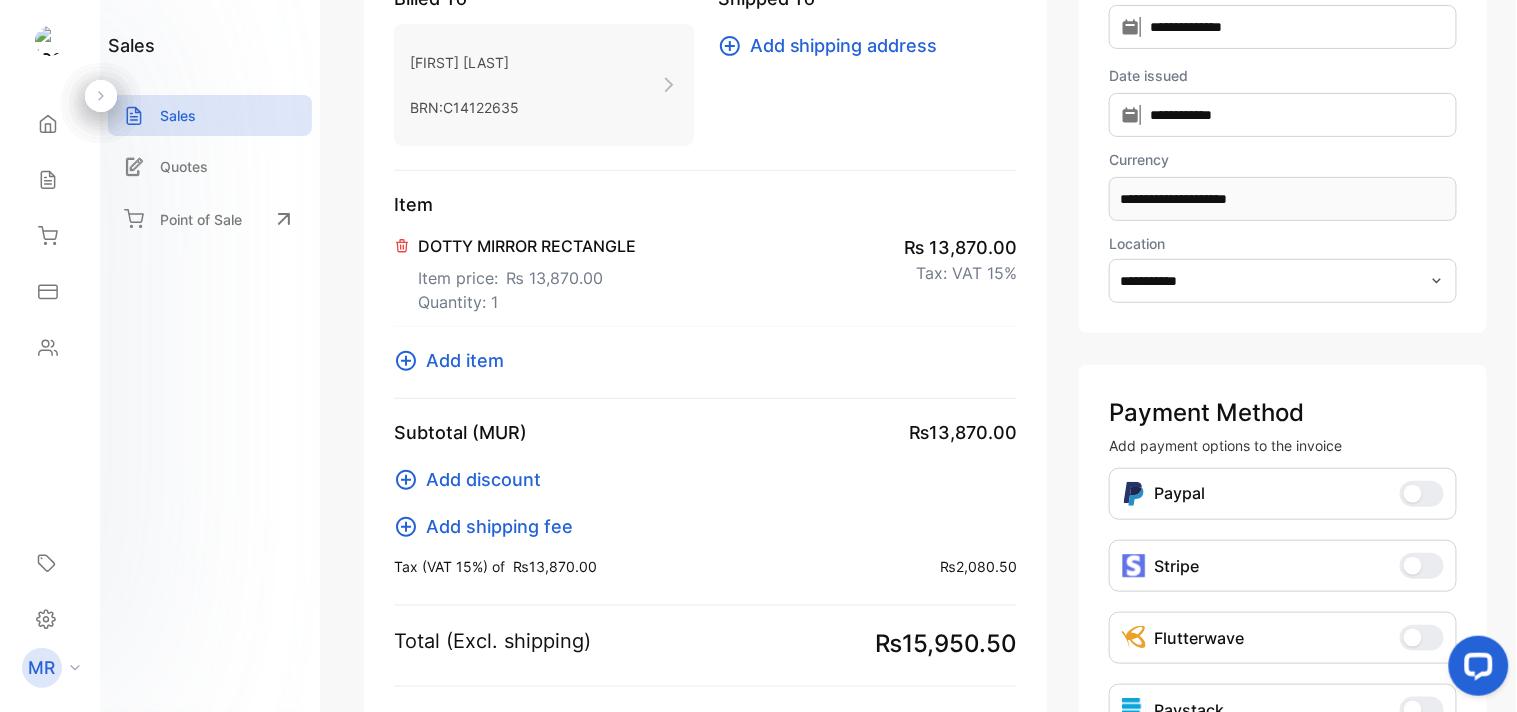 scroll, scrollTop: 336, scrollLeft: 0, axis: vertical 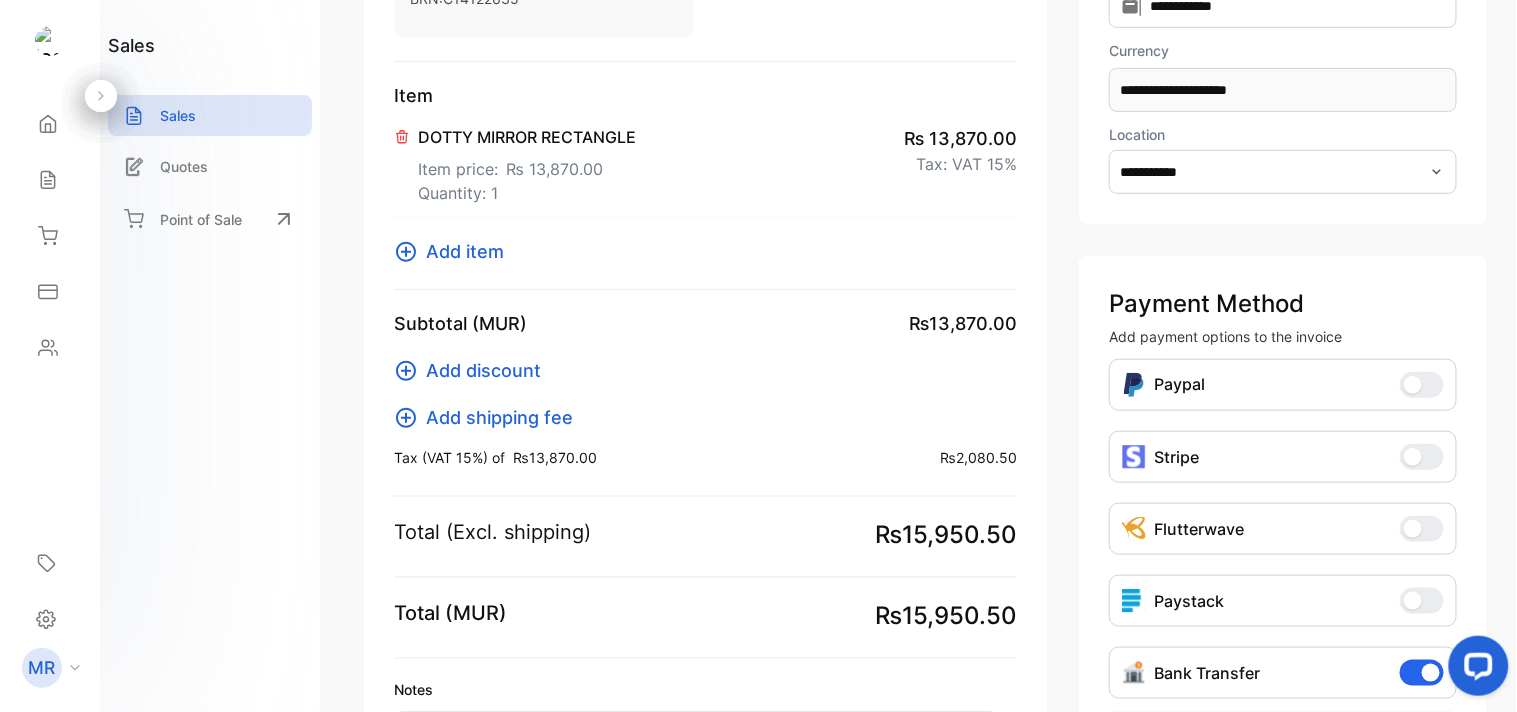 click on "Add shipping fee" at bounding box center (483, 370) 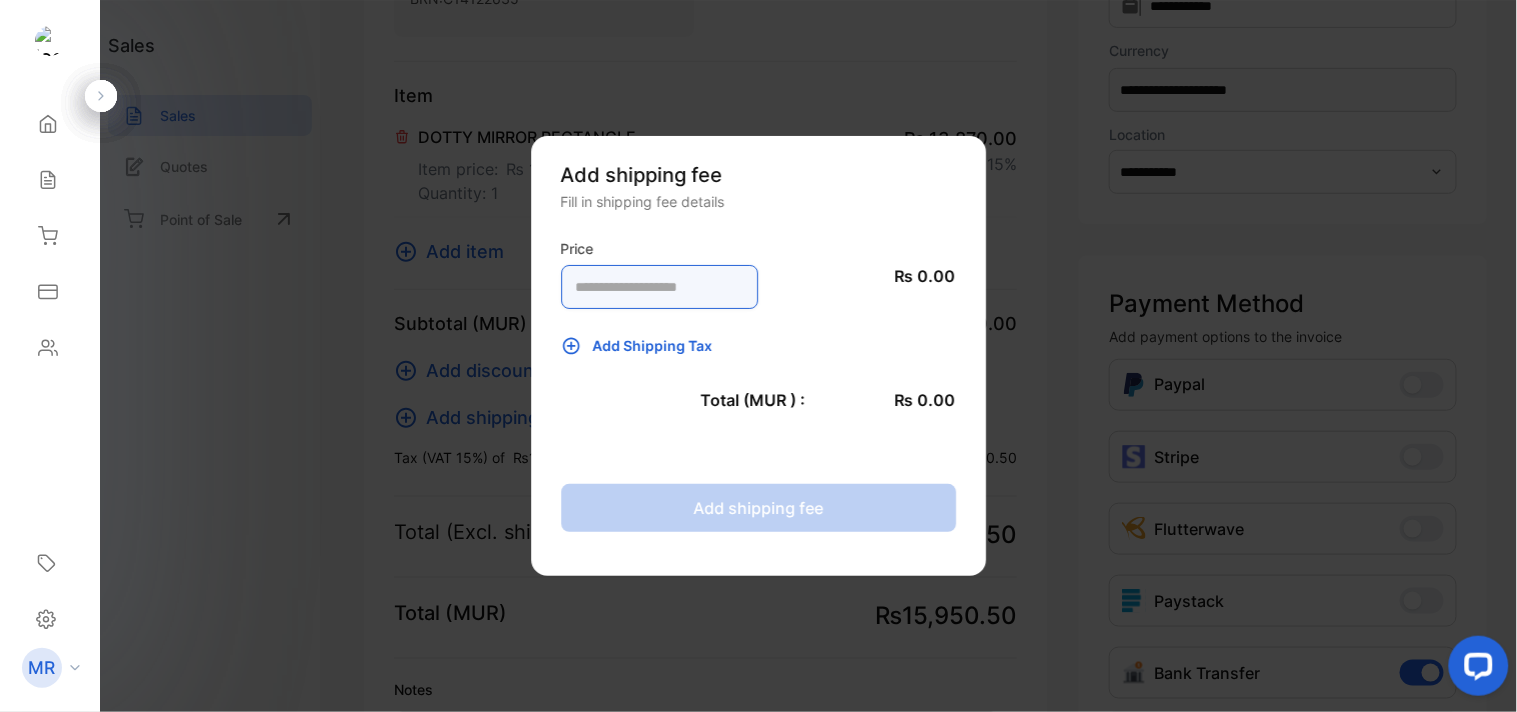 click at bounding box center (660, 287) 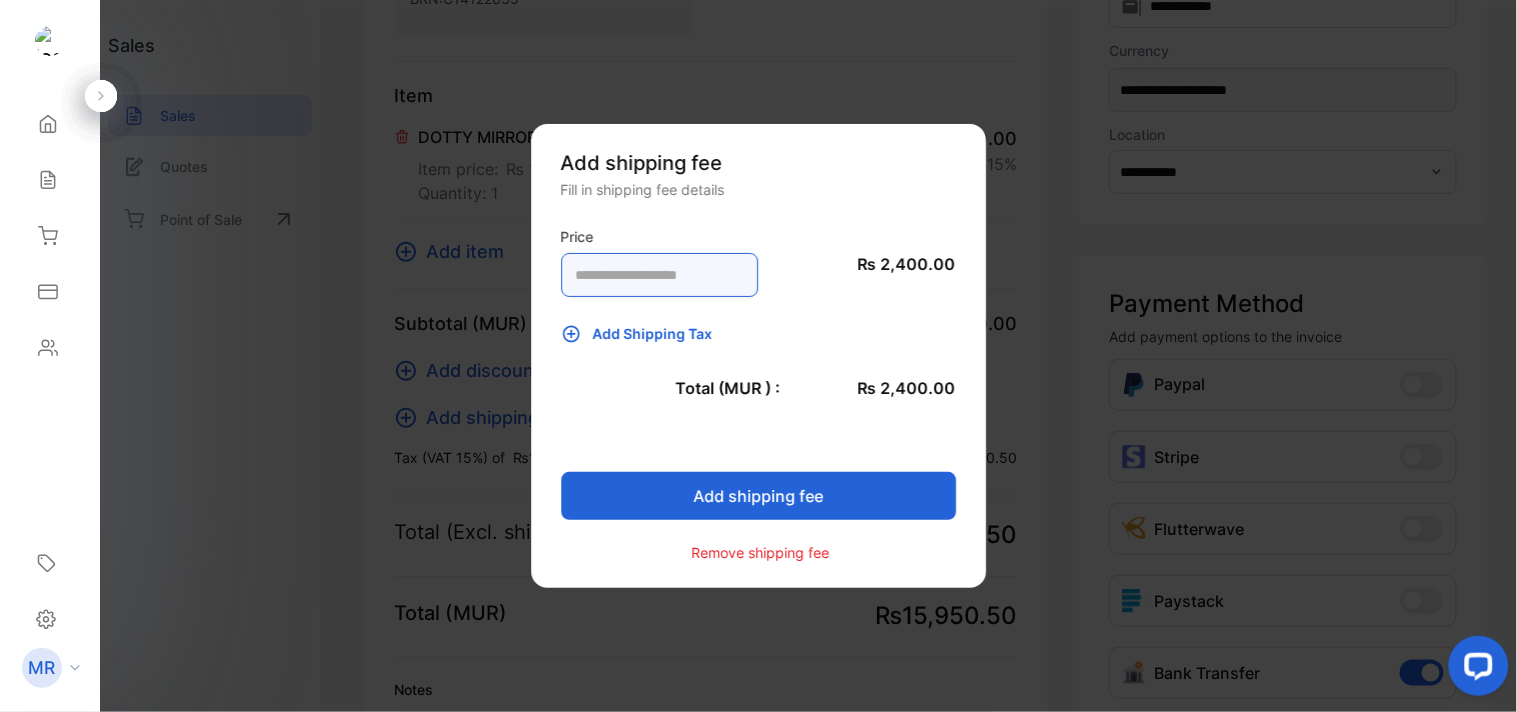 type on "****" 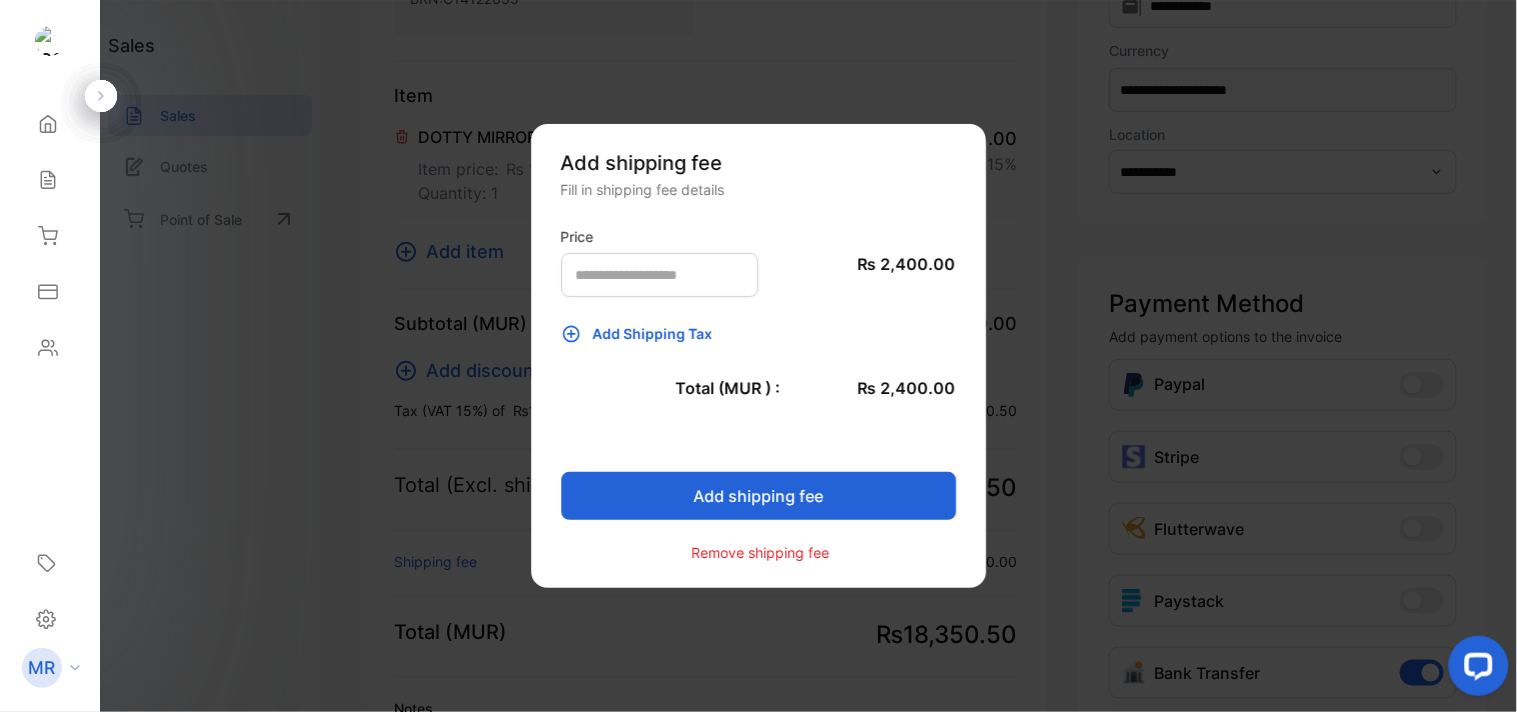 click on "Add shipping fee" at bounding box center (758, 496) 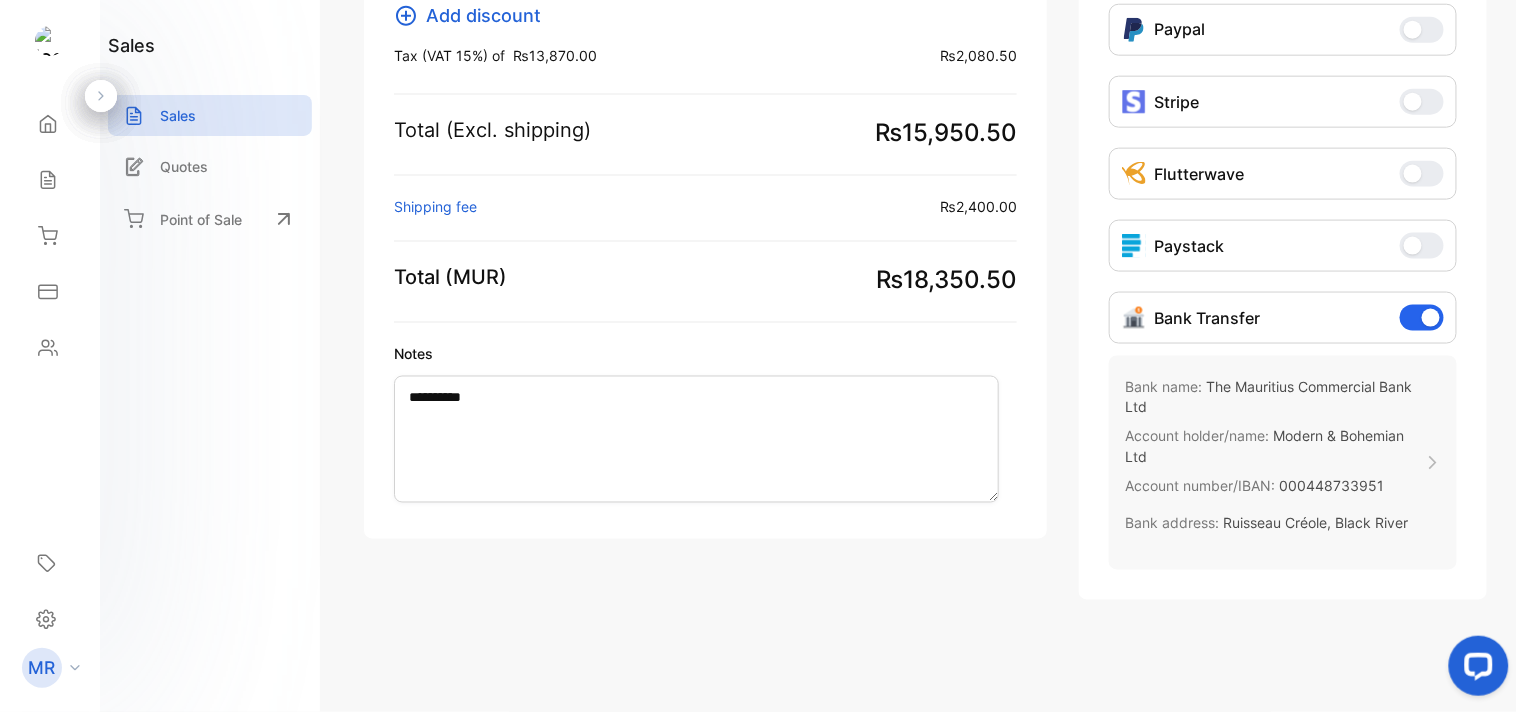scroll, scrollTop: 0, scrollLeft: 0, axis: both 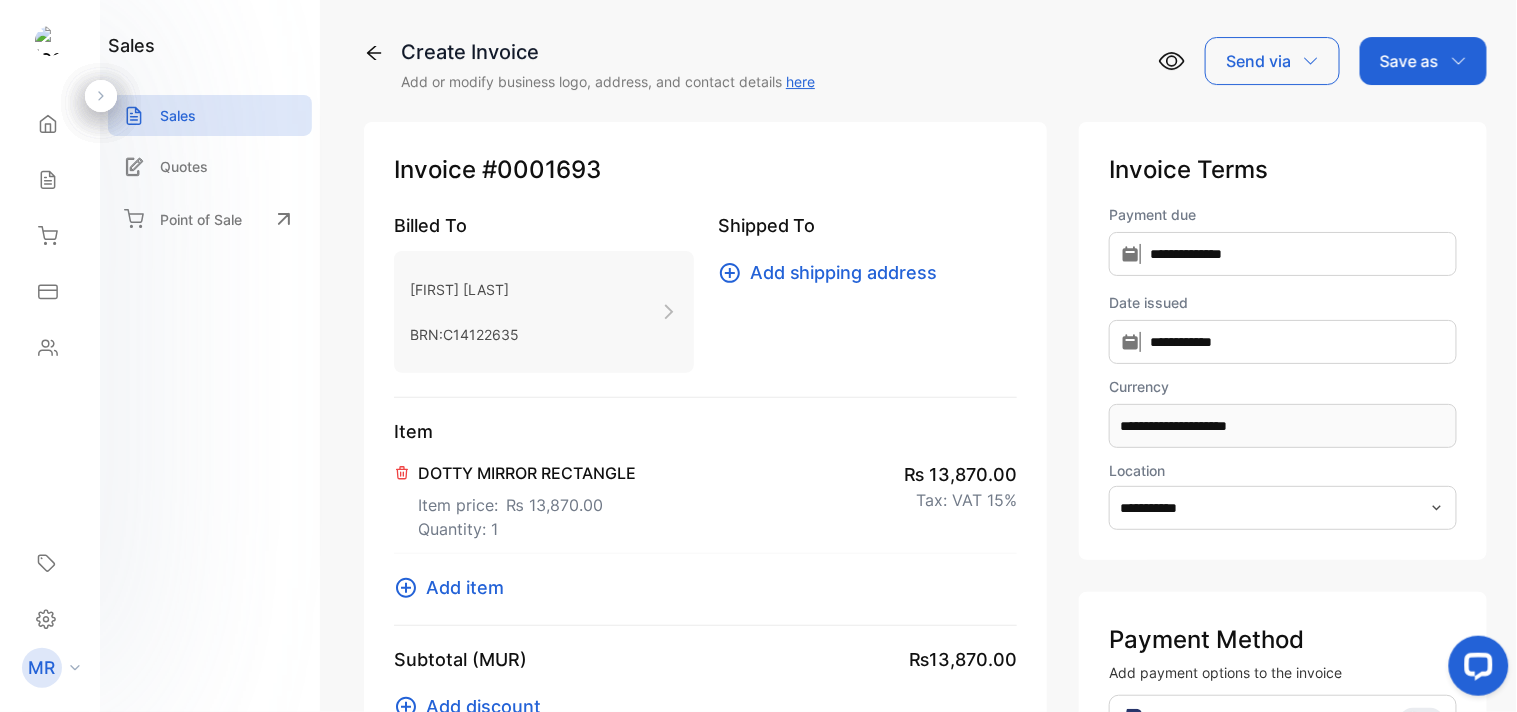 click on "Save as" at bounding box center (1423, 61) 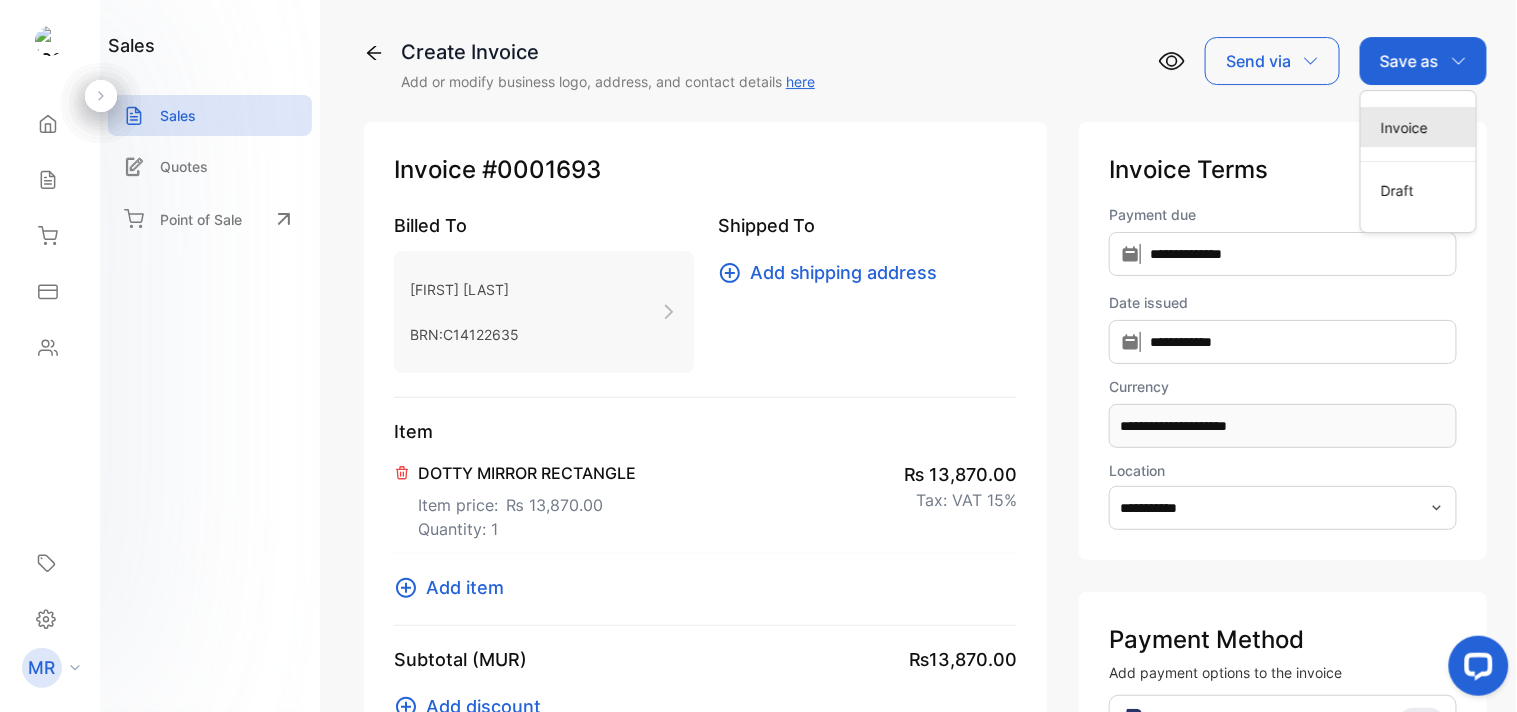 click on "Invoice" at bounding box center (1418, 127) 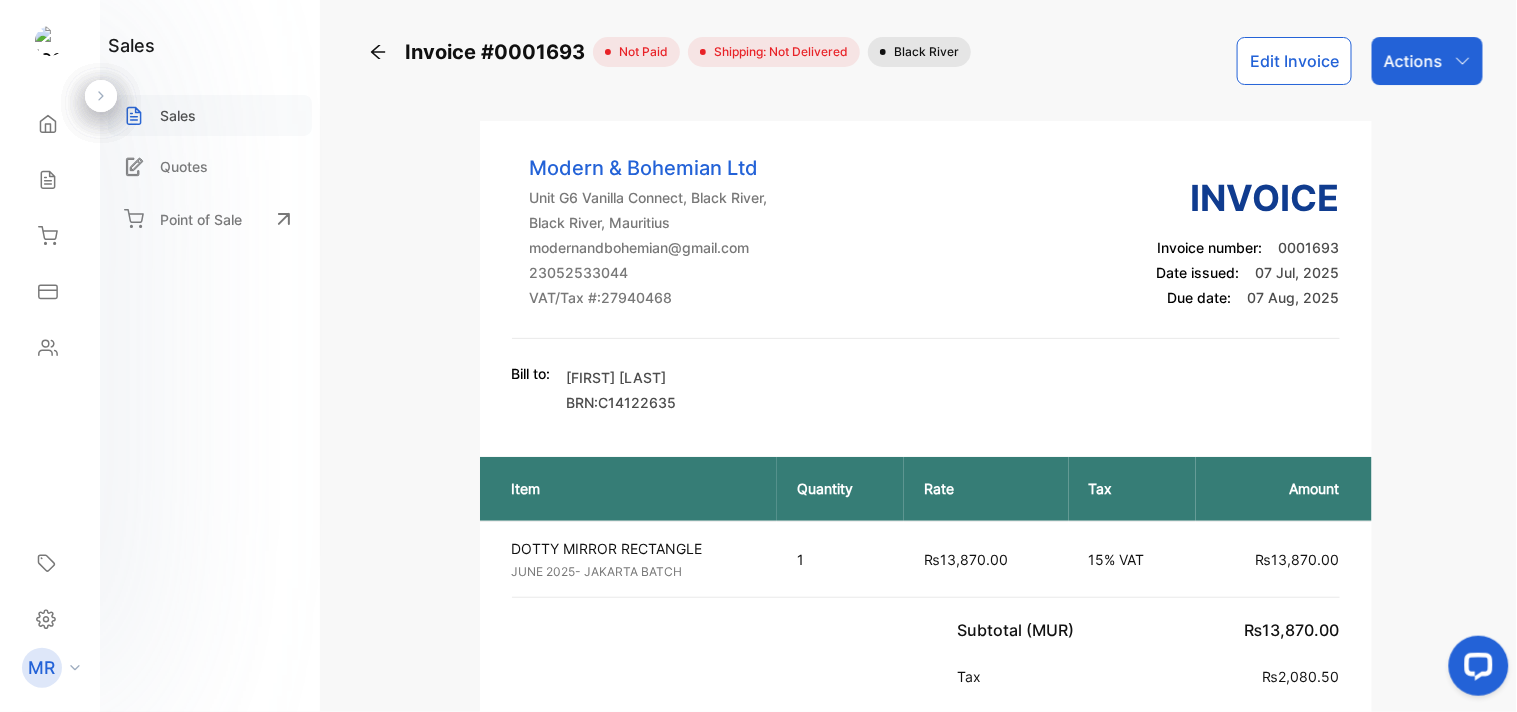 click on "Sales" at bounding box center (178, 115) 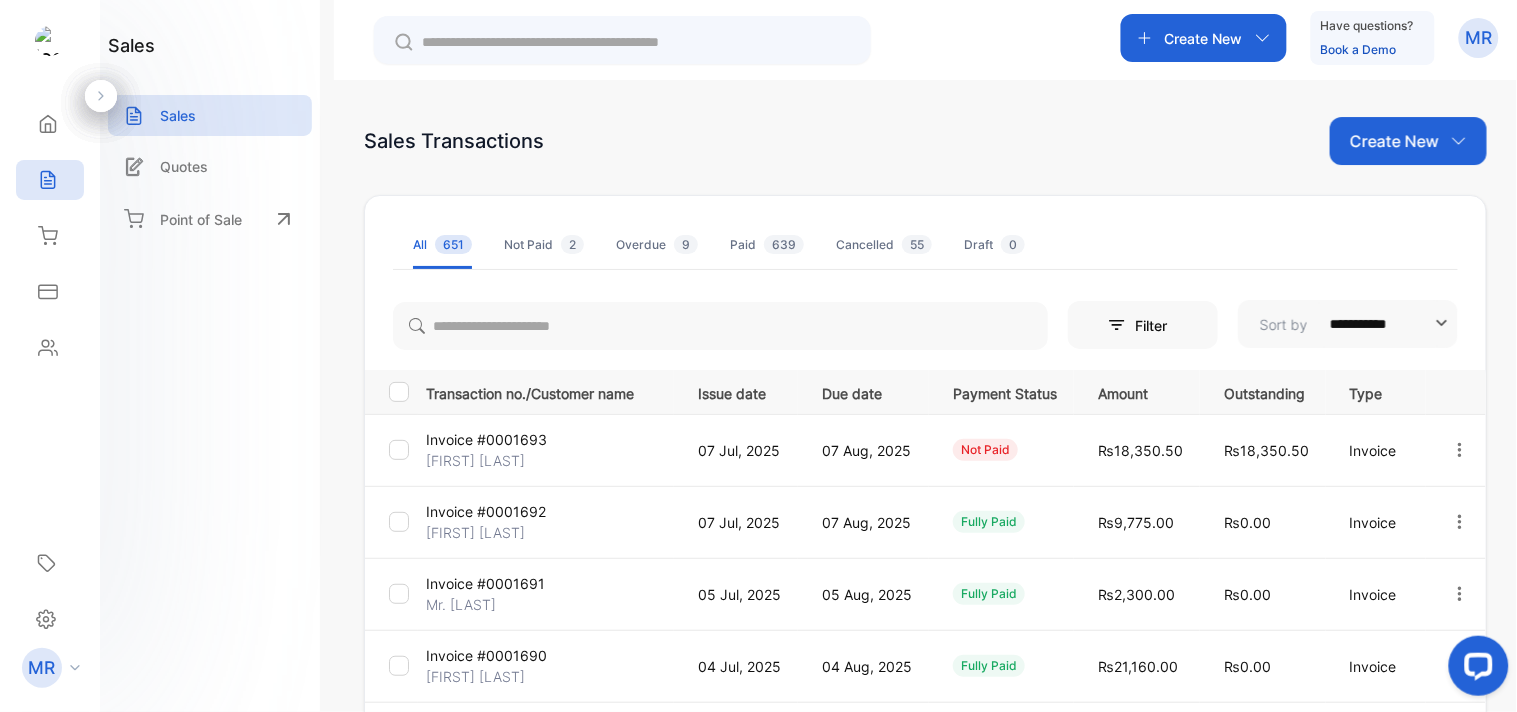 click at bounding box center (1460, 450) 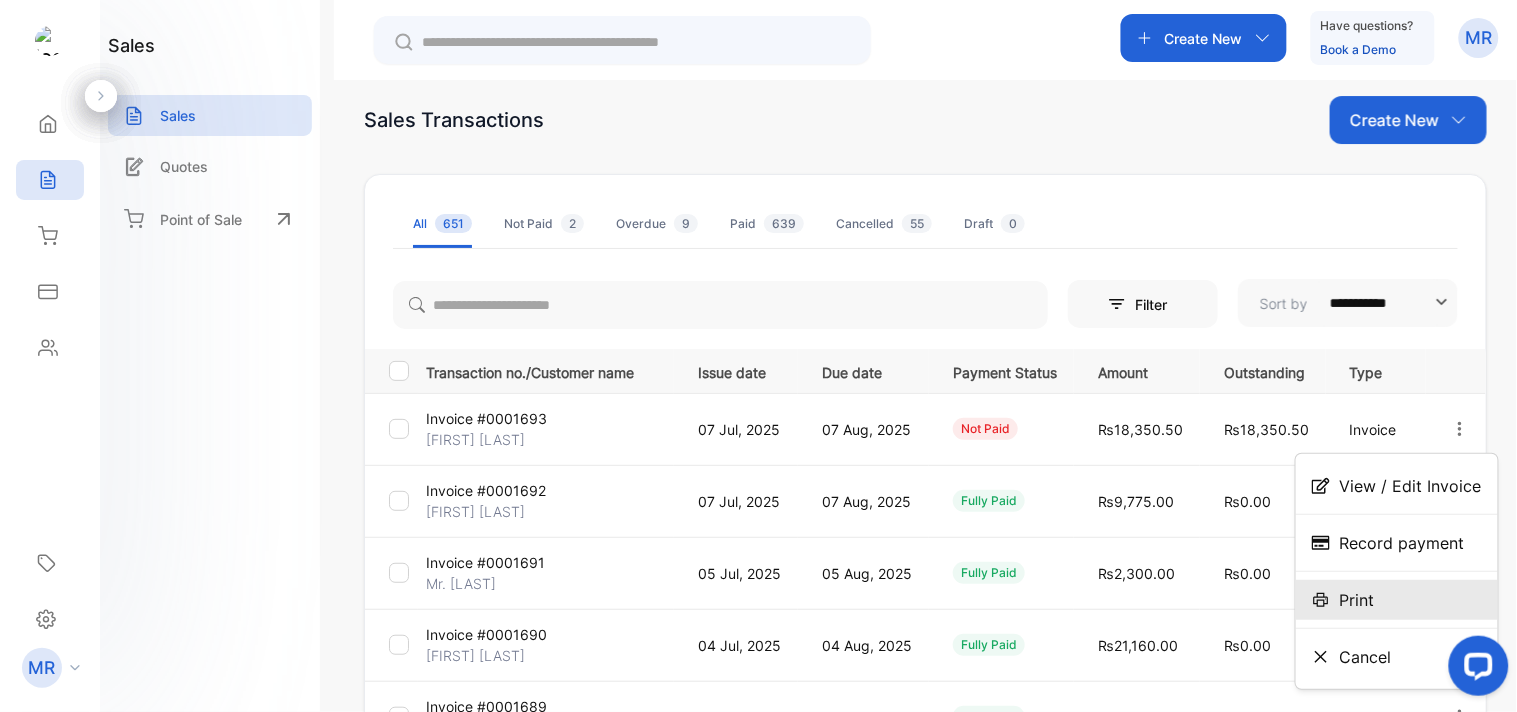 scroll, scrollTop: 0, scrollLeft: 0, axis: both 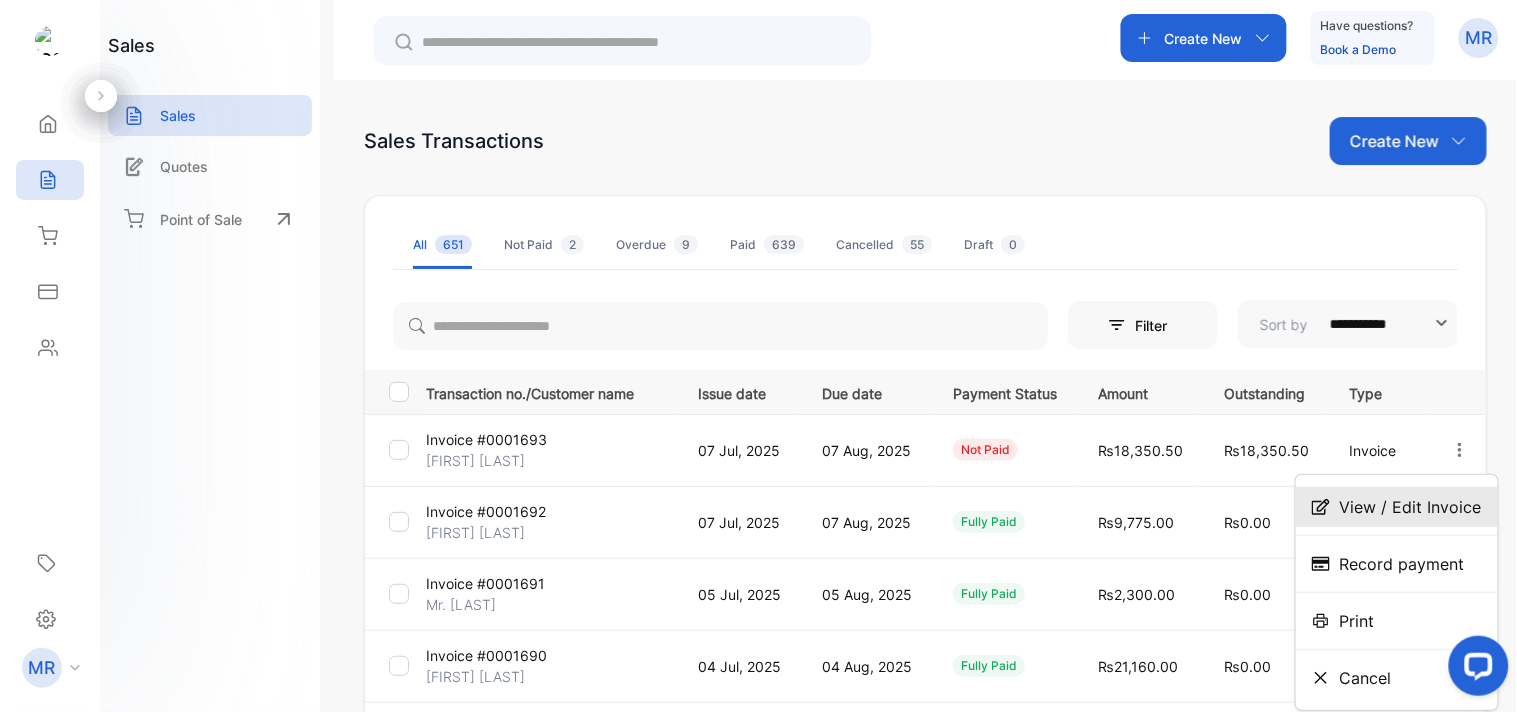 click on "View / Edit Invoice" at bounding box center [1411, 507] 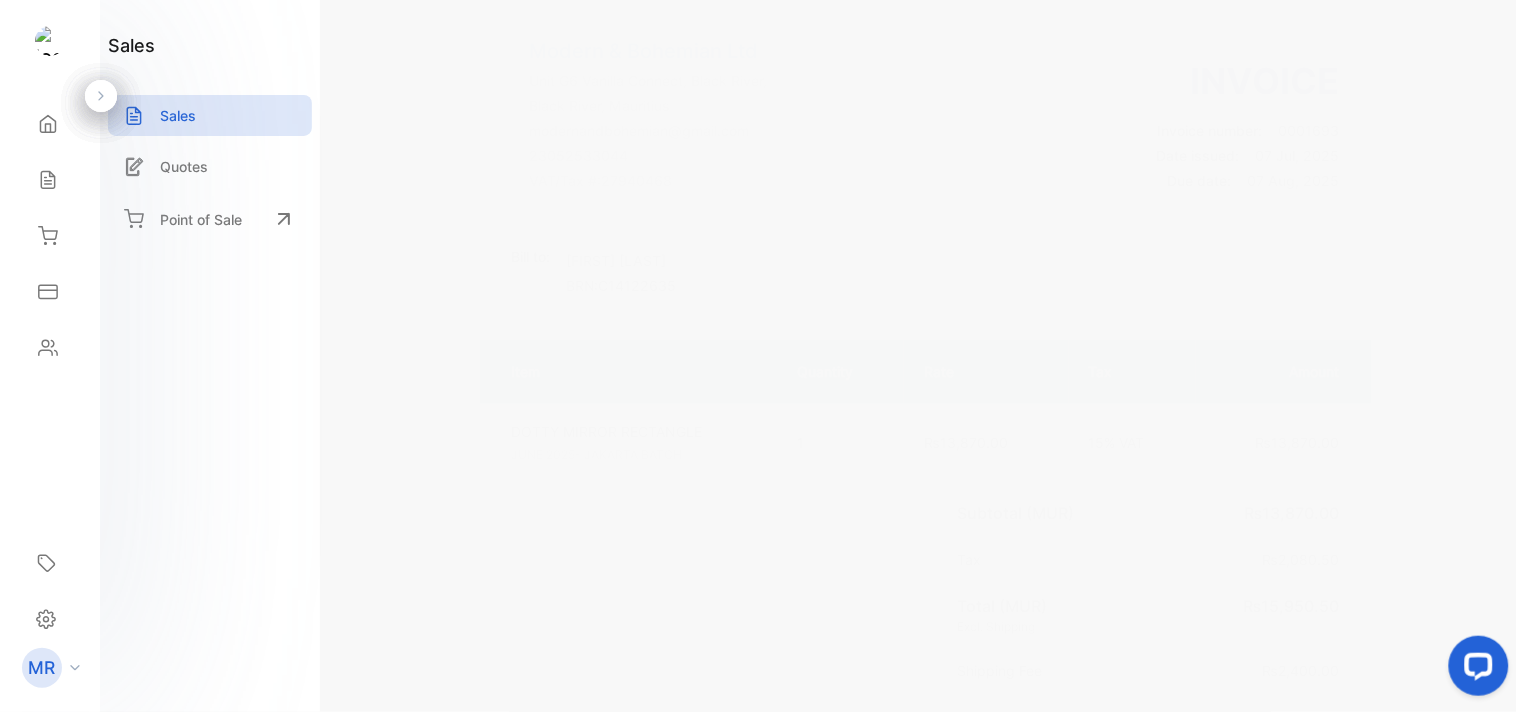 scroll, scrollTop: 0, scrollLeft: 0, axis: both 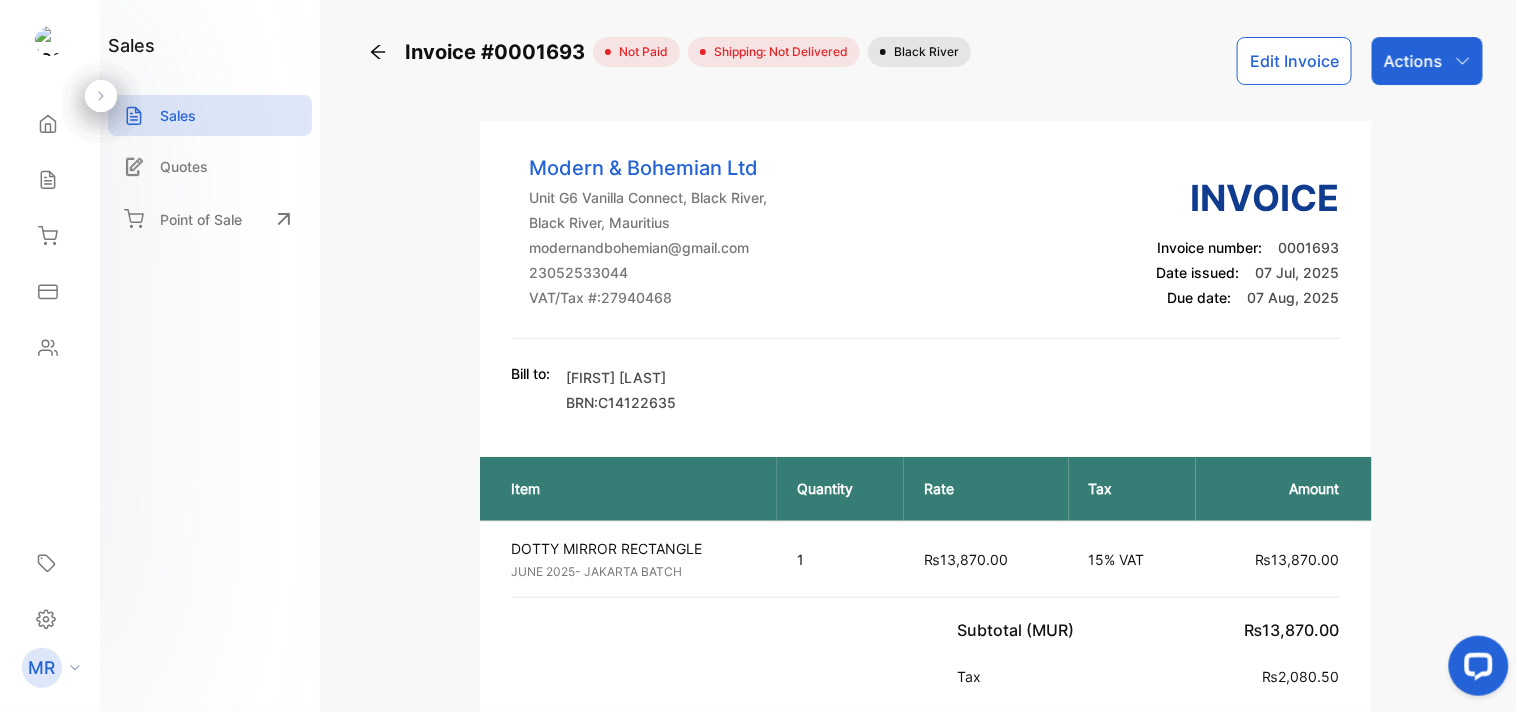 click on "Actions" at bounding box center [1427, 61] 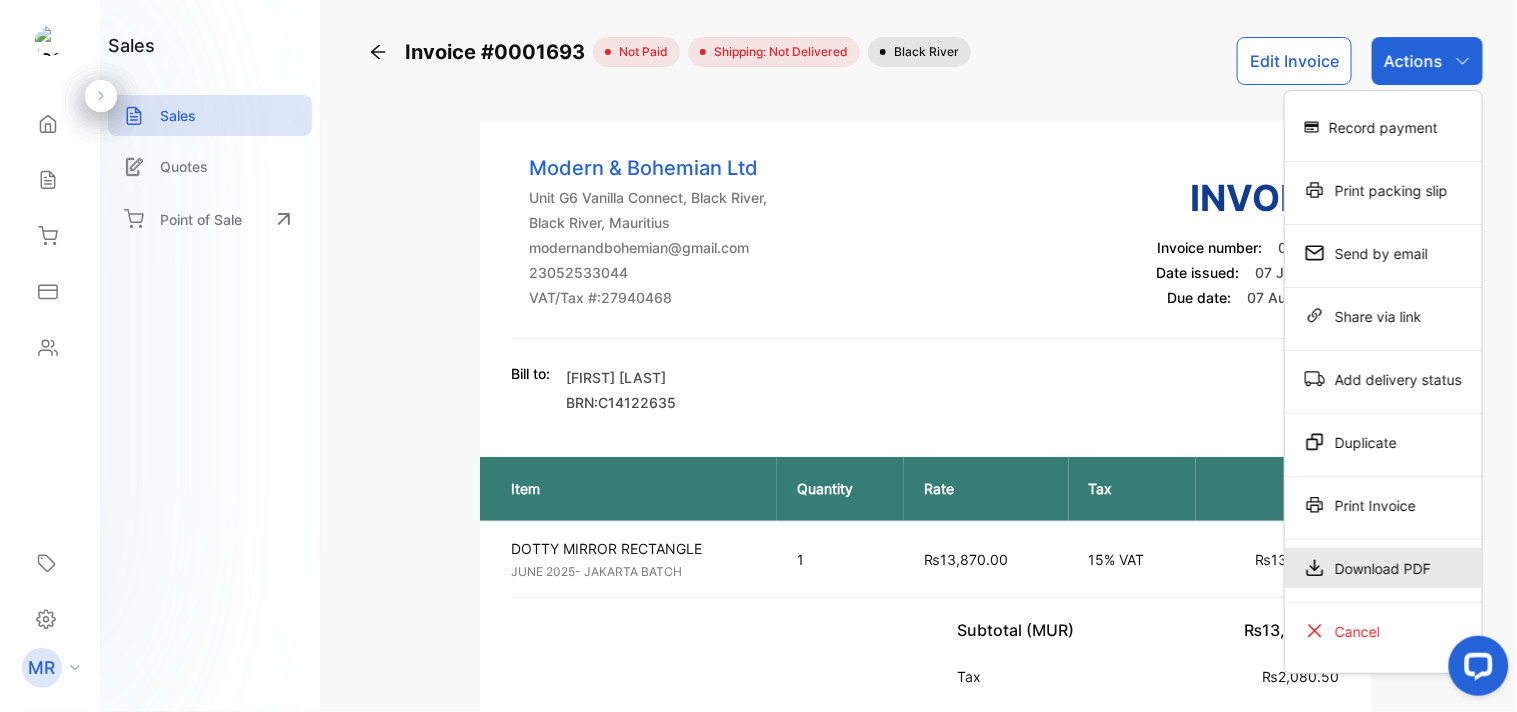click on "Download PDF" at bounding box center [1383, 127] 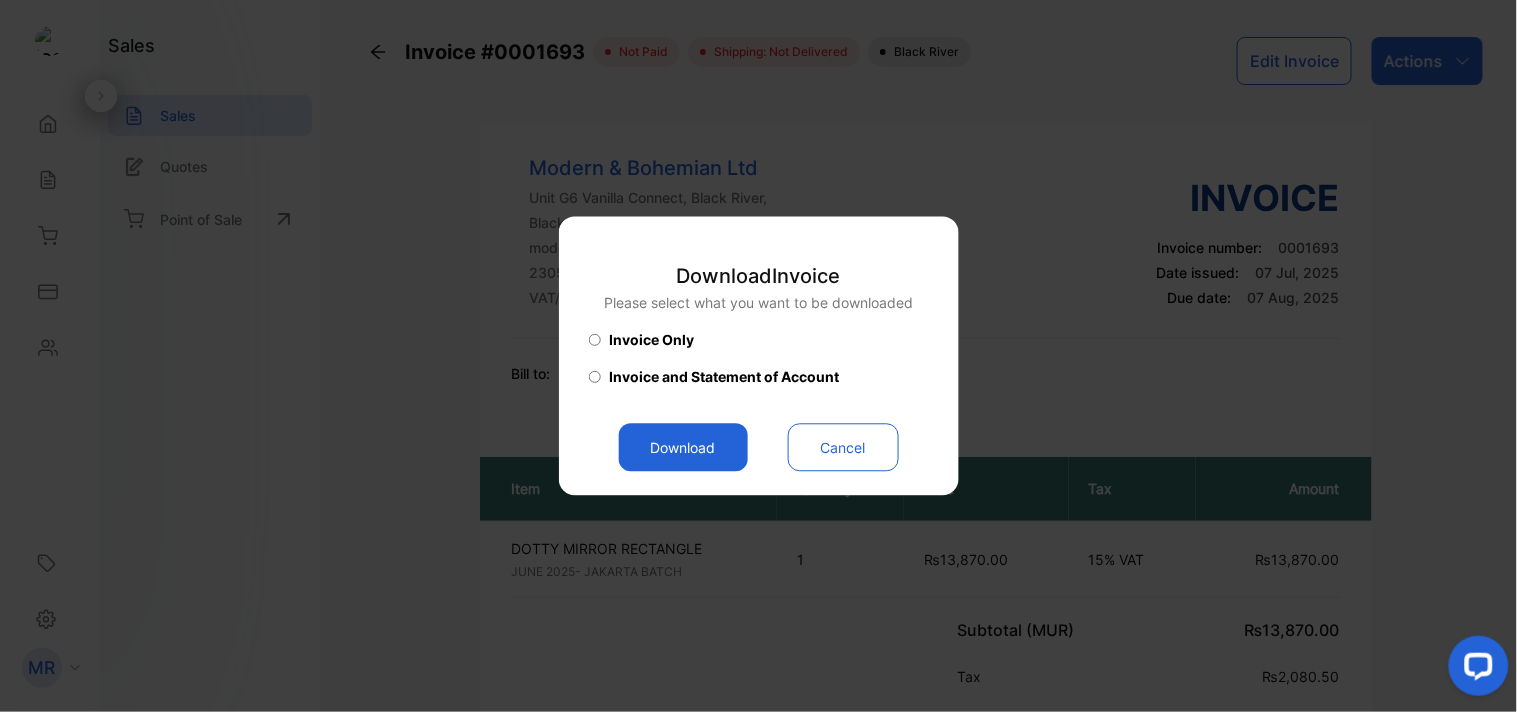 click on "Download" at bounding box center (683, 448) 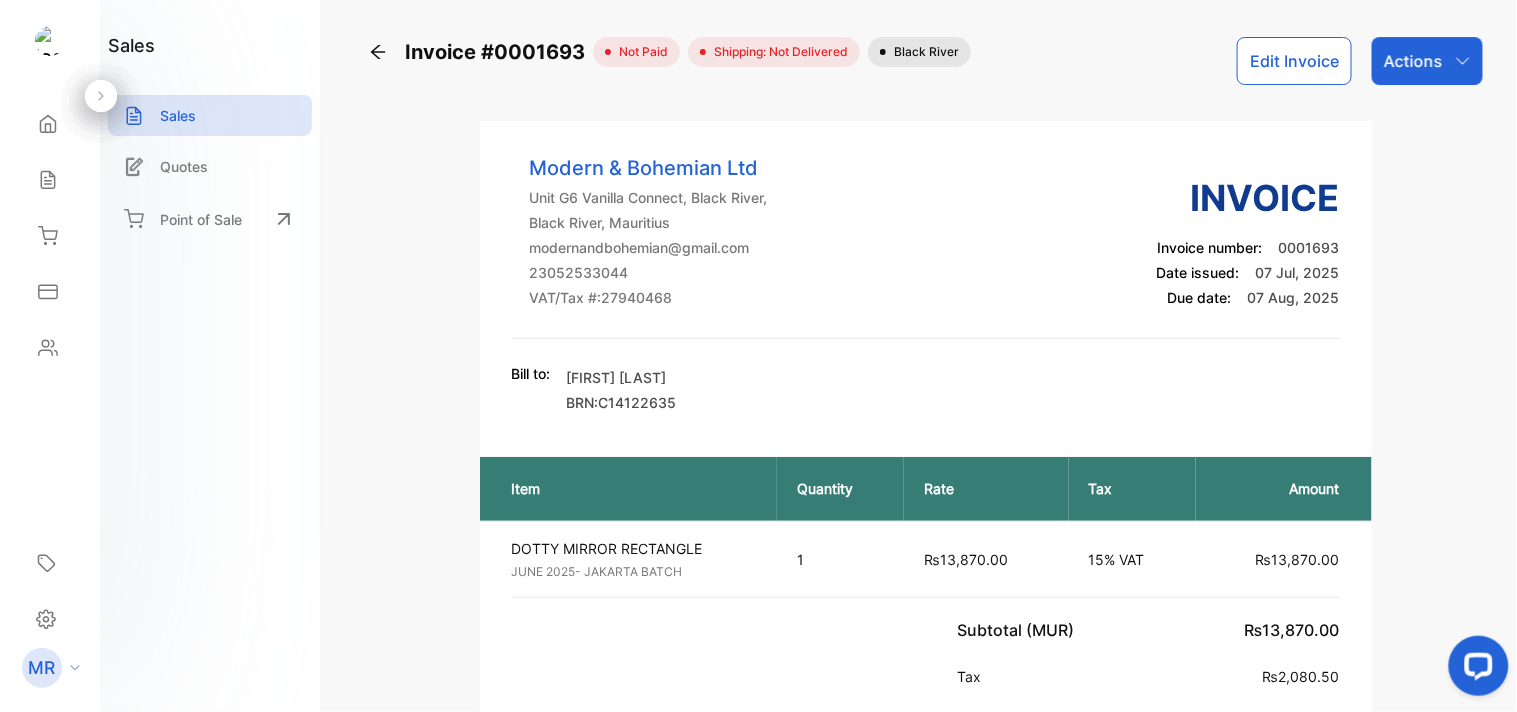 click on "Modern & Bohemian Ltd Unit G6 Vanilla Connect, [CITY], [CITY], Mauritius modernandbohemian@example.com [EMAIL] [PHONE] VAT/Tax #:  27940468 Invoice Invoice number:  0001693 Date issued:  07 Jul, 2025 Due date:  07 Aug, 2025 Bill to: [FIRST] [LAST] BRN:C14122635 Item Quantity Rate Tax Amount DOTTY MIRROR RECTANGLE  JUNE 2025- JAKARTA BATCH Unit price:    ₨13,870.00 1 ₨13,870.00 15% VAT ₨13,870.00 VAT 15% Subtotal (MUR) ₨13,870.00 Tax ₨2,080.50 Total (MUR) Excl. Shipping ₨15,950.50   Shipping Fee ₨2,400.00 Total Due (MUR) ₨18,350.50 Paid (MUR) ₨0.00 Balance (MUR) ₨18,350.50 Payment Instructions Payment Instructions Bank name:   The Mauritius Commercial Bank Ltd Account holder/name:   Modern & Bohemian Ltd Account number/IBAN:   000448733951 Bank address:   Ruisseau Créole, [CITY] Notes ID applied Statement of account Payment History Detailed statement of account for [FIRST] [LAST] Invoice / Receipt Due date Total amount Amount due #0001693 07 Aug, 2025 ₨18,350.50" at bounding box center (925, 940) 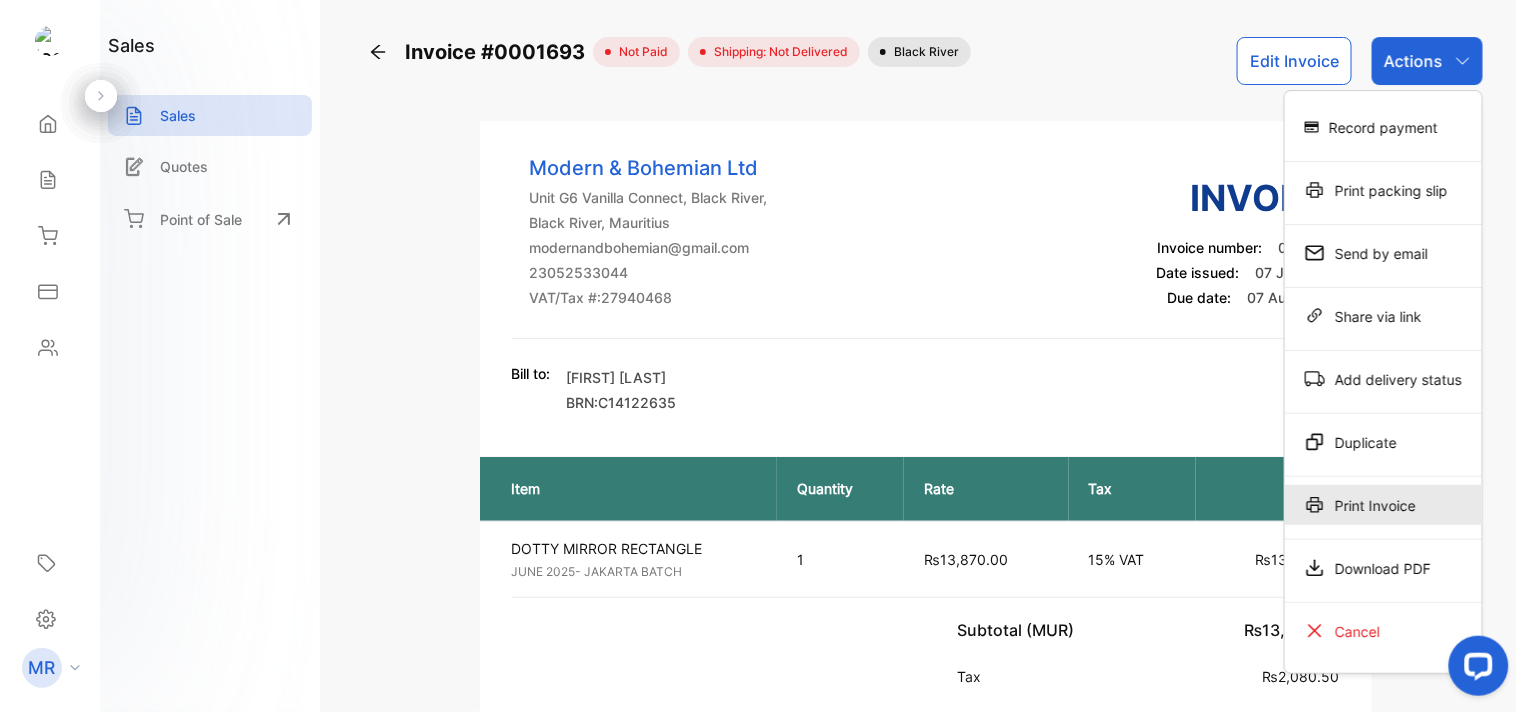 click on "Print Invoice" at bounding box center [1383, 127] 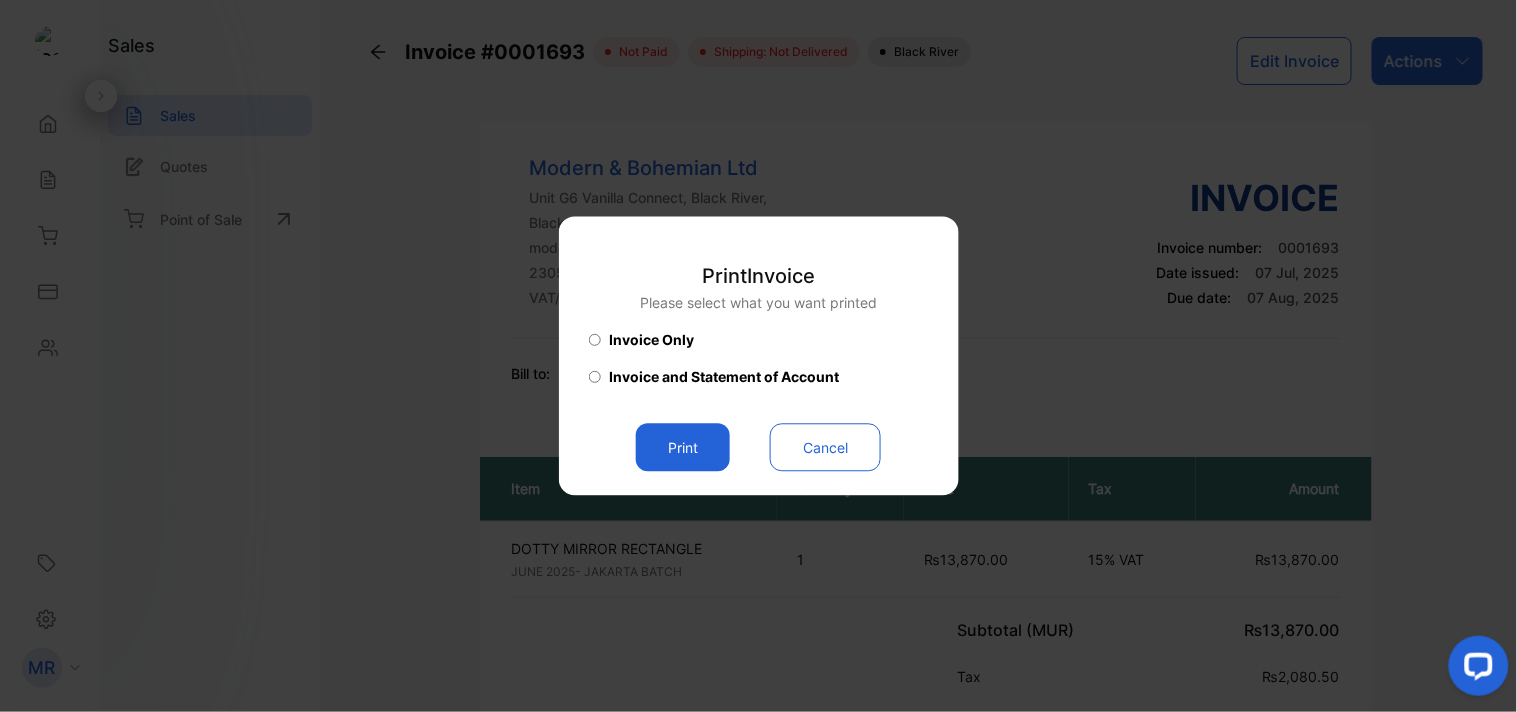 click on "Print" at bounding box center (683, 448) 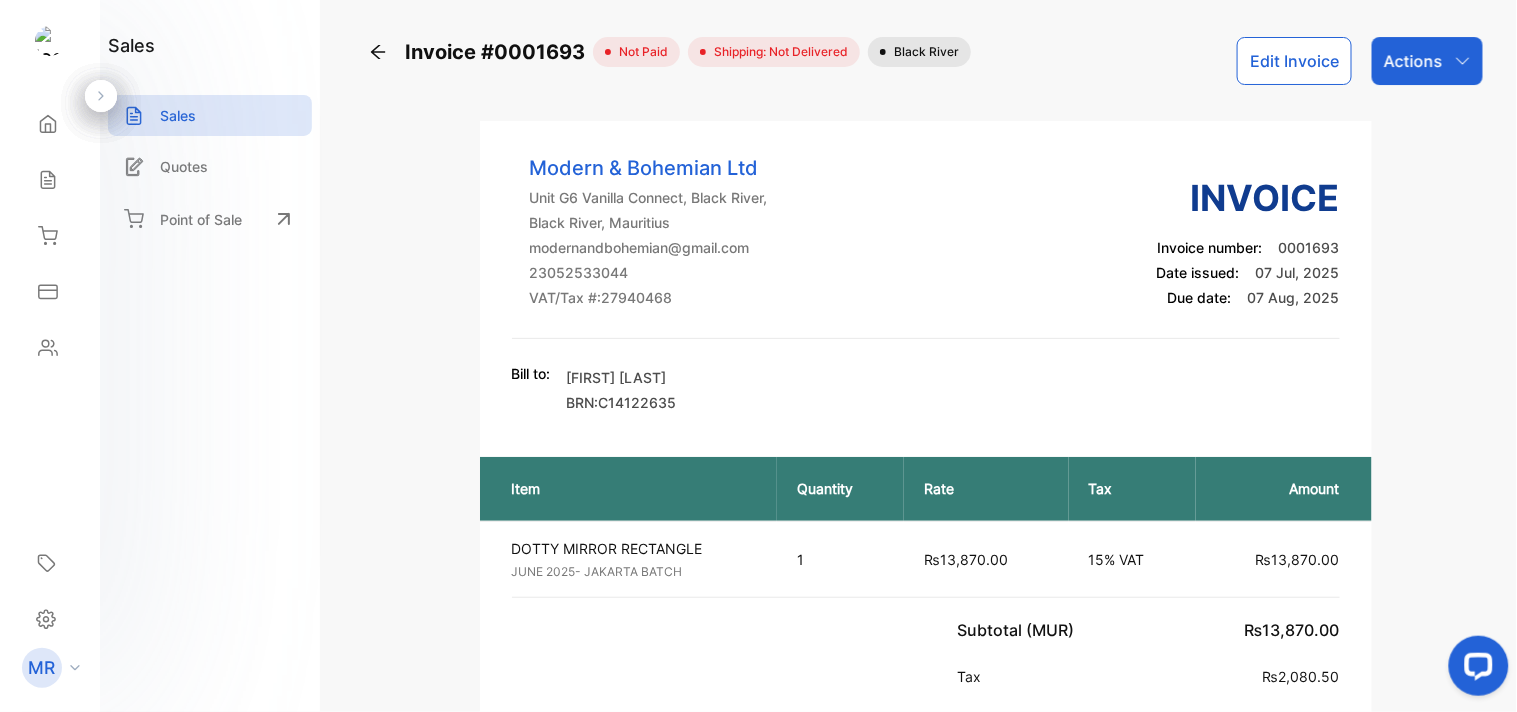 click at bounding box center [1463, 61] 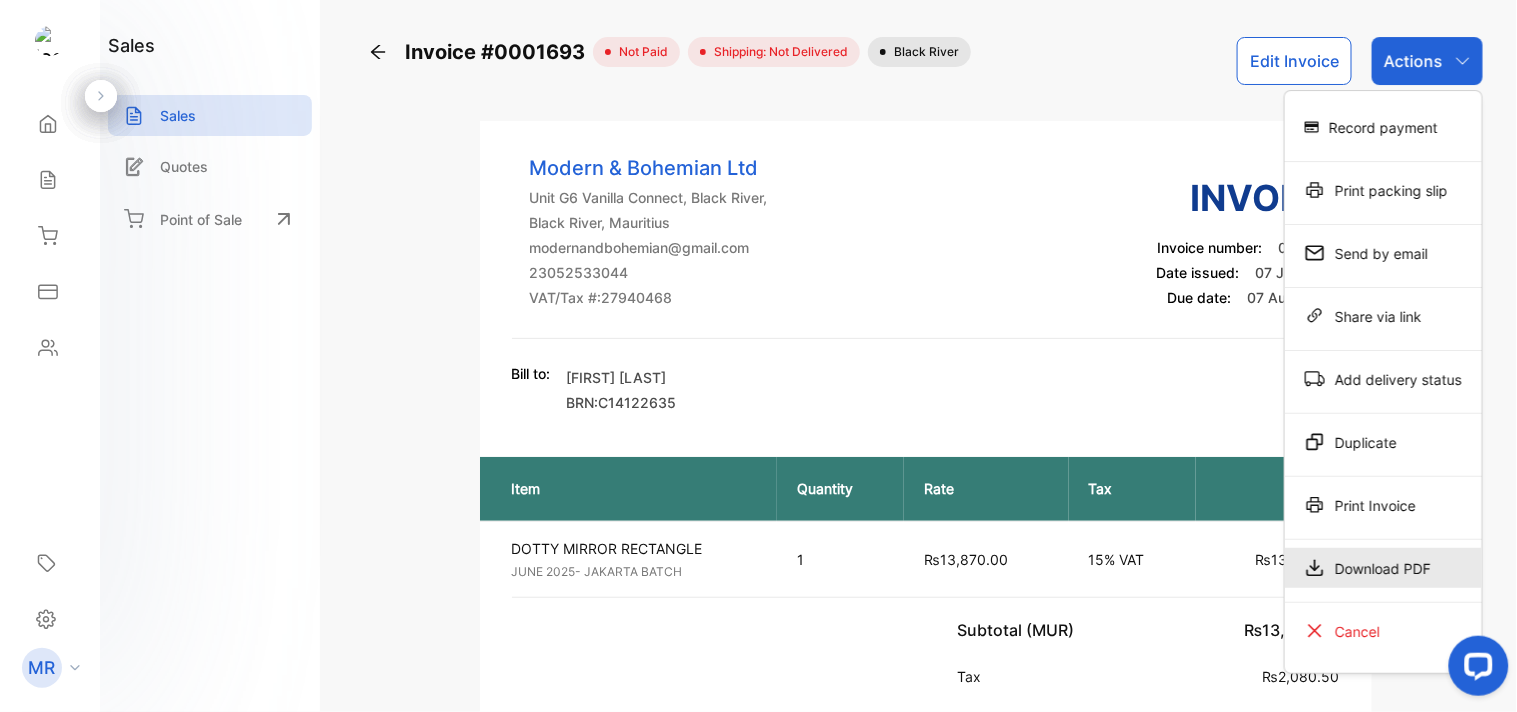 click on "Download PDF" at bounding box center [1383, 127] 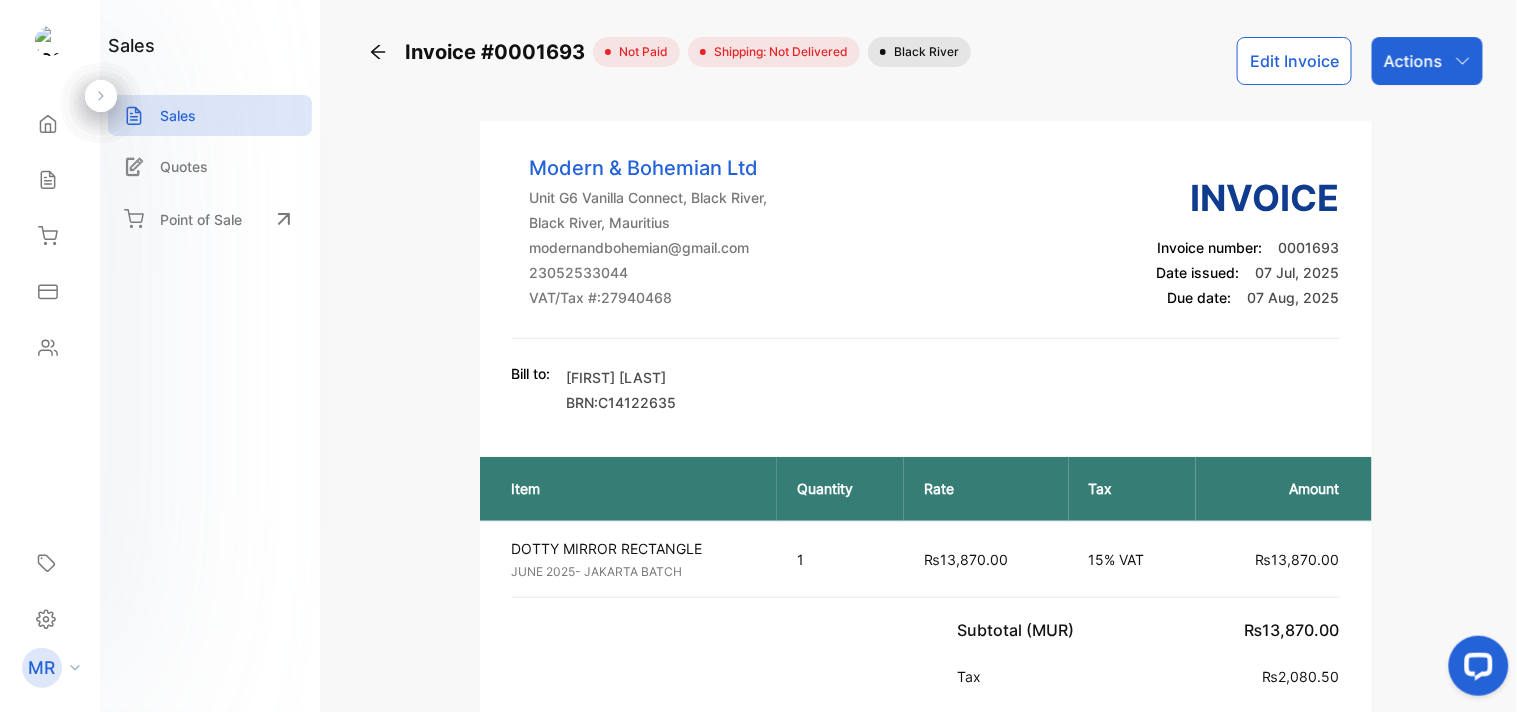 click on "Actions" at bounding box center (1427, 61) 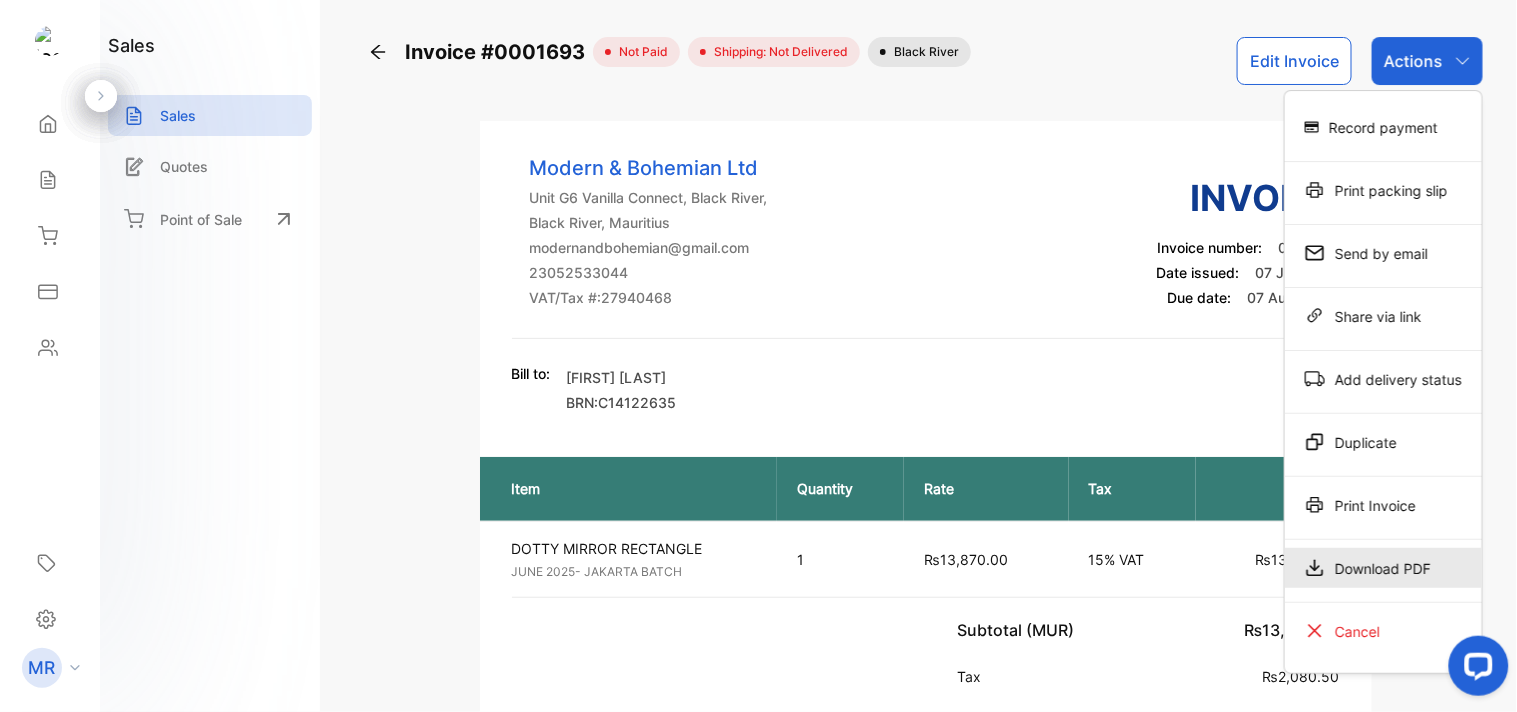 click on "Download PDF" at bounding box center [1383, 127] 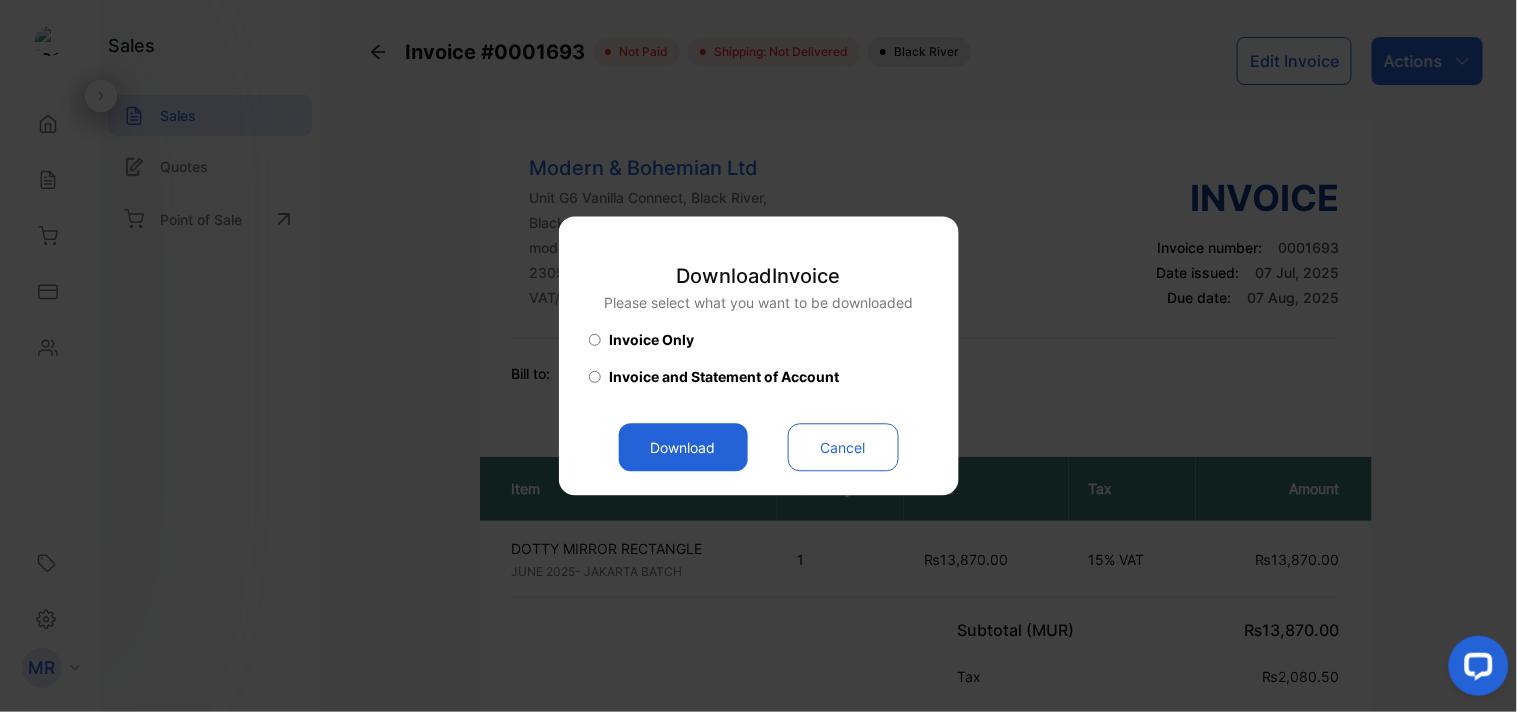click on "Download" at bounding box center (683, 448) 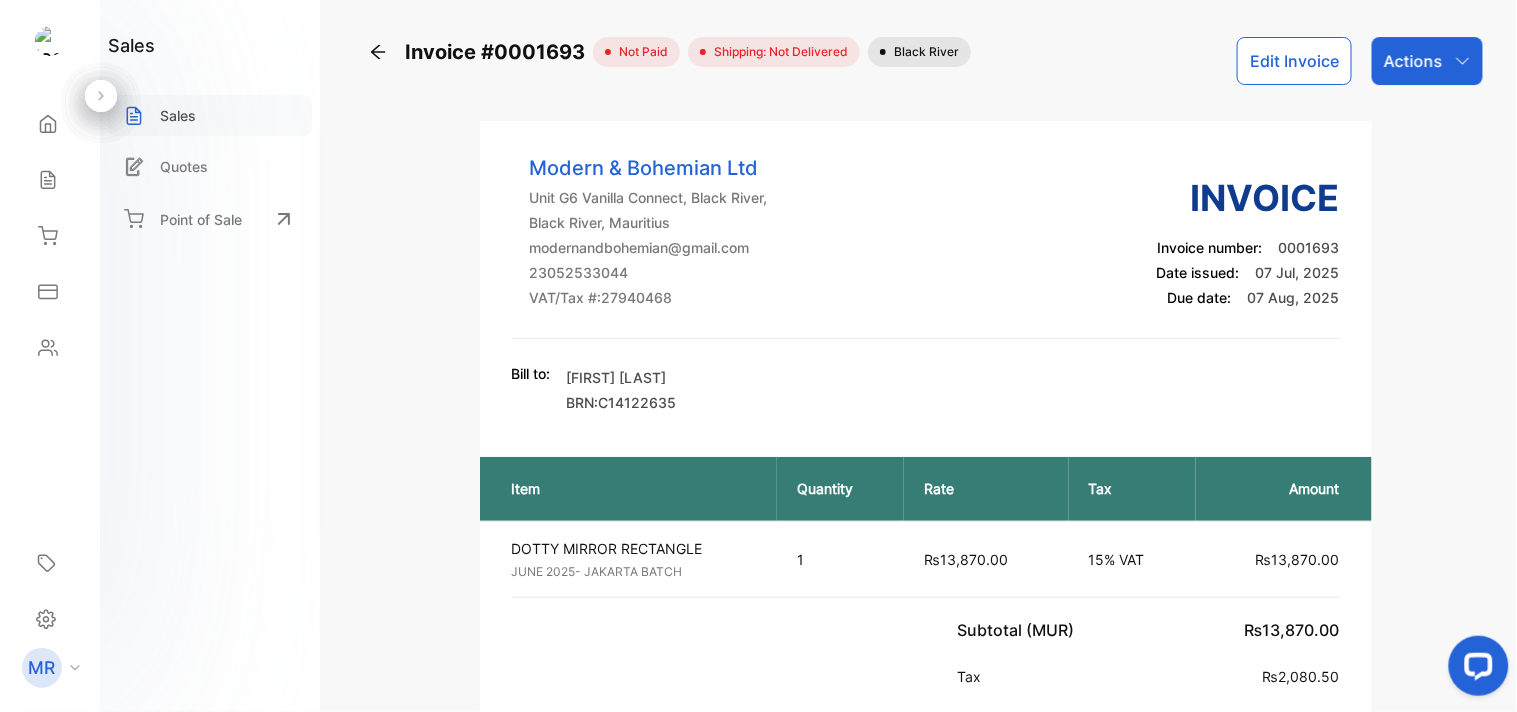 click on "Sales" at bounding box center [178, 115] 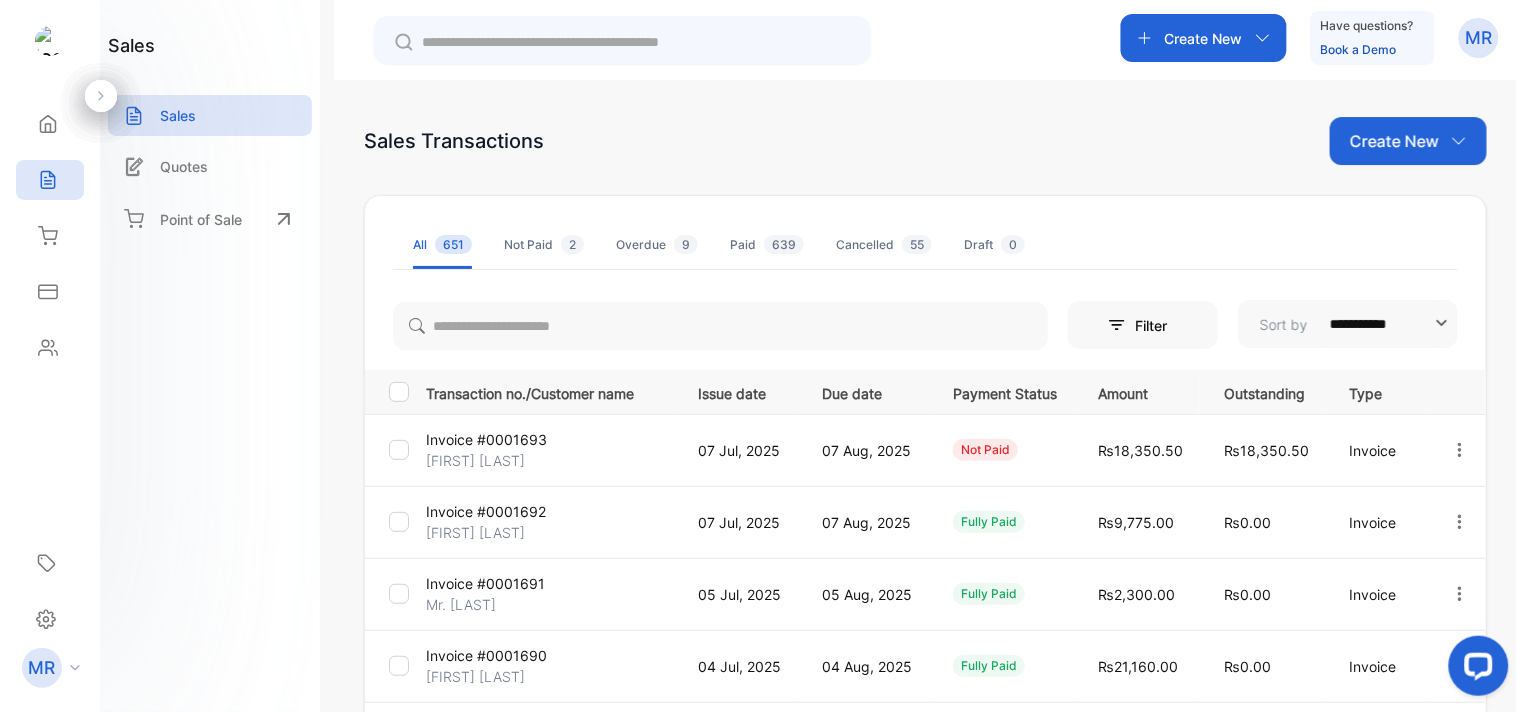 click at bounding box center [1460, 450] 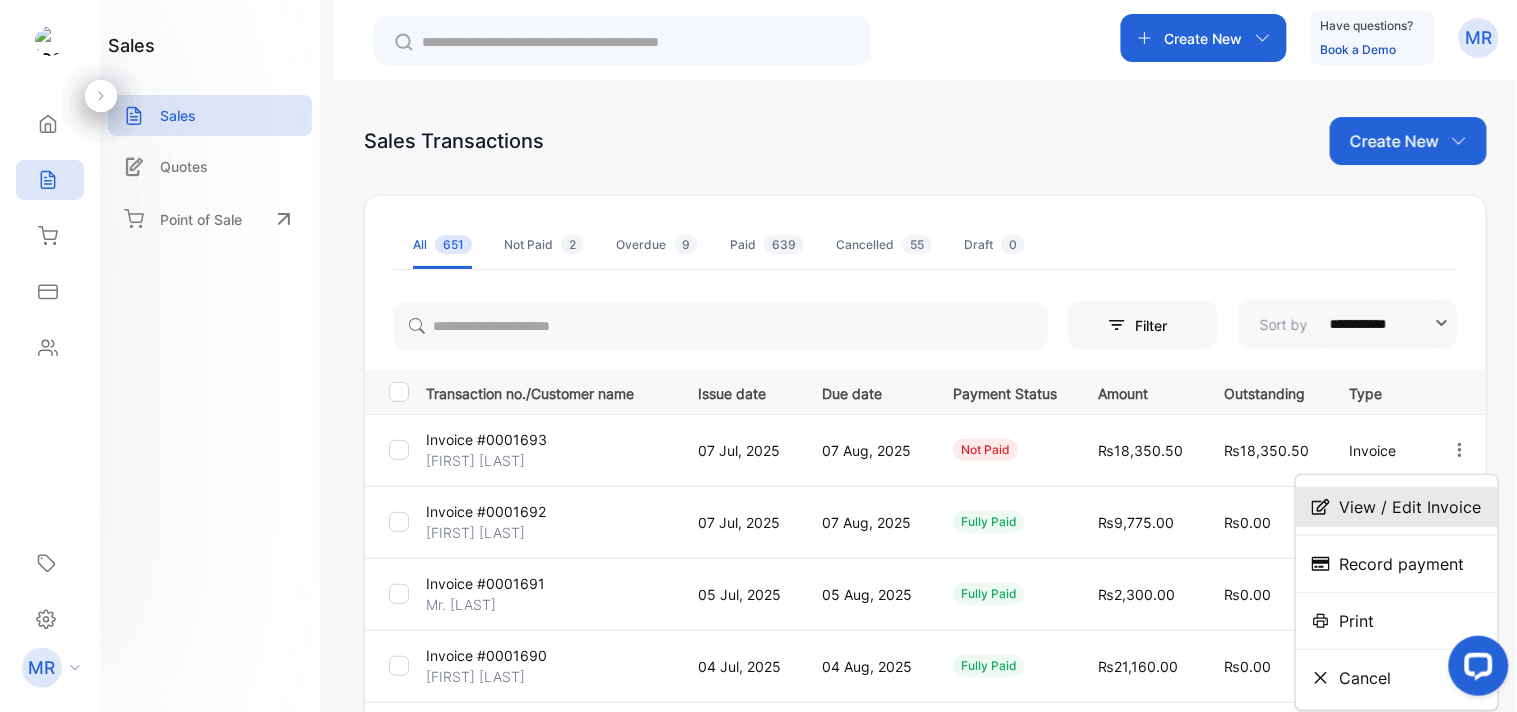 click on "View / Edit Invoice" at bounding box center [1411, 507] 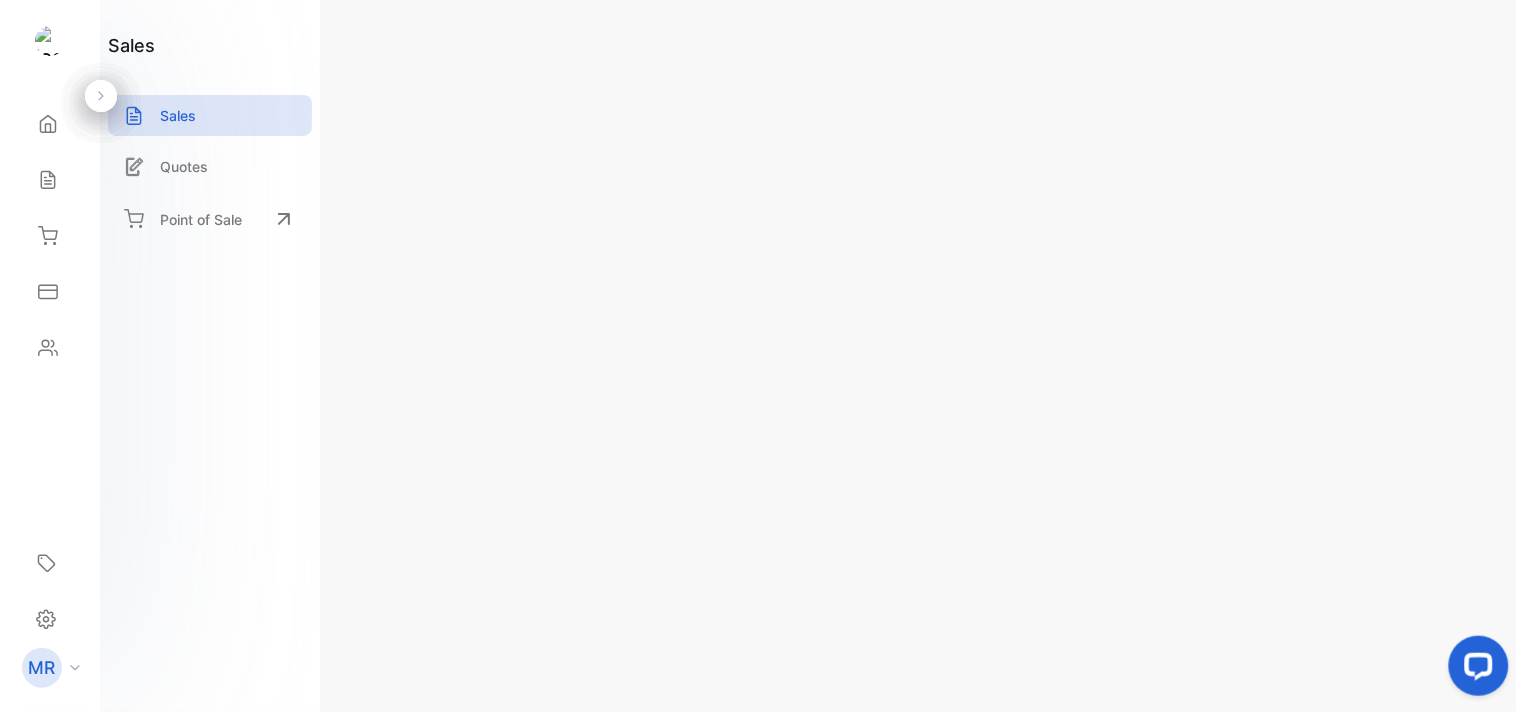 scroll, scrollTop: 0, scrollLeft: 0, axis: both 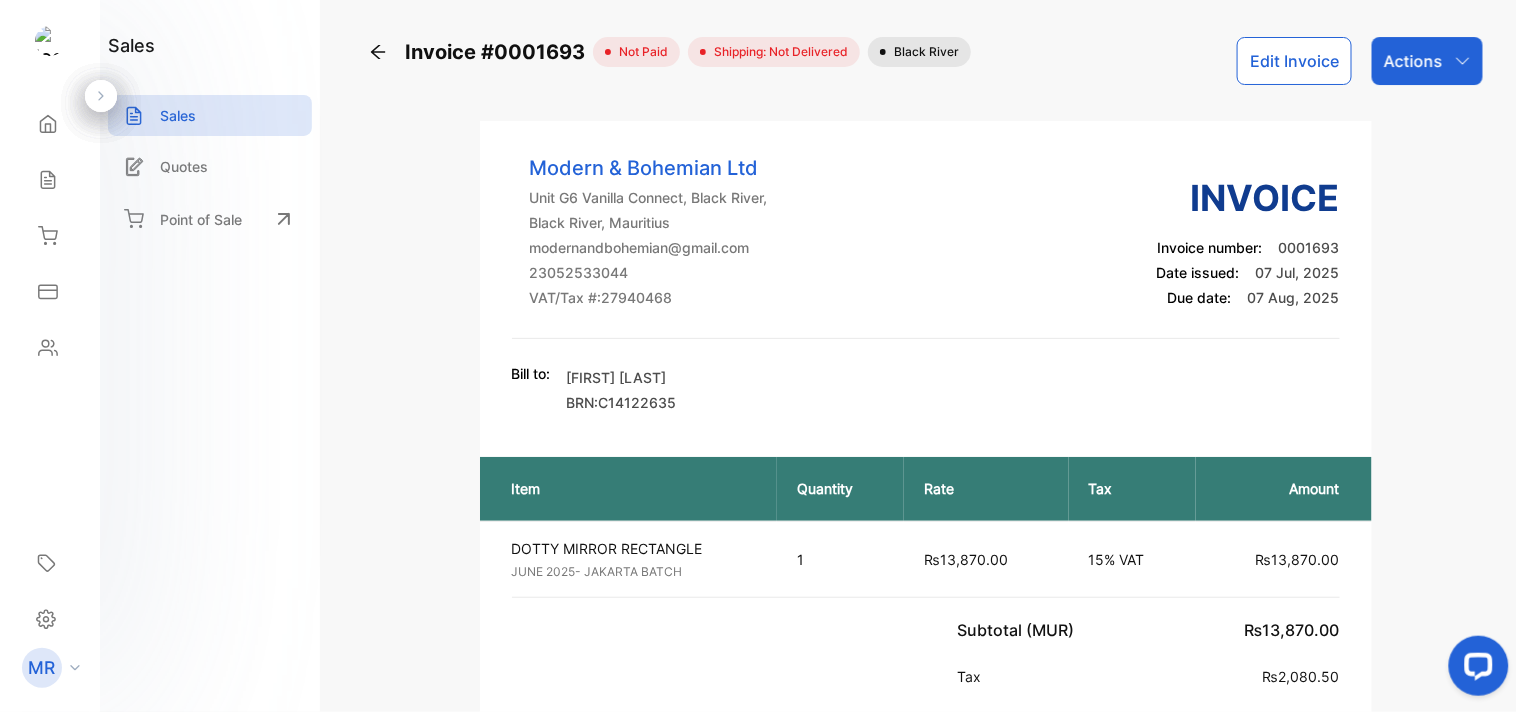 click on "Actions" at bounding box center [1427, 61] 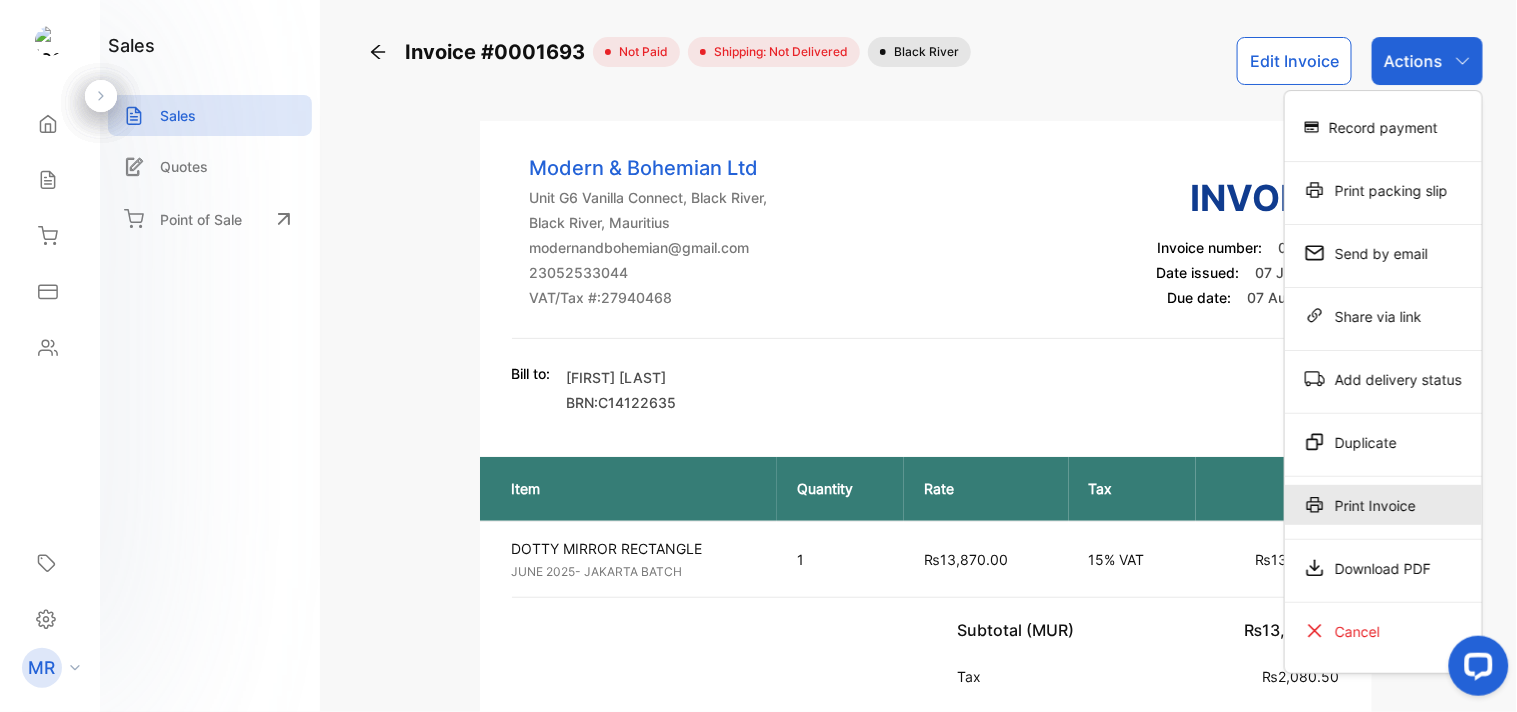 click on "Print Invoice" at bounding box center (1383, 127) 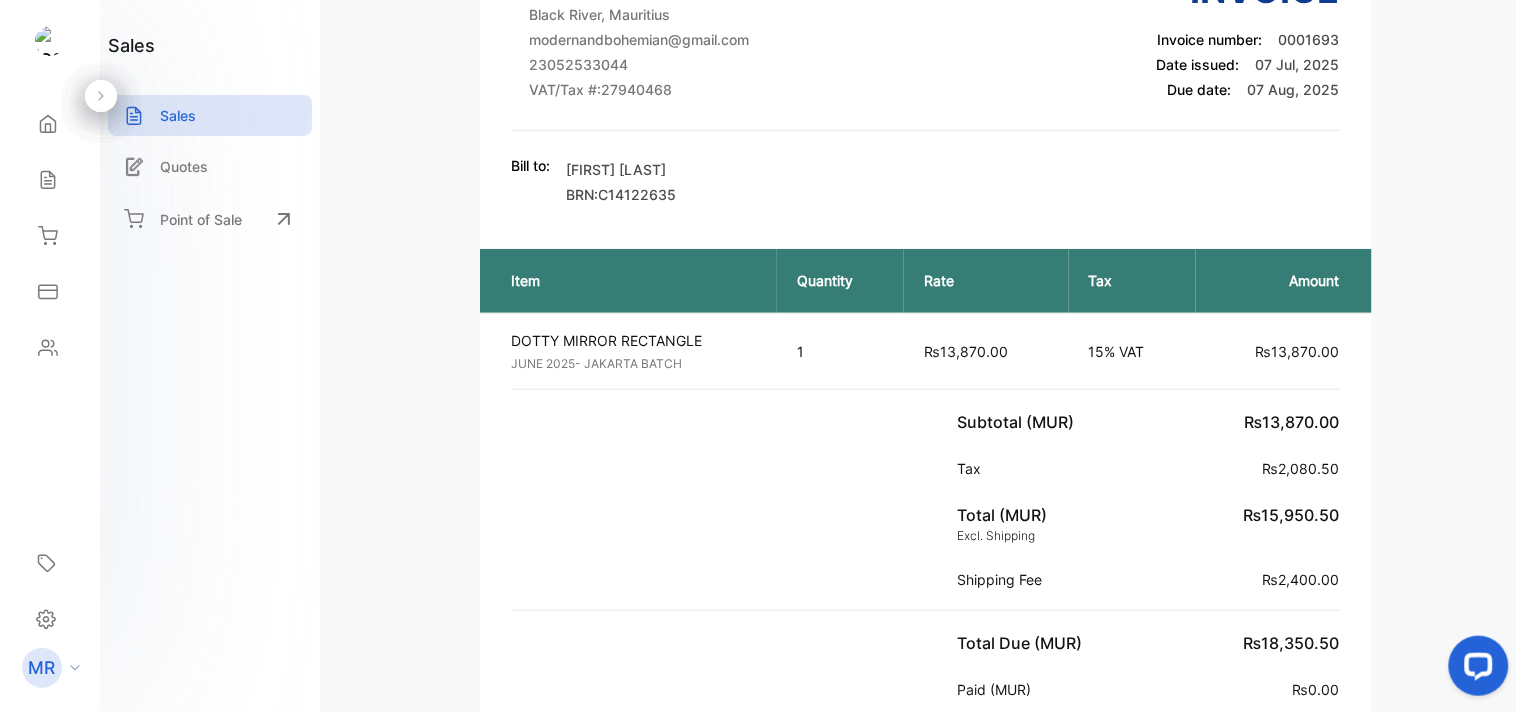 scroll, scrollTop: 0, scrollLeft: 0, axis: both 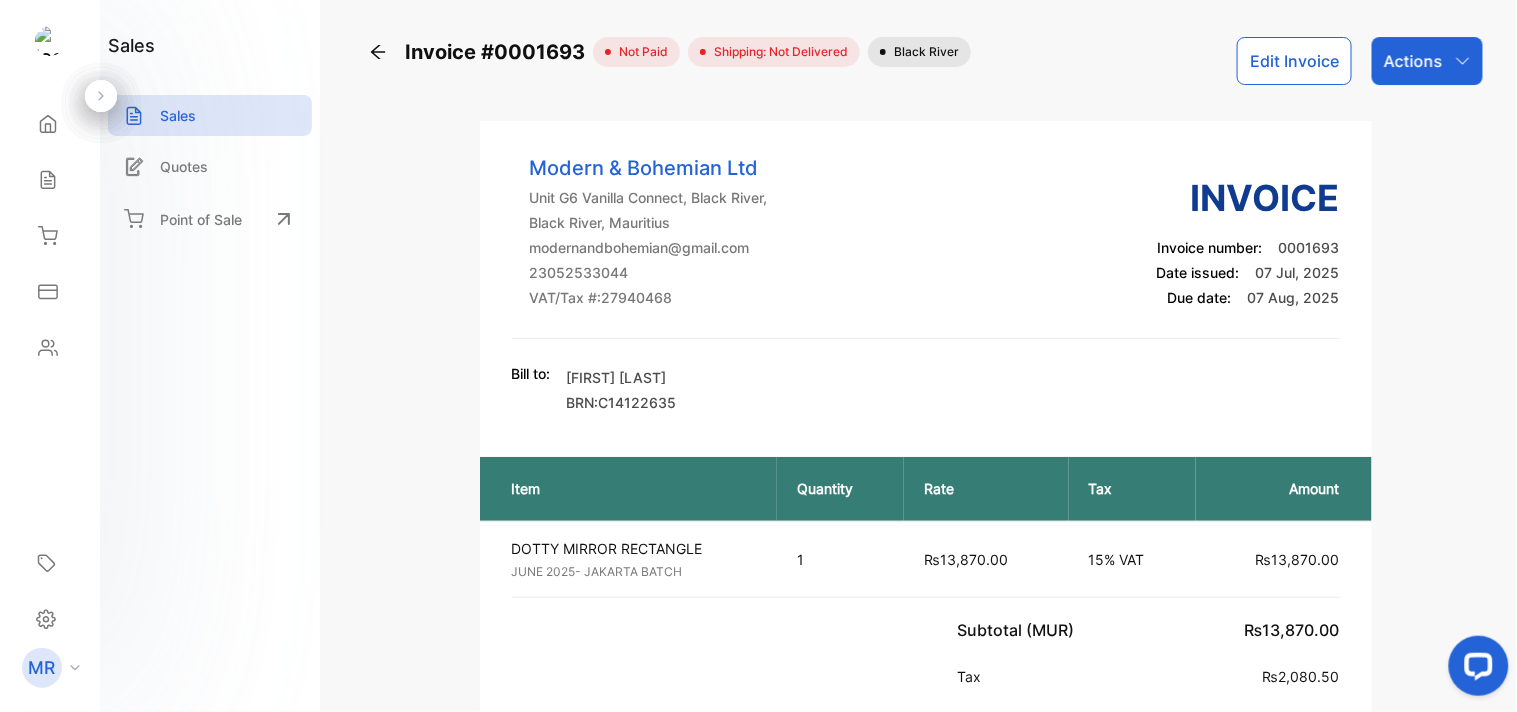click on "Actions" at bounding box center [1413, 61] 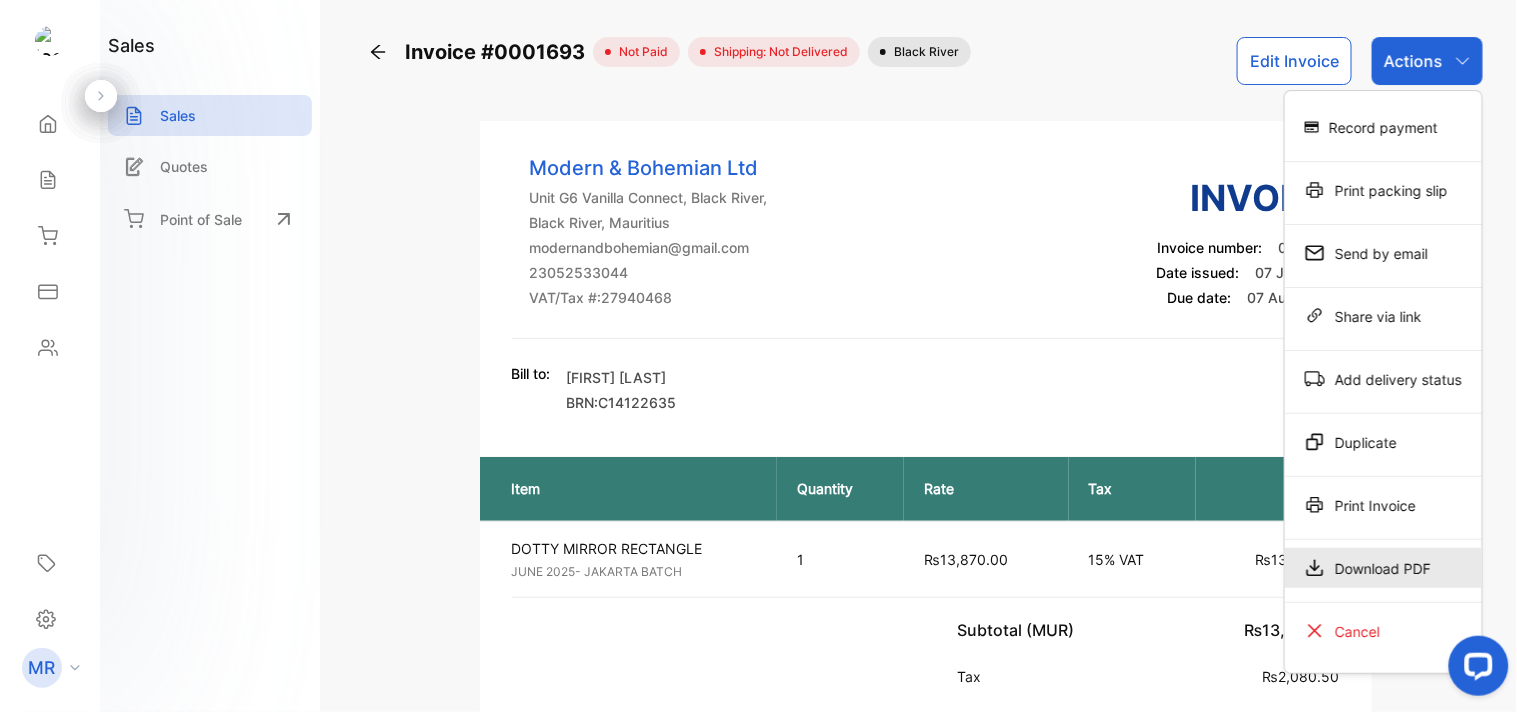 click on "Download PDF" at bounding box center (1383, 127) 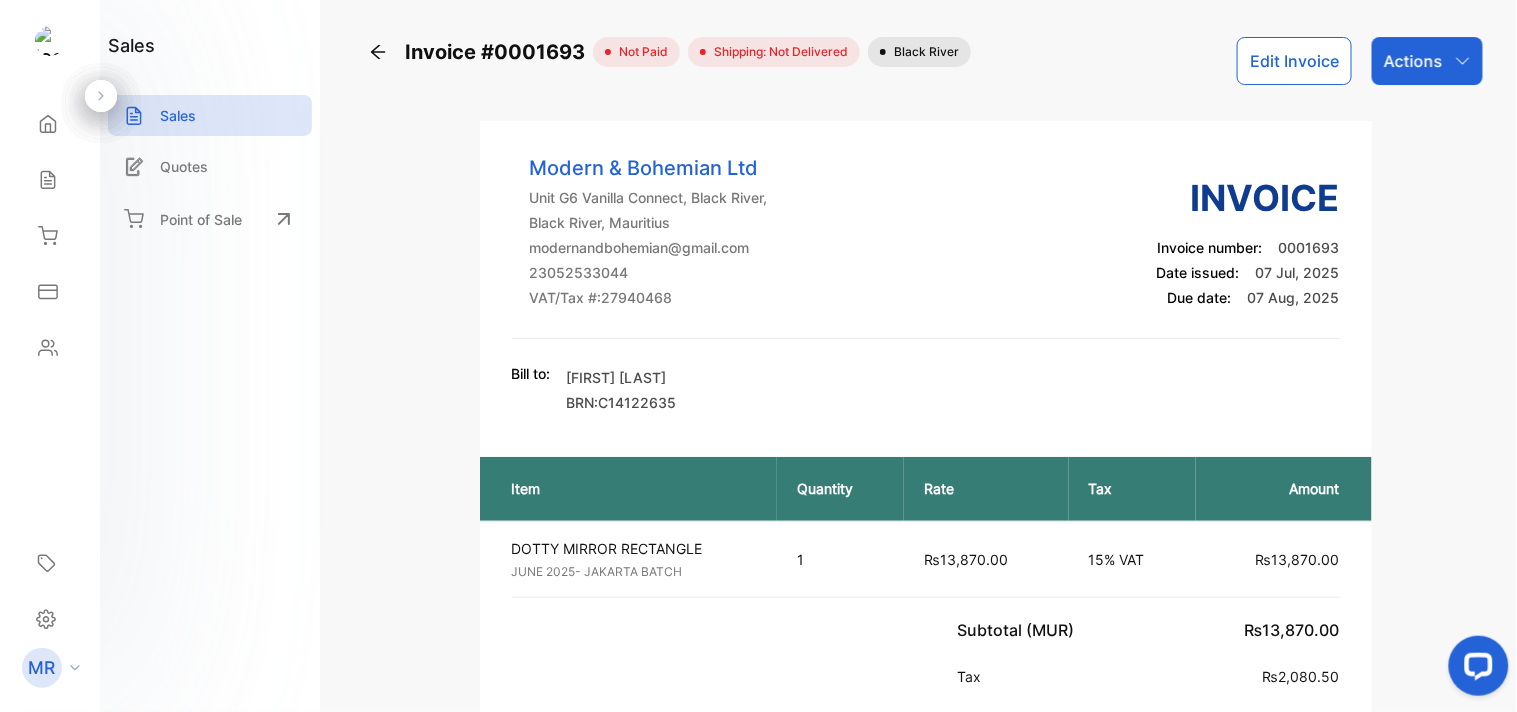 click on "Actions" at bounding box center [1427, 61] 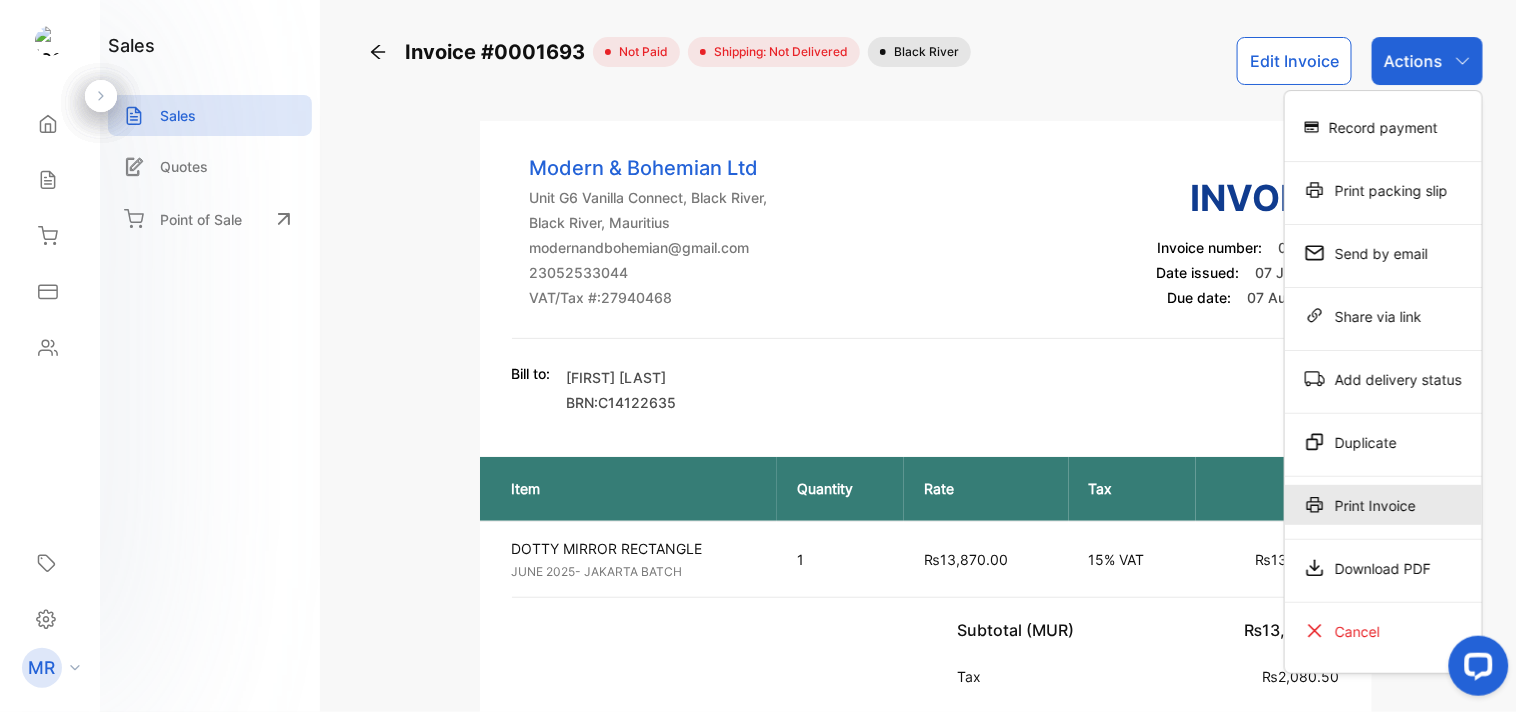 click on "Print Invoice" at bounding box center [1383, 127] 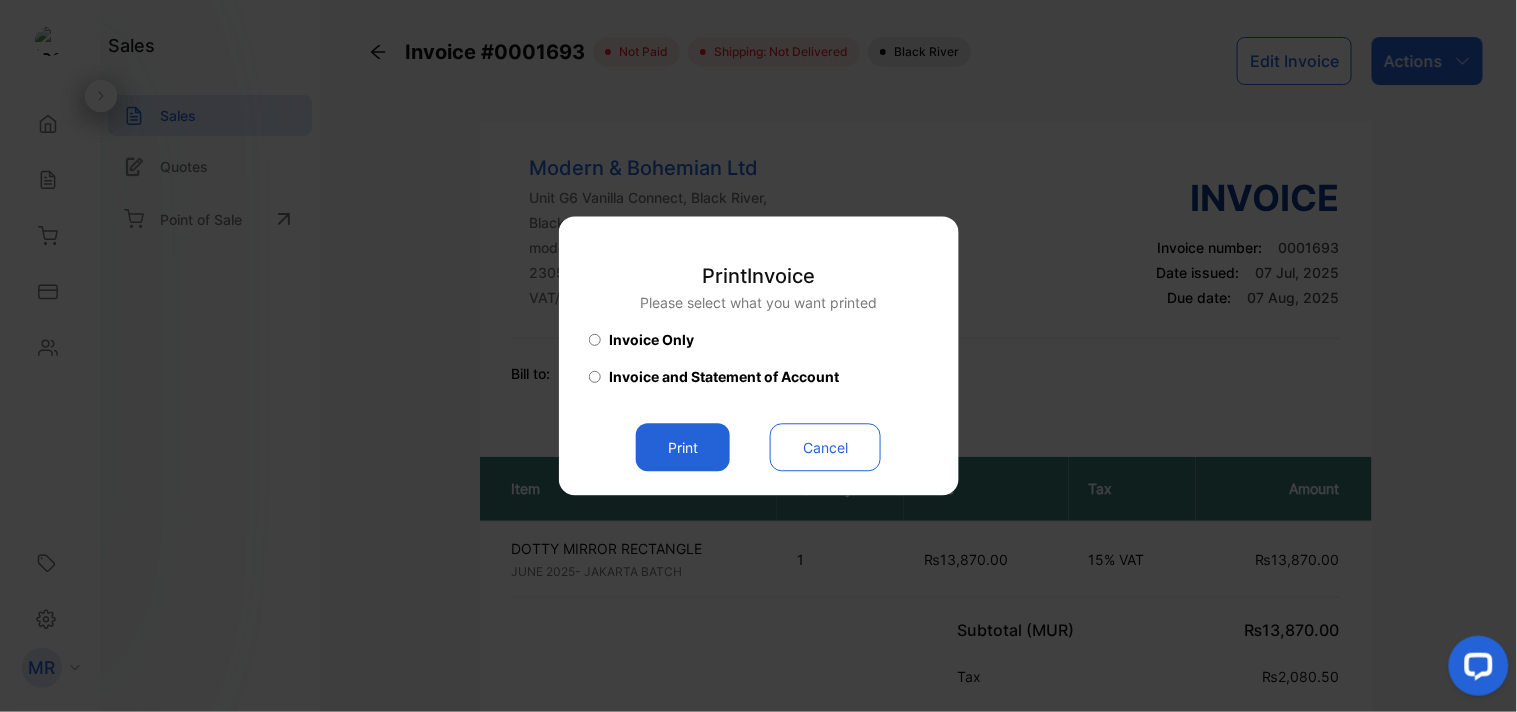 click on "Print" at bounding box center [683, 448] 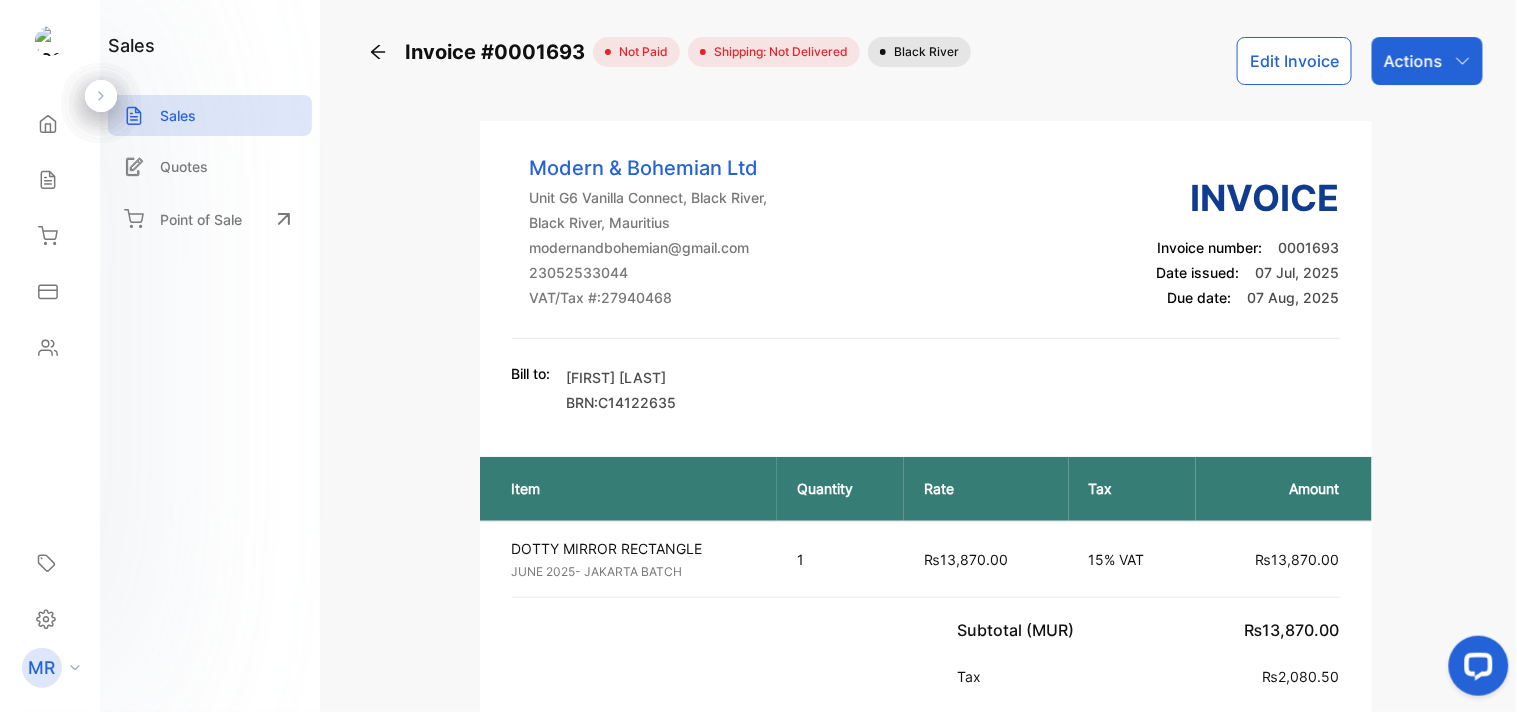 scroll, scrollTop: 0, scrollLeft: 0, axis: both 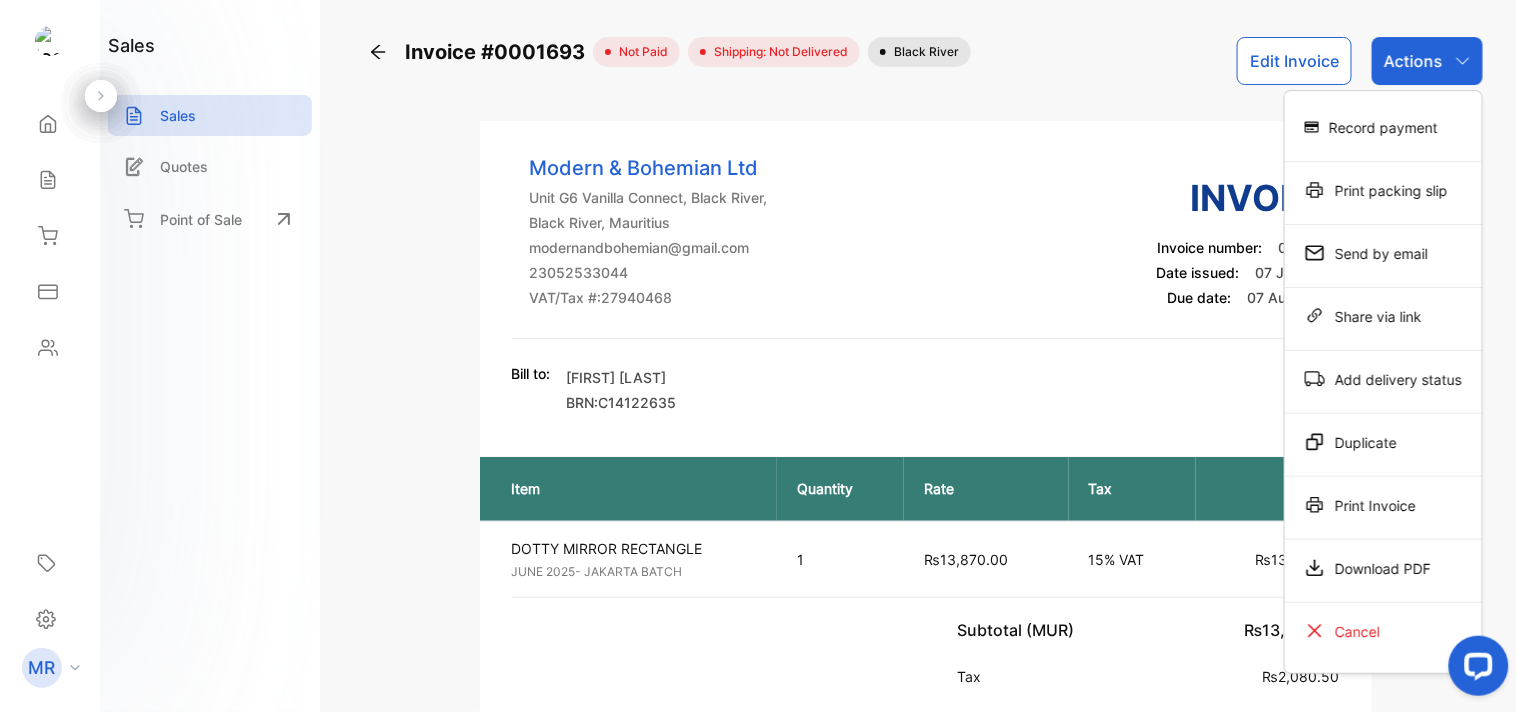 click on "Invoice #0001693   not paid Shipping:   Not Delivered Black River Edit Invoice   Actions  Record payment   Print packing slip  Send by email  Share via link Add delivery status Duplicate   Print Invoice  Download PDF   Cancel" at bounding box center [925, 61] 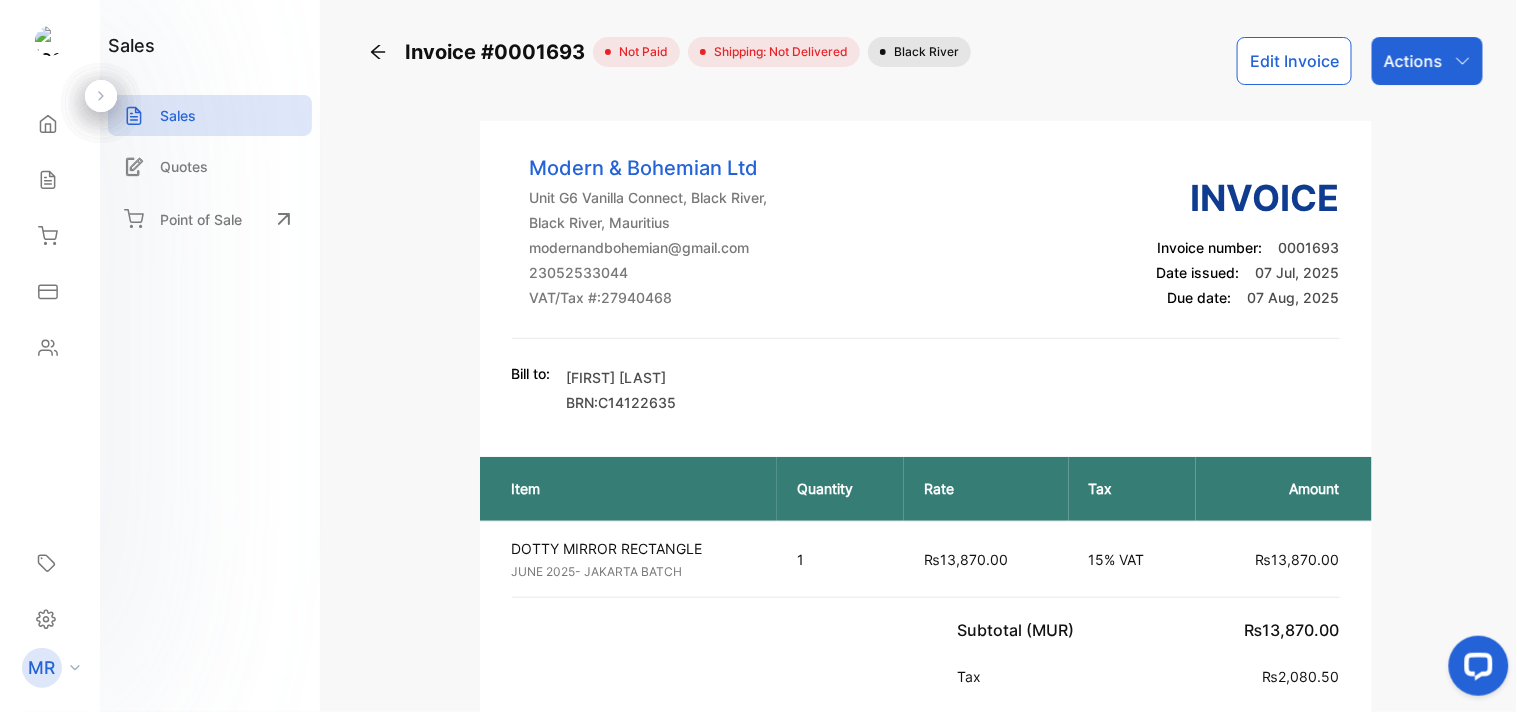 click on "Sales" at bounding box center (178, 115) 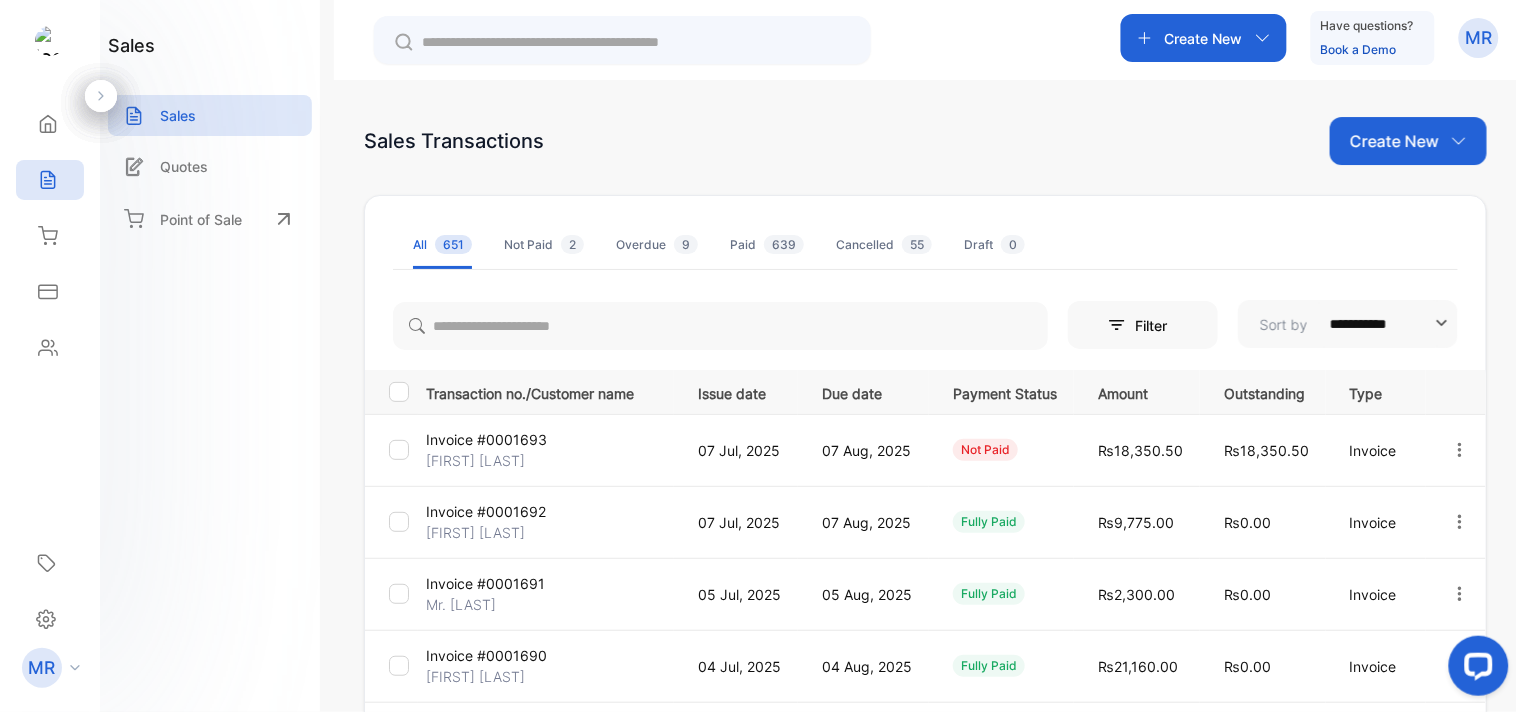 click at bounding box center [1460, 450] 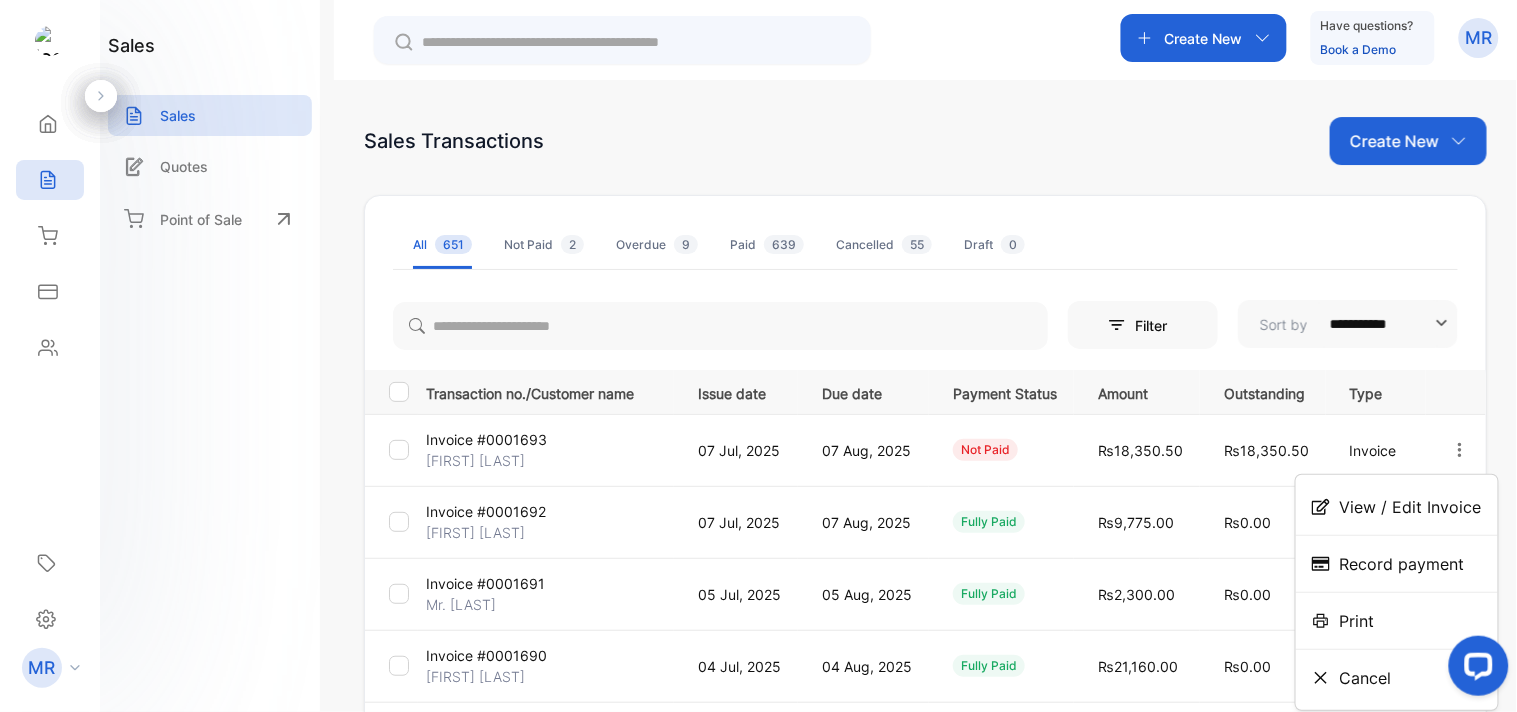 click on "View / Edit Invoice" at bounding box center (1411, 507) 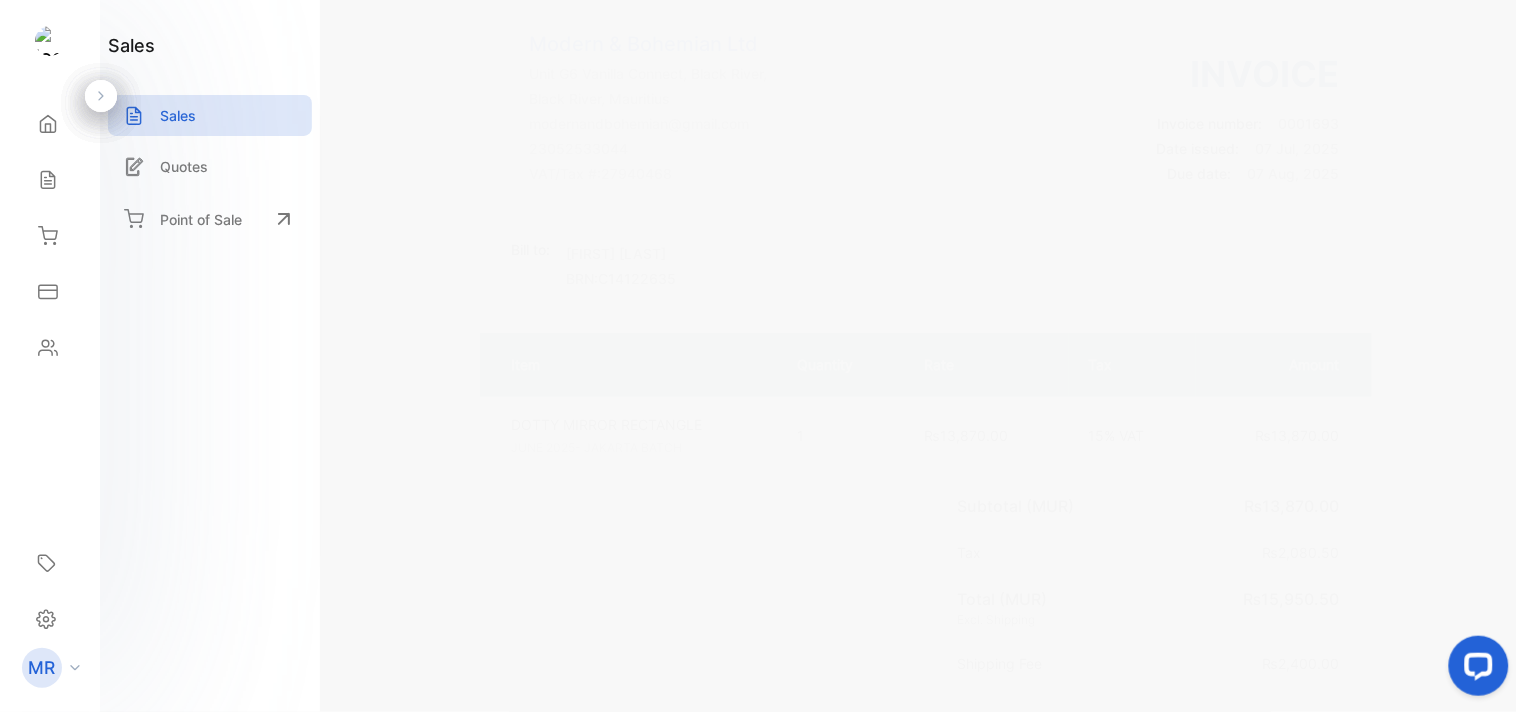 scroll, scrollTop: 0, scrollLeft: 0, axis: both 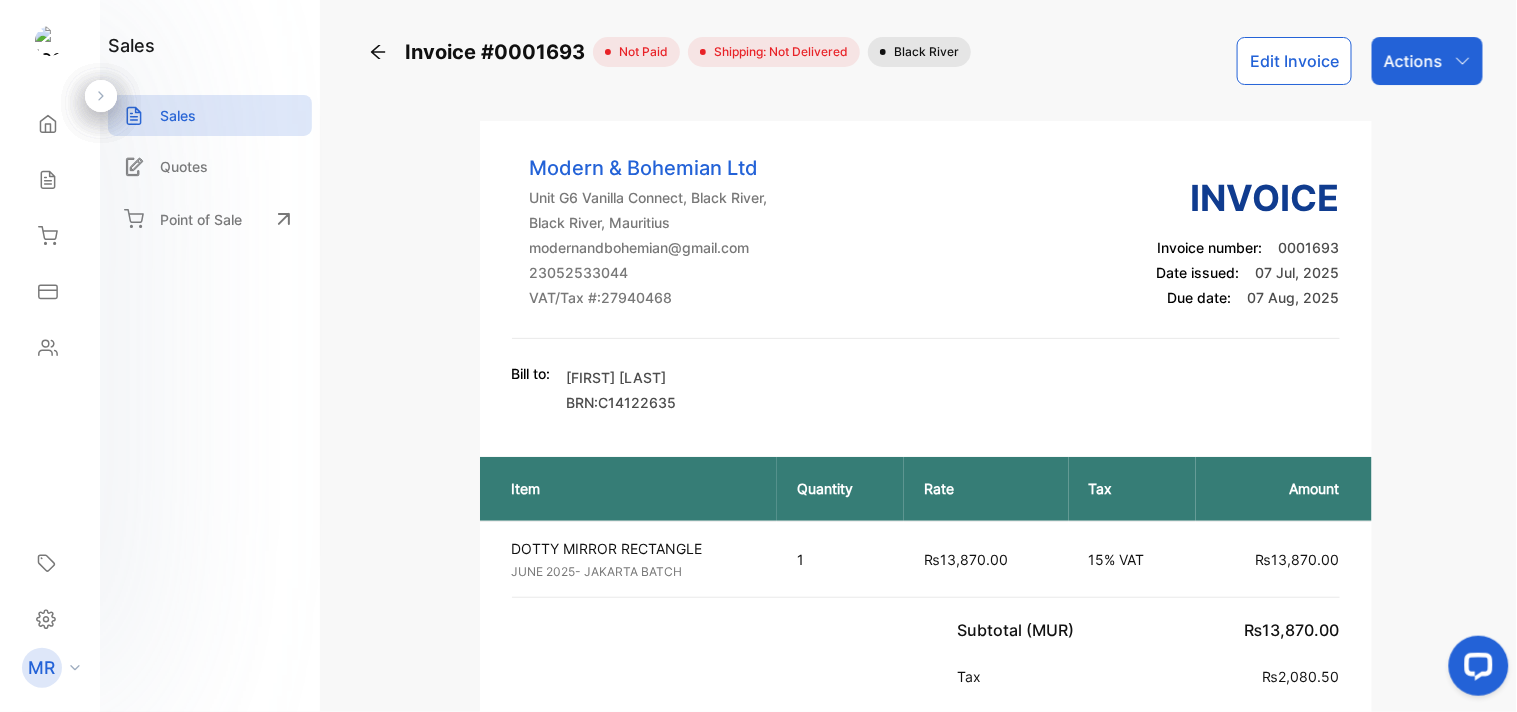 click on "Sales" at bounding box center (178, 115) 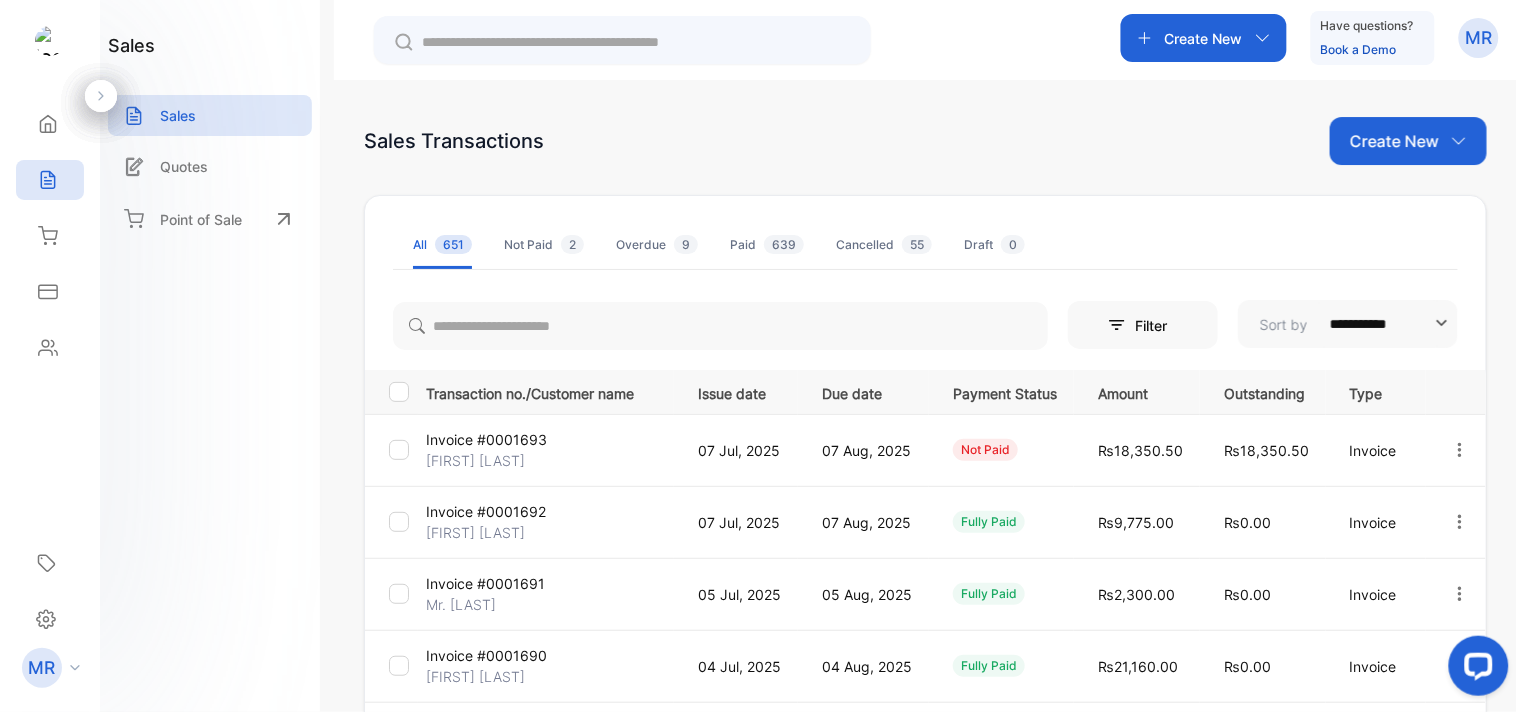 click at bounding box center (1460, 450) 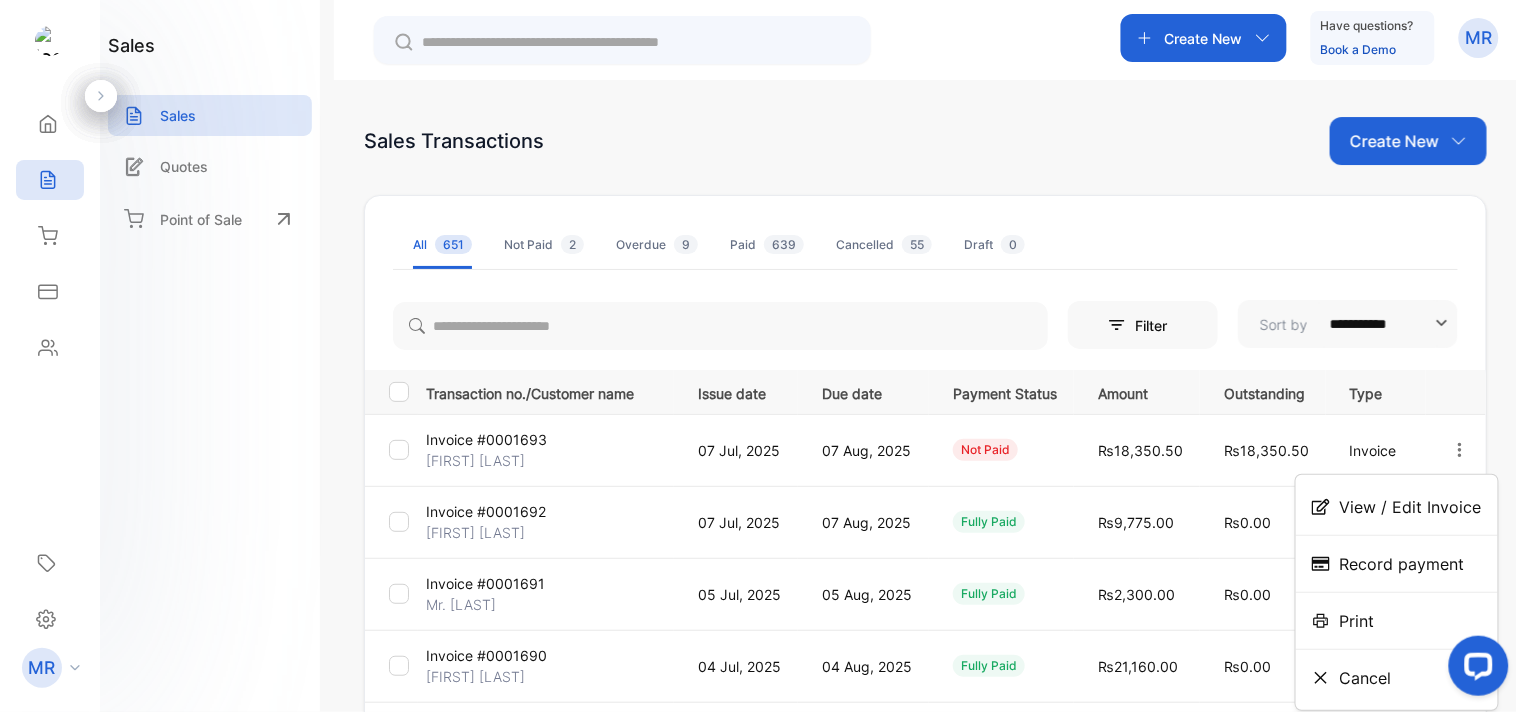 click on "View / Edit Invoice" at bounding box center (1411, 507) 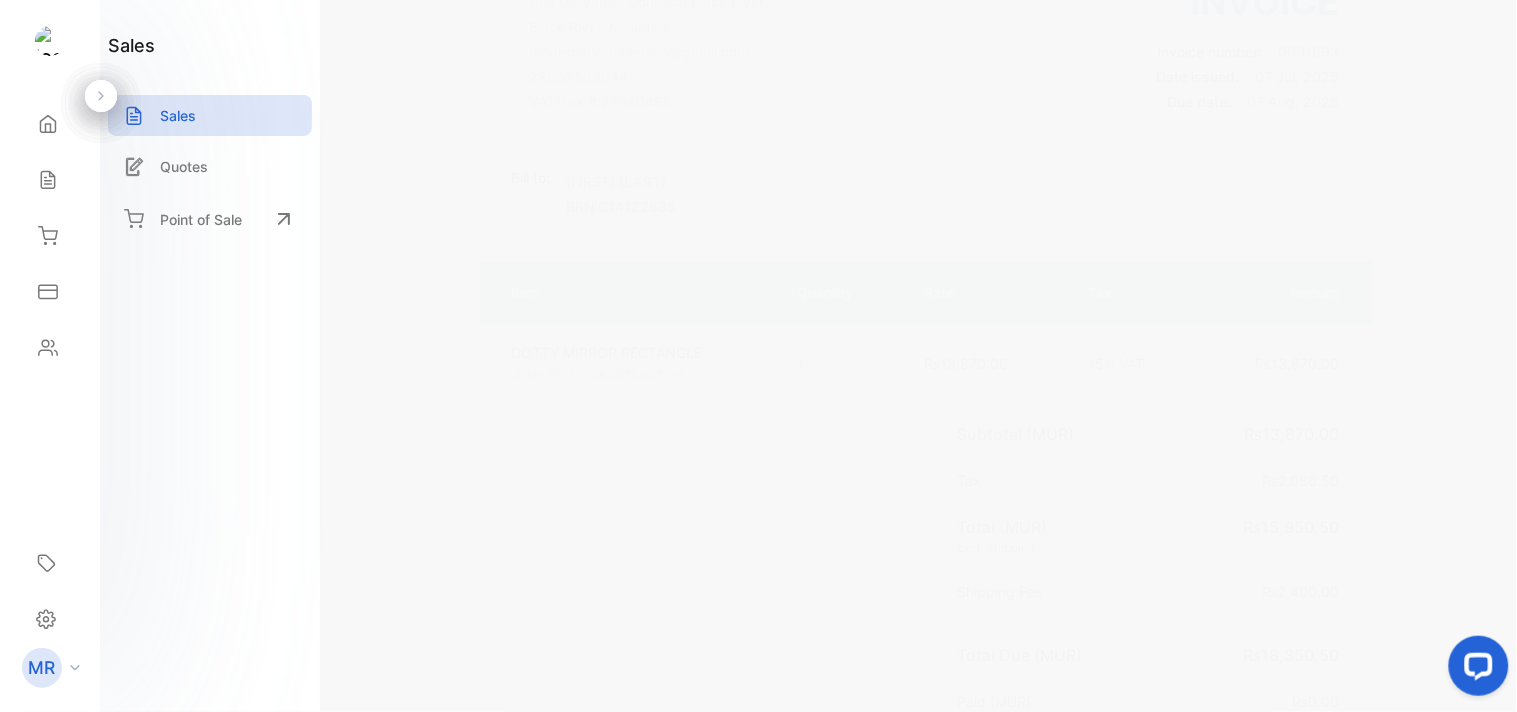 scroll, scrollTop: 0, scrollLeft: 0, axis: both 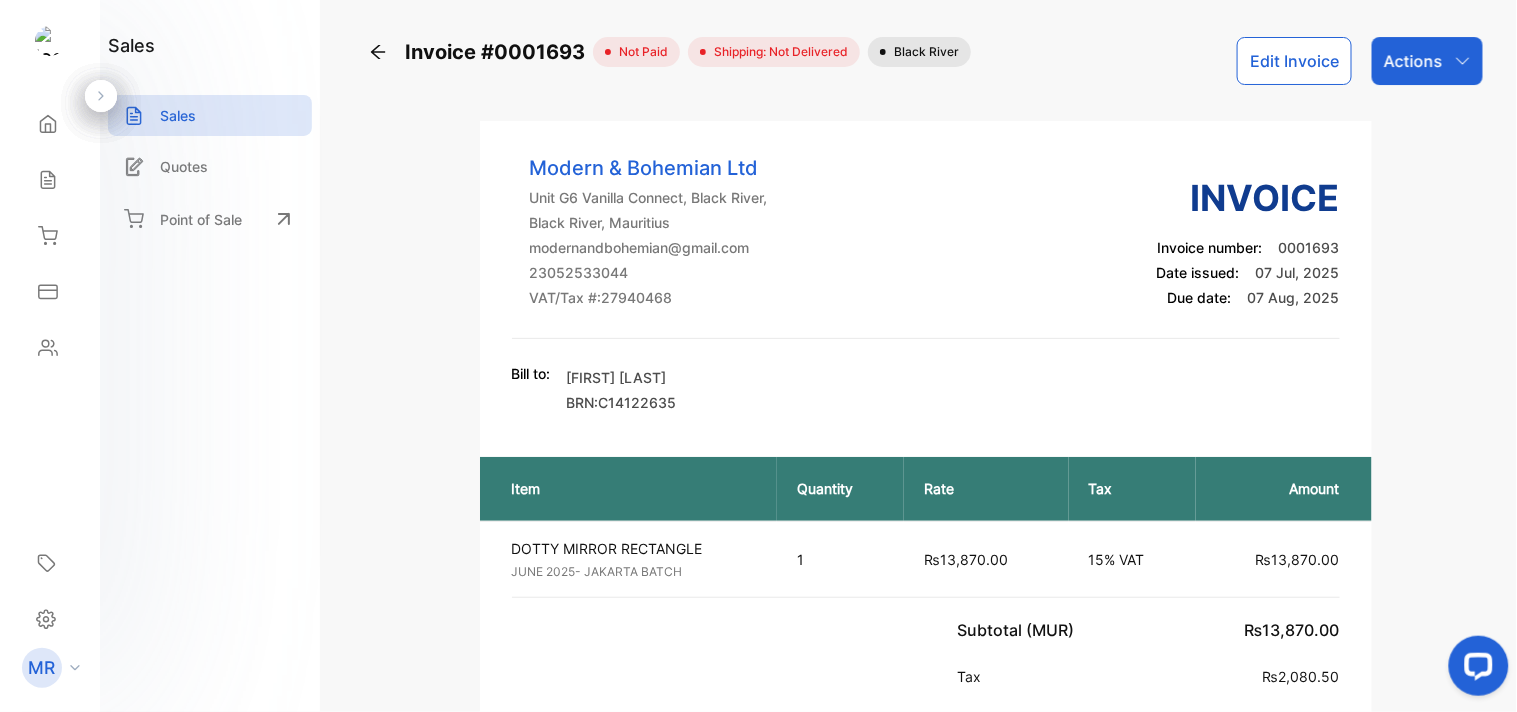 click on "Sales" at bounding box center [178, 115] 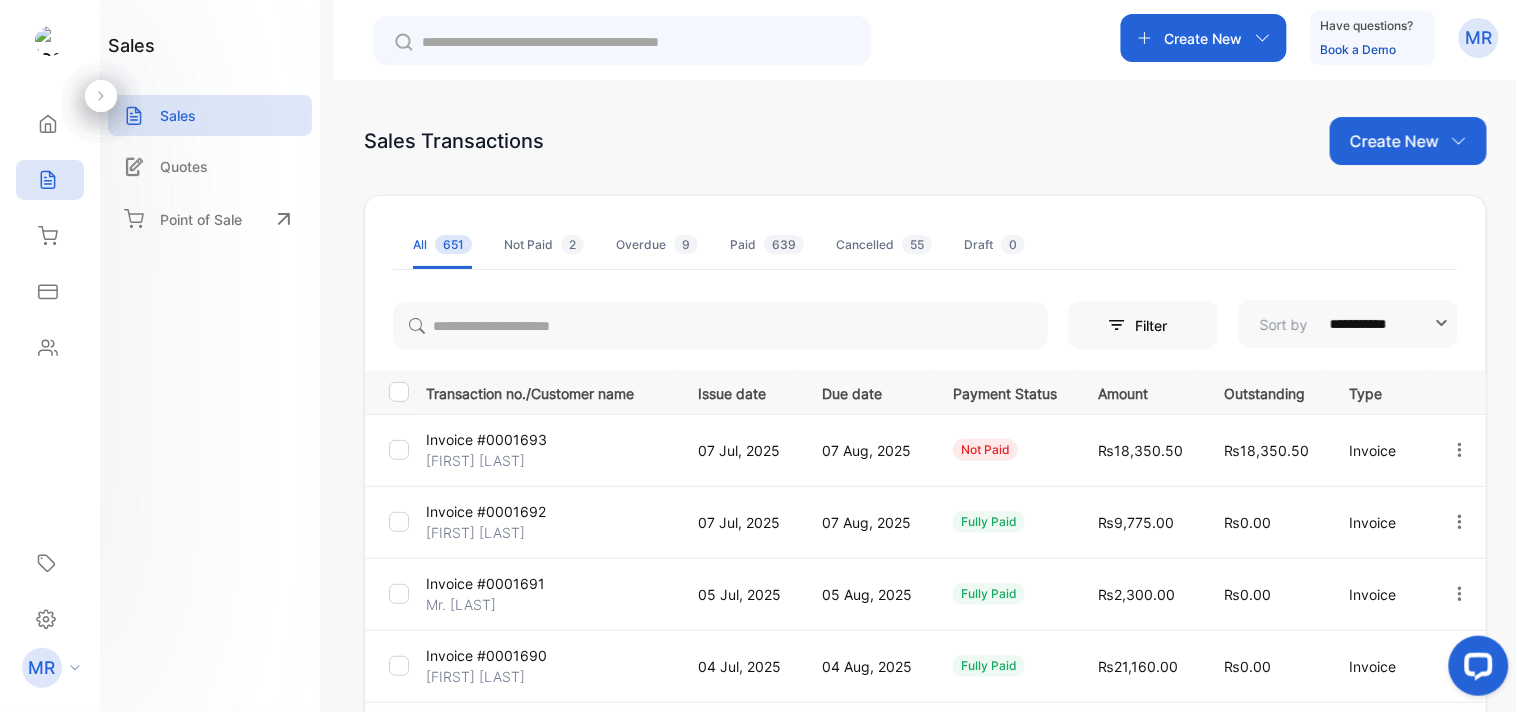 click on "Quotes" at bounding box center (184, 166) 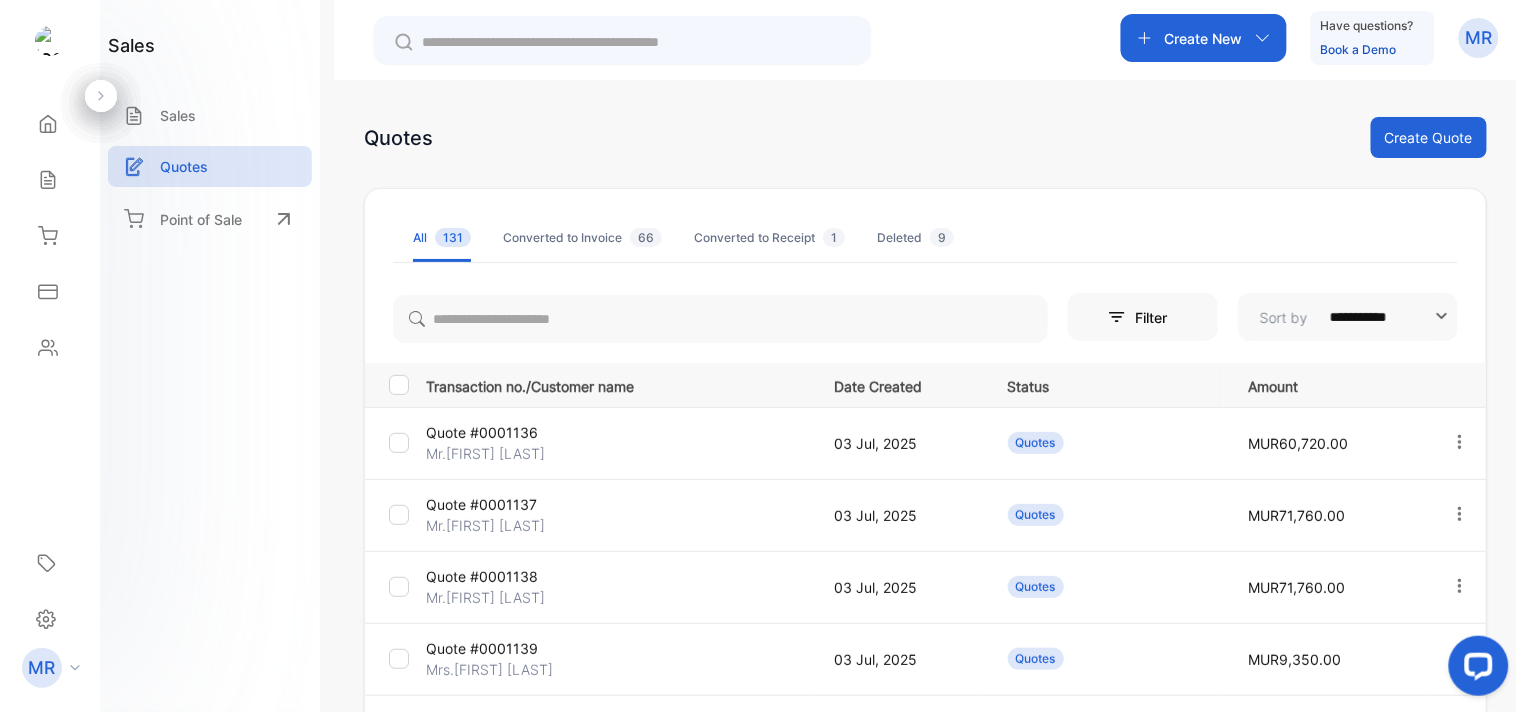 click on "Sales" at bounding box center (210, 115) 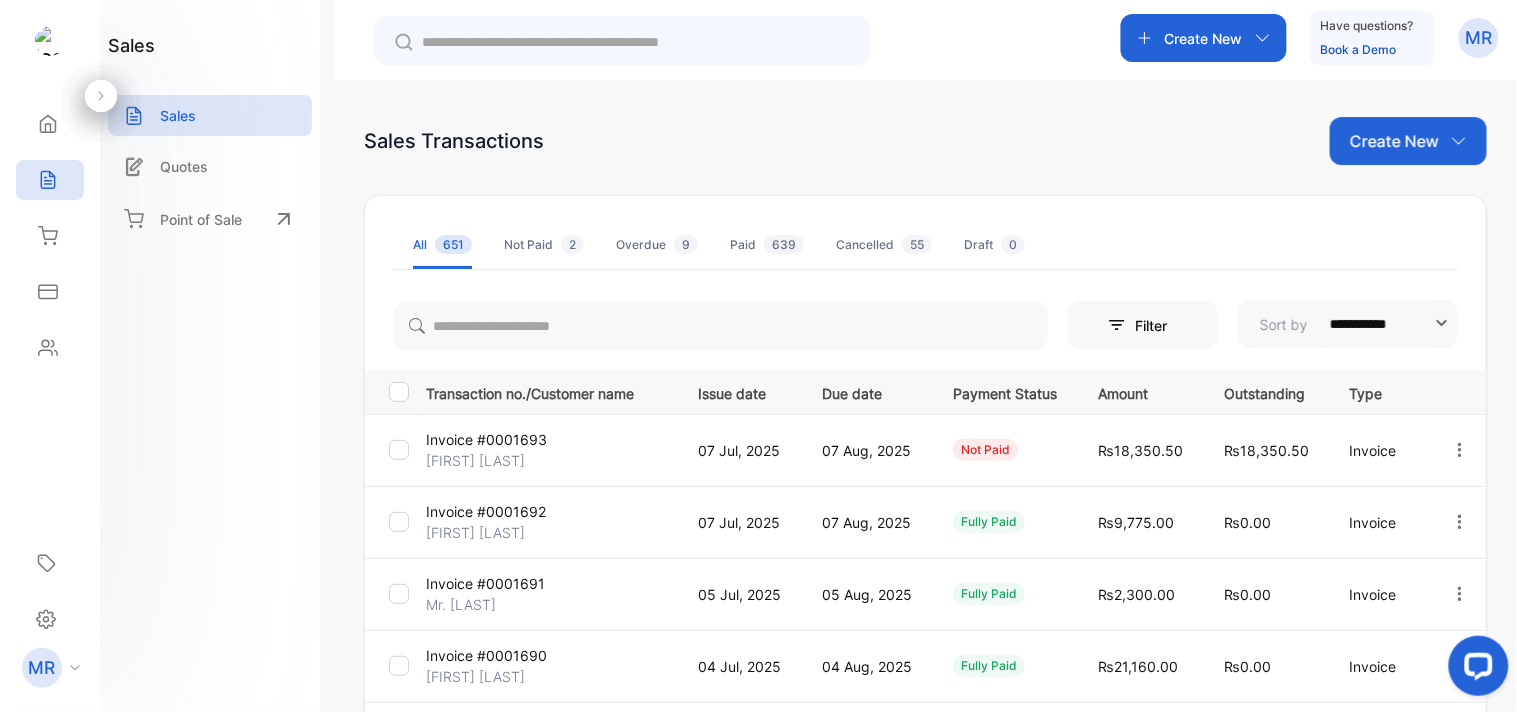 click on "**********" at bounding box center (925, 436) 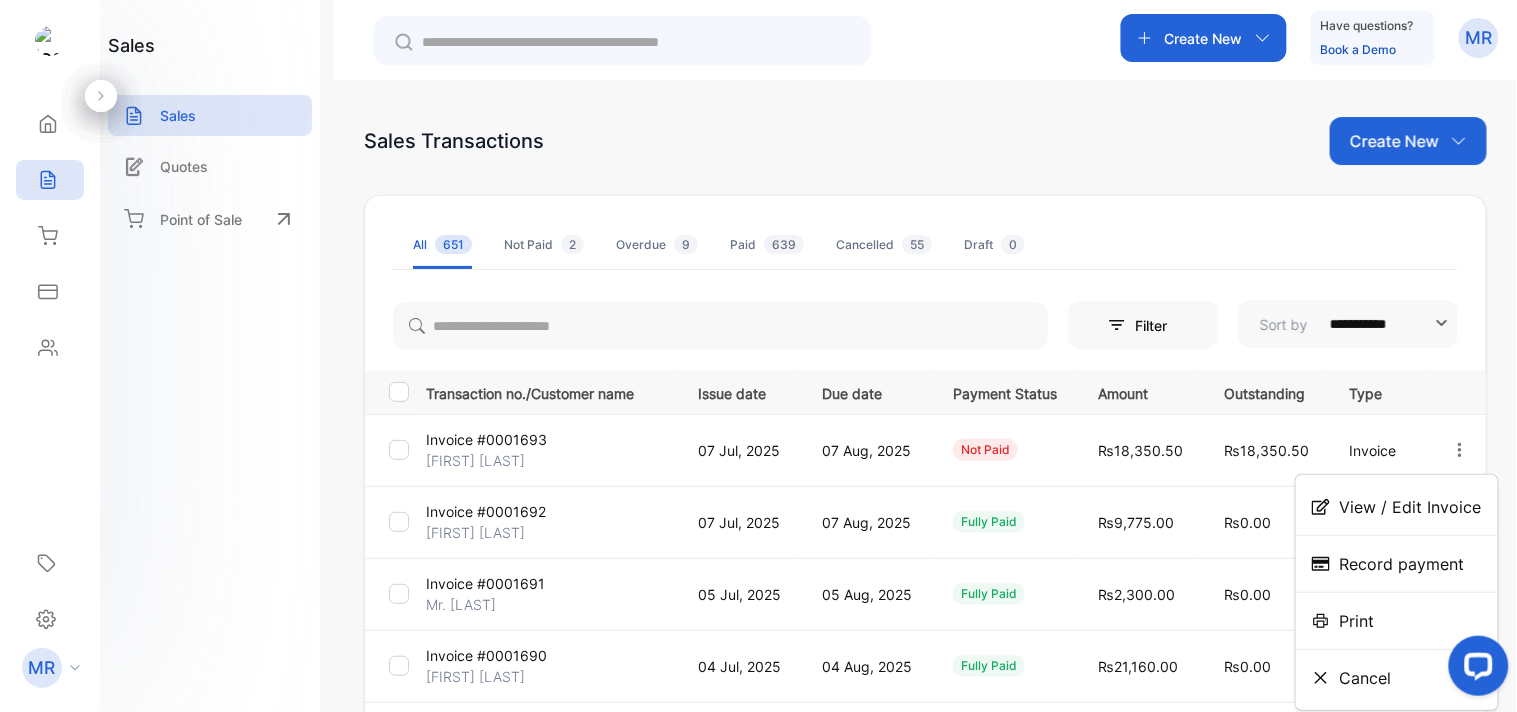 click on "View / Edit Invoice" at bounding box center [1411, 507] 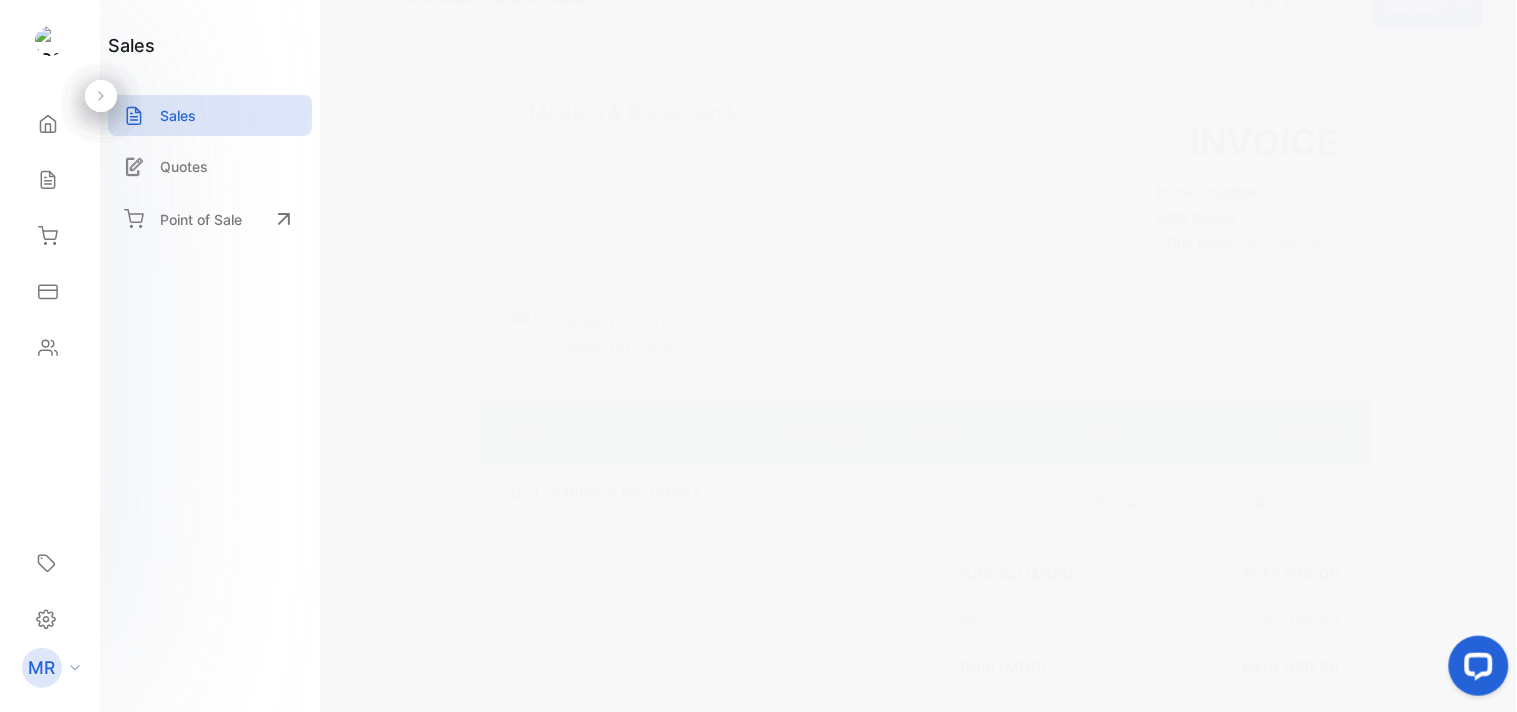 scroll, scrollTop: 0, scrollLeft: 0, axis: both 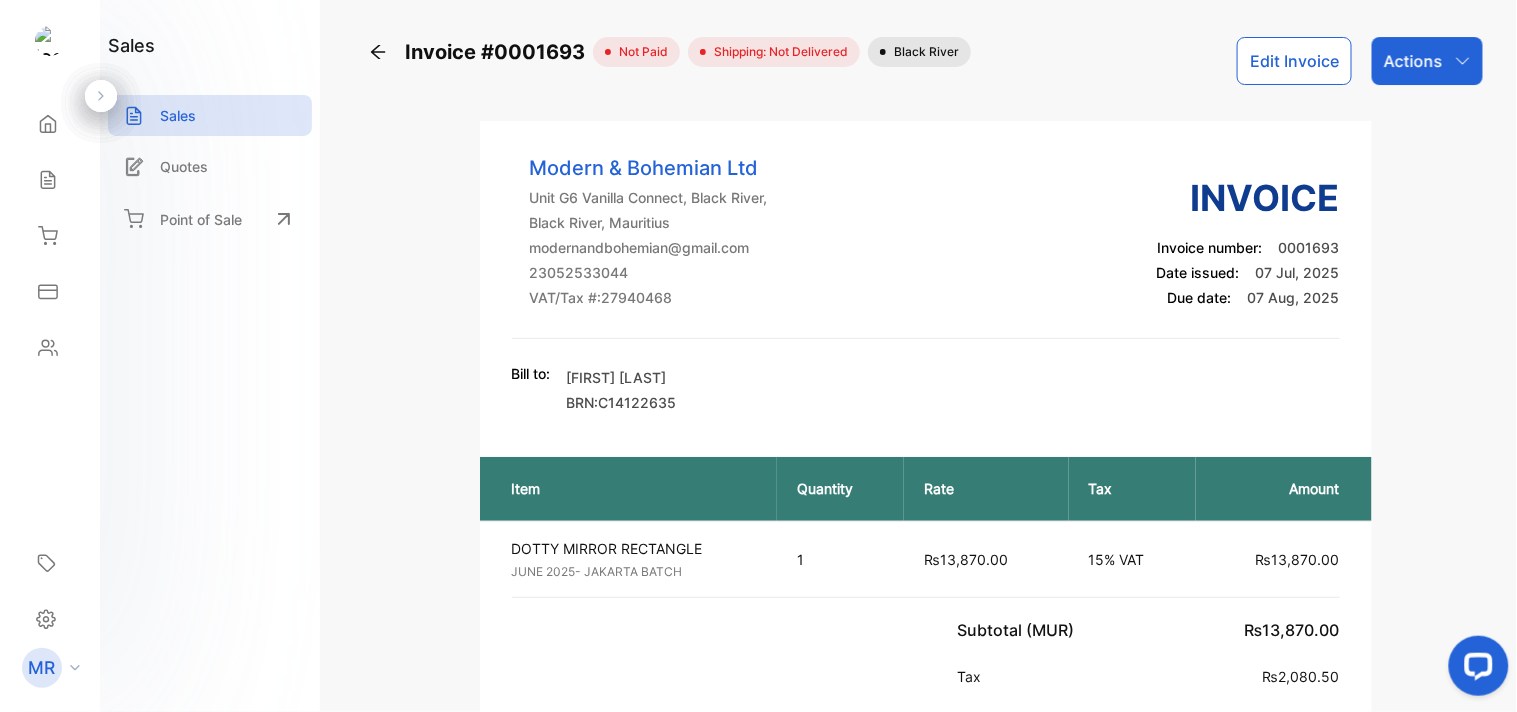 click on "Sales" at bounding box center (178, 115) 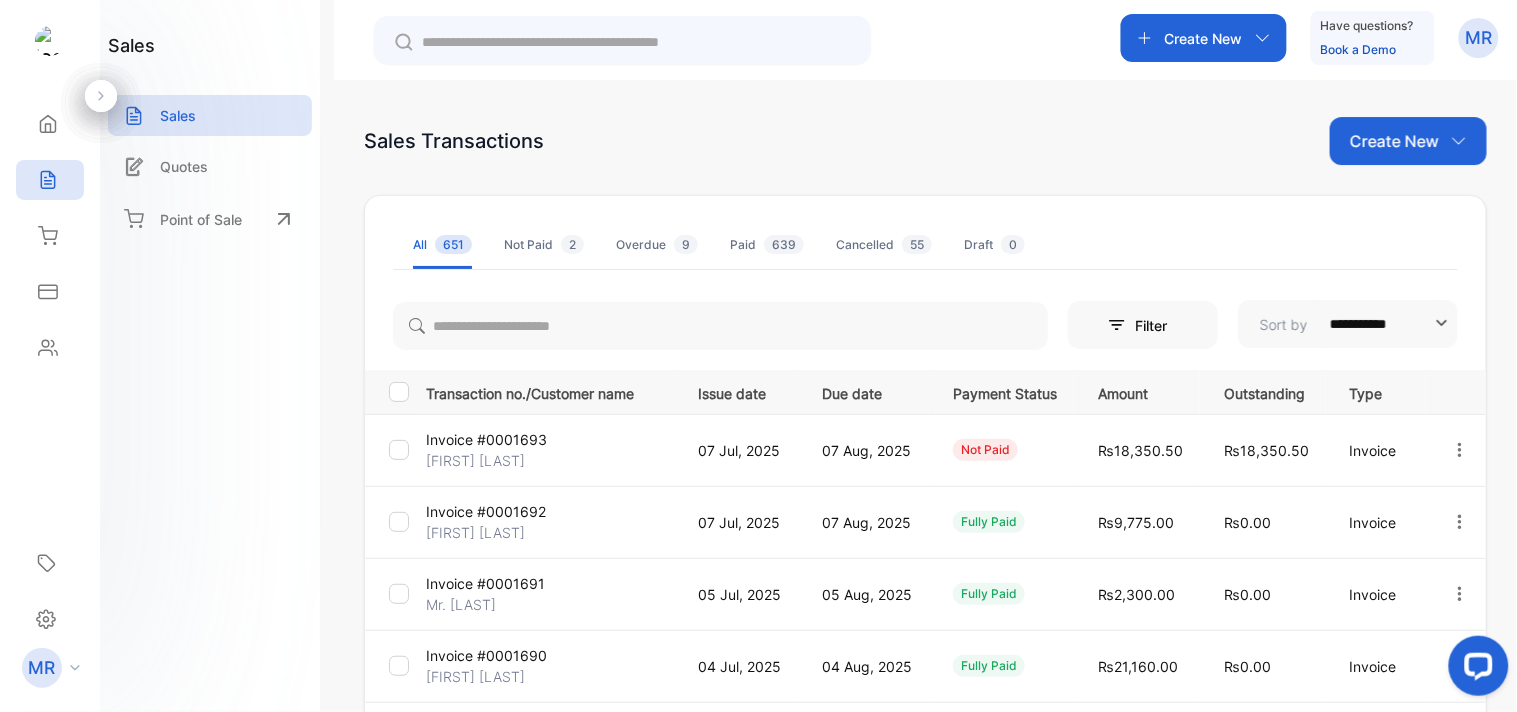 click at bounding box center (1460, 450) 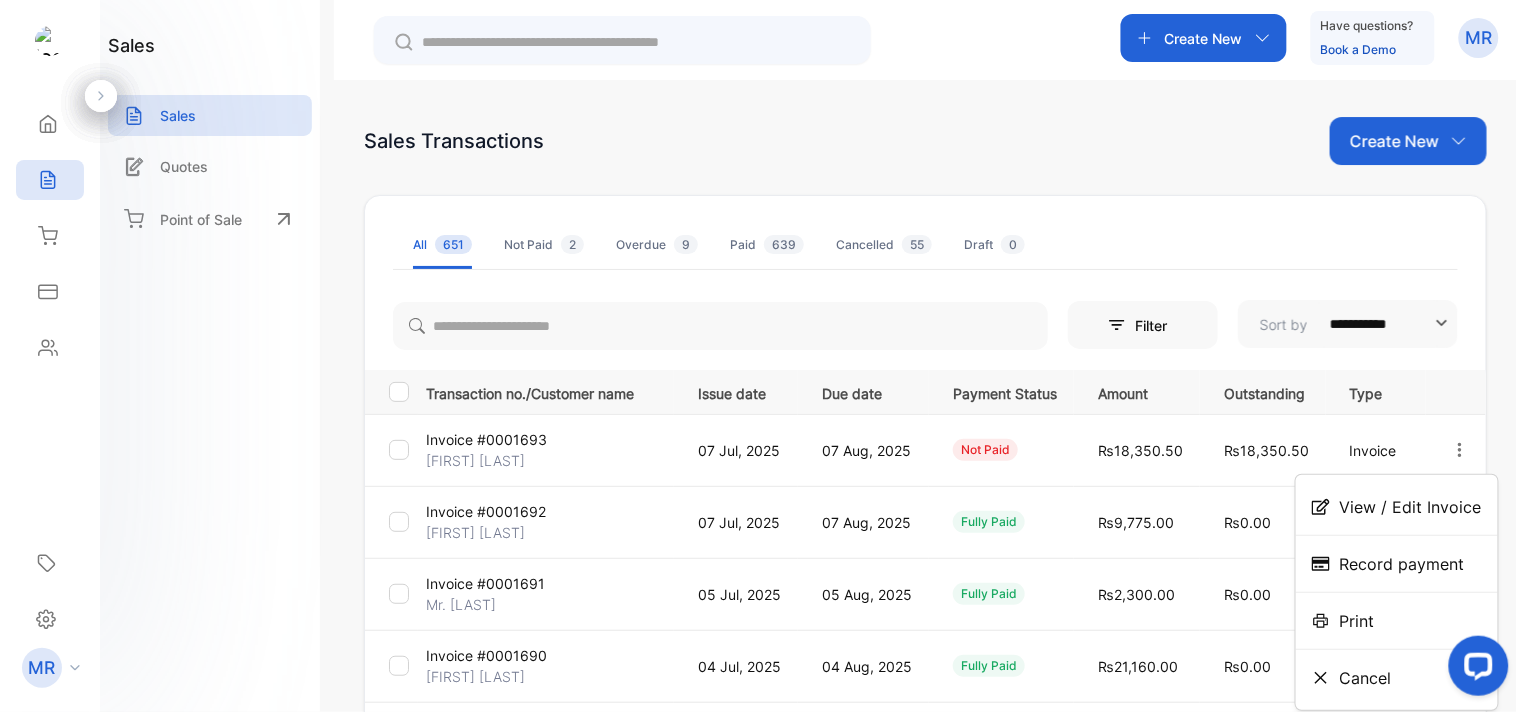 click on "View / Edit Invoice" at bounding box center [1411, 507] 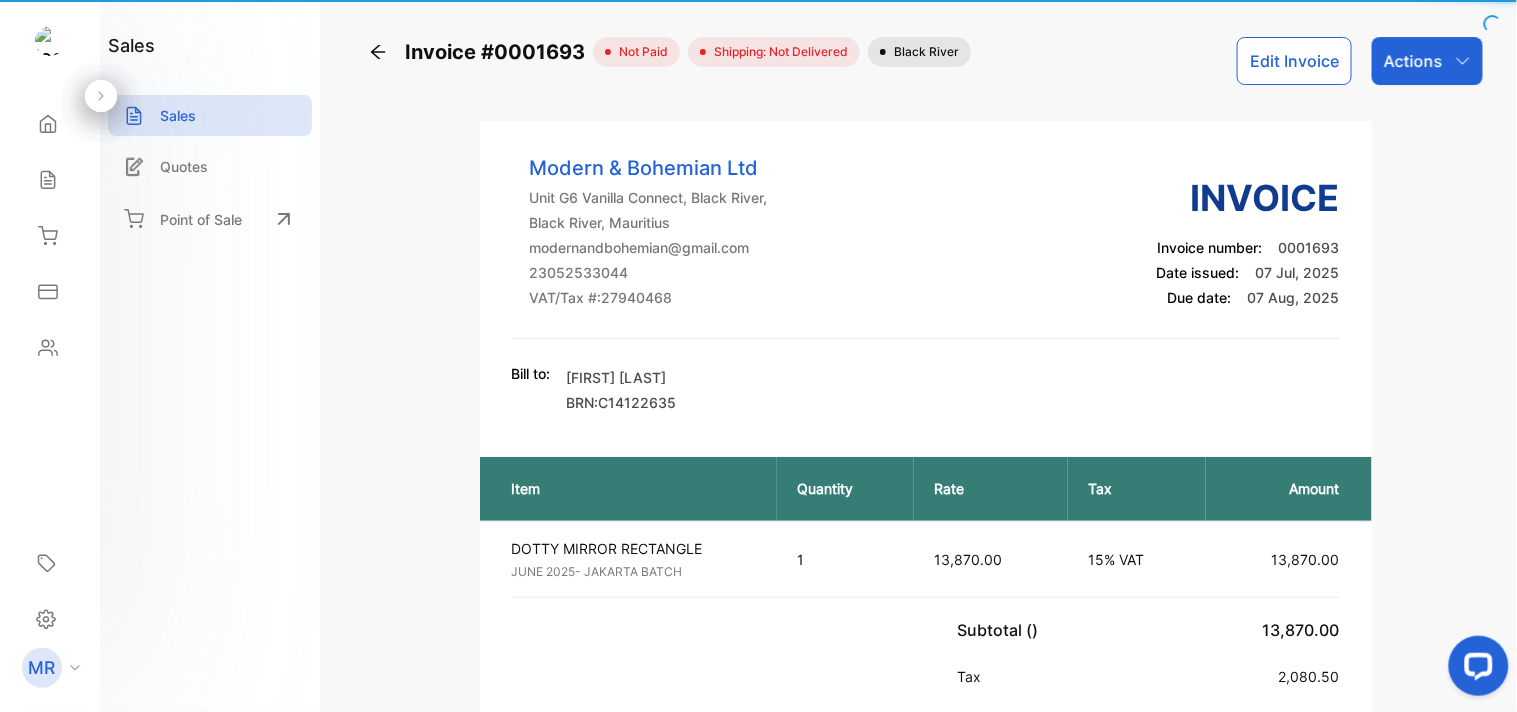 click on "Modern & Bohemian Ltd Unit G6 Vanilla Connect, [CITY], [CITY], Mauritius modernandbohemian@example.com [EMAIL] [PHONE] VAT/Tax #:  27940468 Invoice Invoice number:  0001693 Date issued:  07 Jul, 2025 Due date:  07 Aug, 2025 Bill to: [FIRST] [LAST] BRN:C14122635 Item Quantity Rate Tax Amount DOTTY MIRROR RECTANGLE  JUNE 2025- JAKARTA BATCH Unit price:    13,870.00 1 13,870.00 15% VAT 13,870.00 VAT 15% Subtotal () 13,870.00 Tax 2,080.50 Total () Excl. Shipping 15,950.50   Shipping Fee 2,400.00 Total Due (undefined) 18,350.50 Paid () 0.00 Balance () 18,350.50 Payment Instructions Payment Instructions Bank name:   The Mauritius Commercial Bank Ltd Account holder/name:   Modern & Bohemian Ltd Account number/IBAN:   000448733951 Bank address:   Ruisseau Créole, [CITY] Notes ID applied Statement of account Payment History Detailed statement of account for [FIRST] [LAST] Invoice / Receipt Due date Total amount Amount due #0001693 07 Aug, 2025 18,350.50 18,350.50 Total invoices amount 18,350.50" at bounding box center (925, 940) 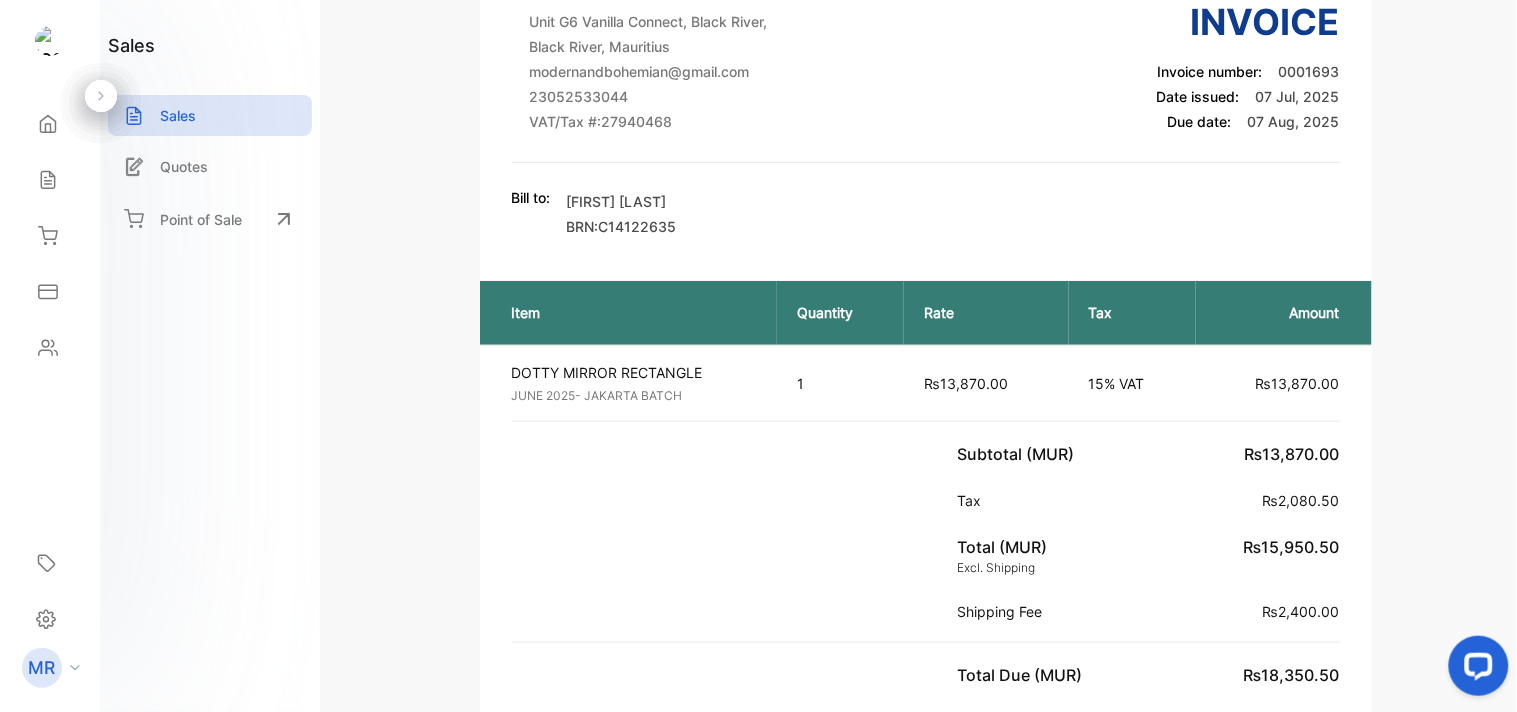 scroll, scrollTop: 0, scrollLeft: 0, axis: both 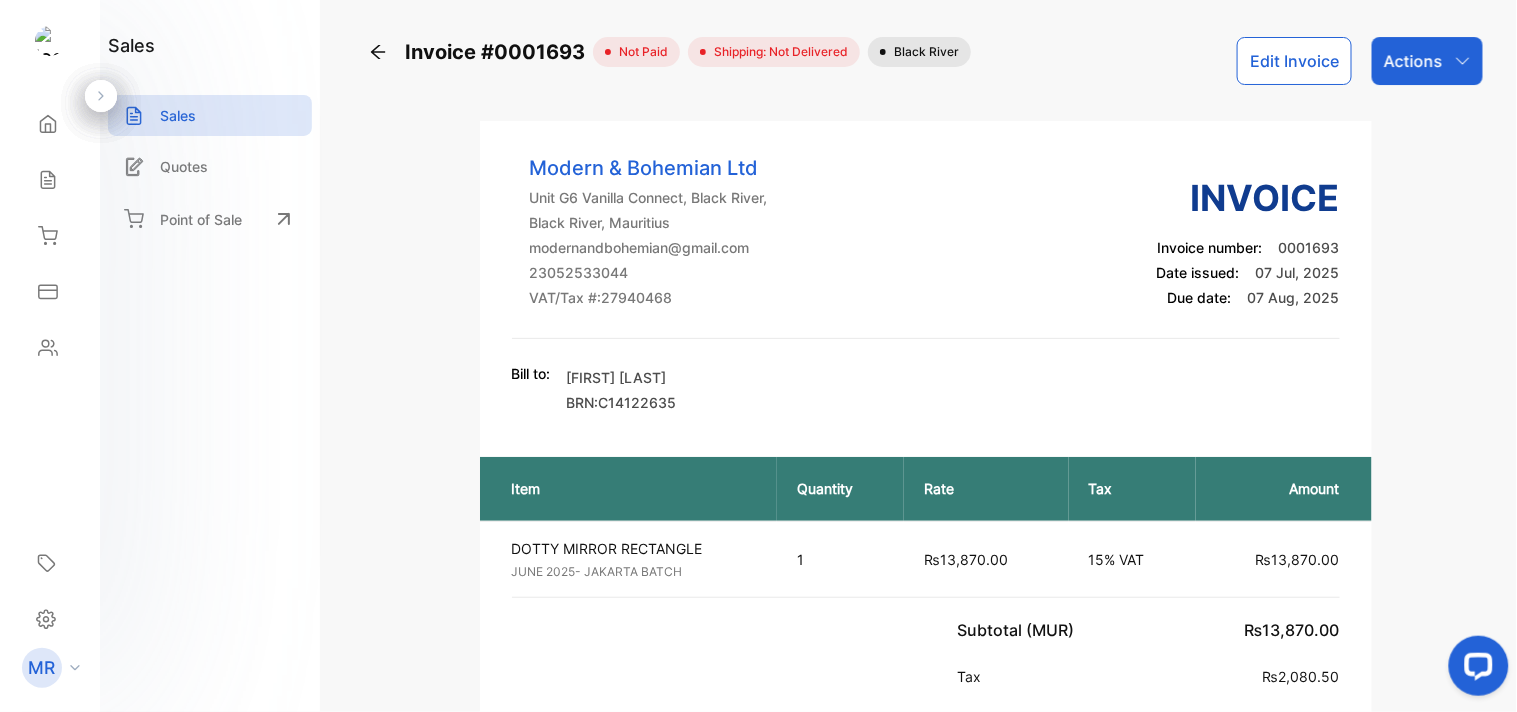 click on "Sales" at bounding box center (178, 115) 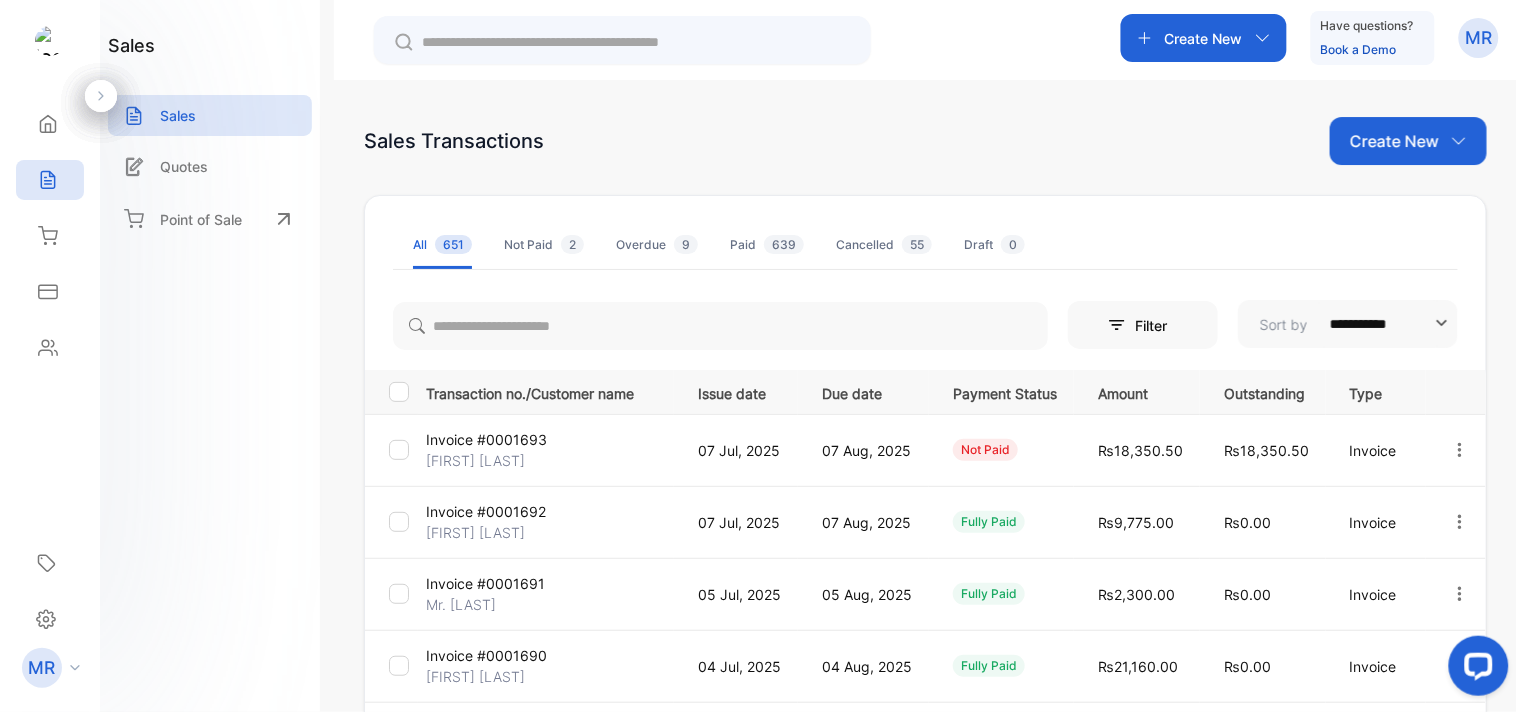 click at bounding box center (1460, 450) 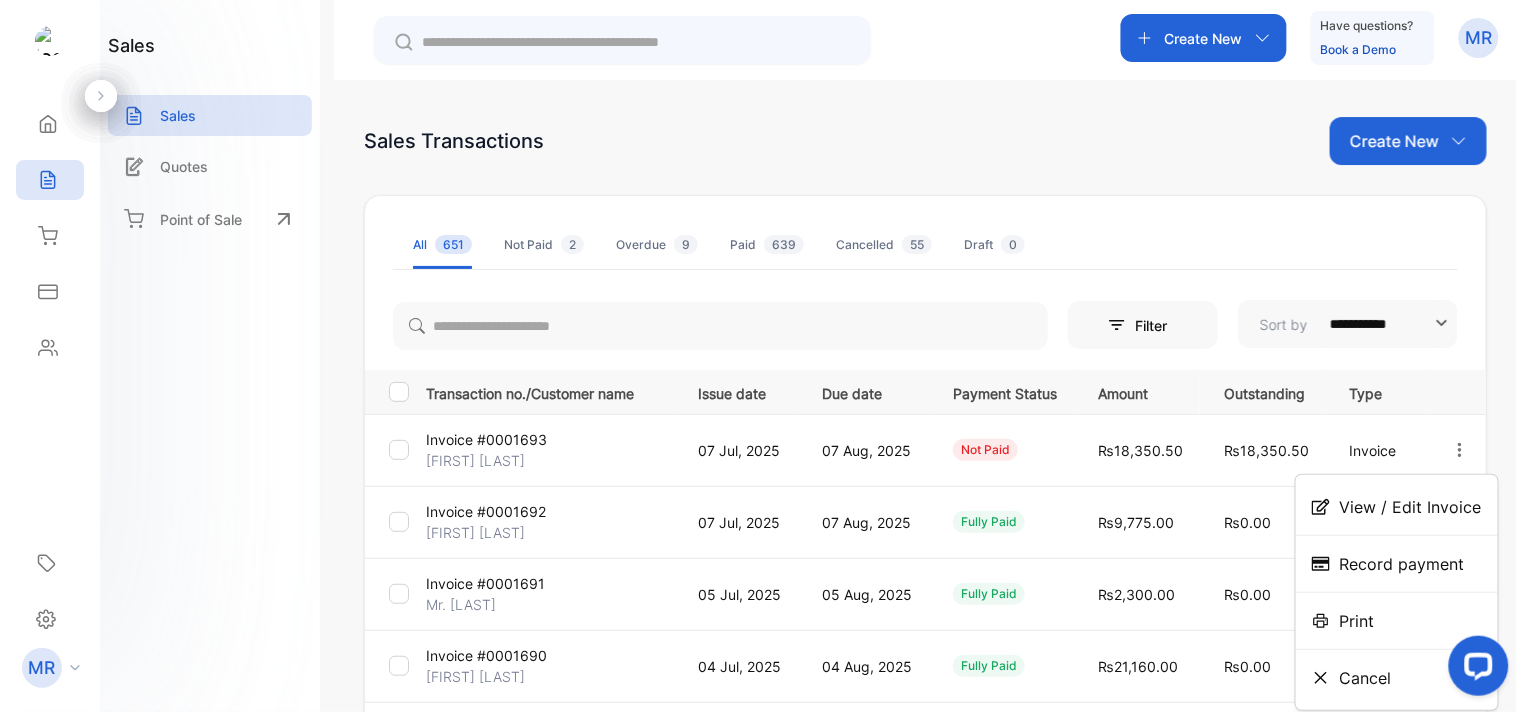 click on "View / Edit Invoice" at bounding box center [1411, 507] 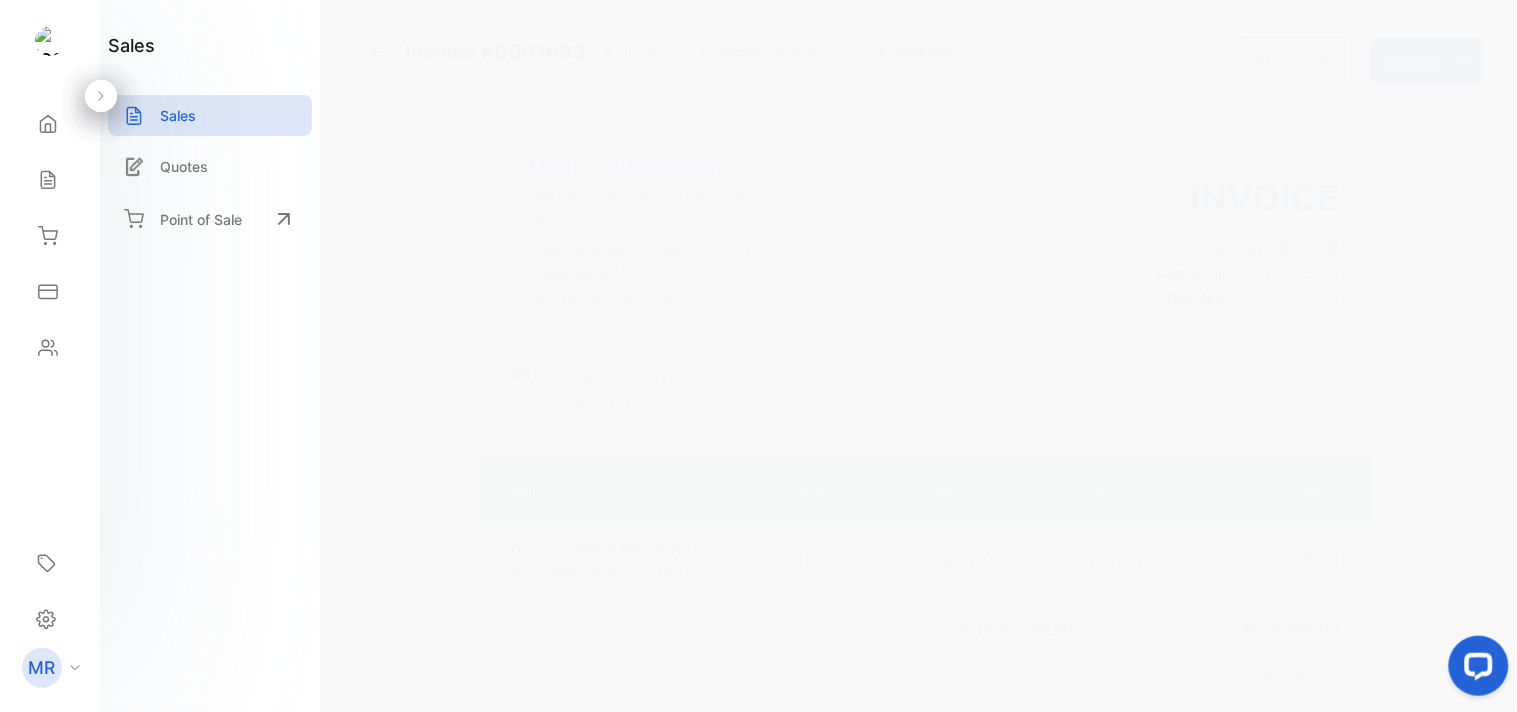 click on "Sales" at bounding box center (210, 115) 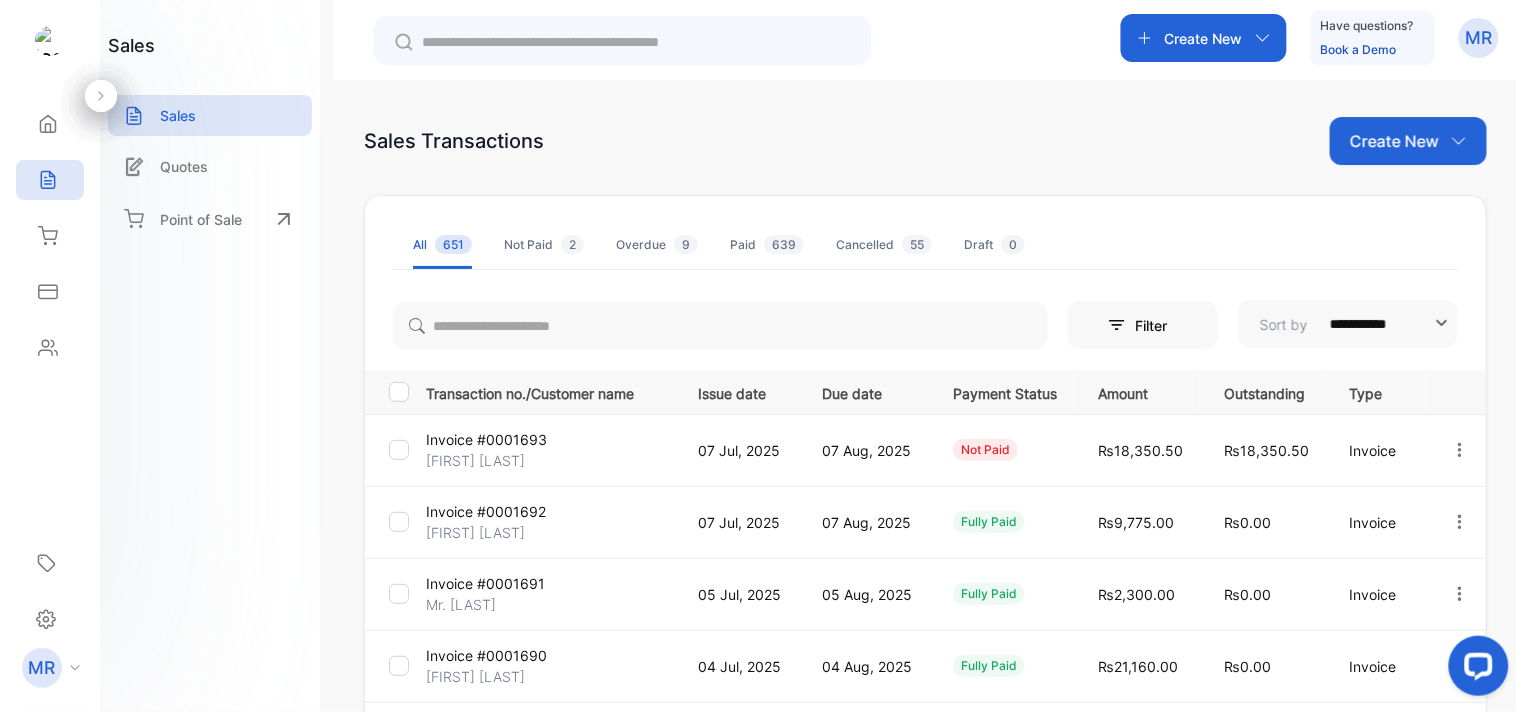 click at bounding box center (1460, 450) 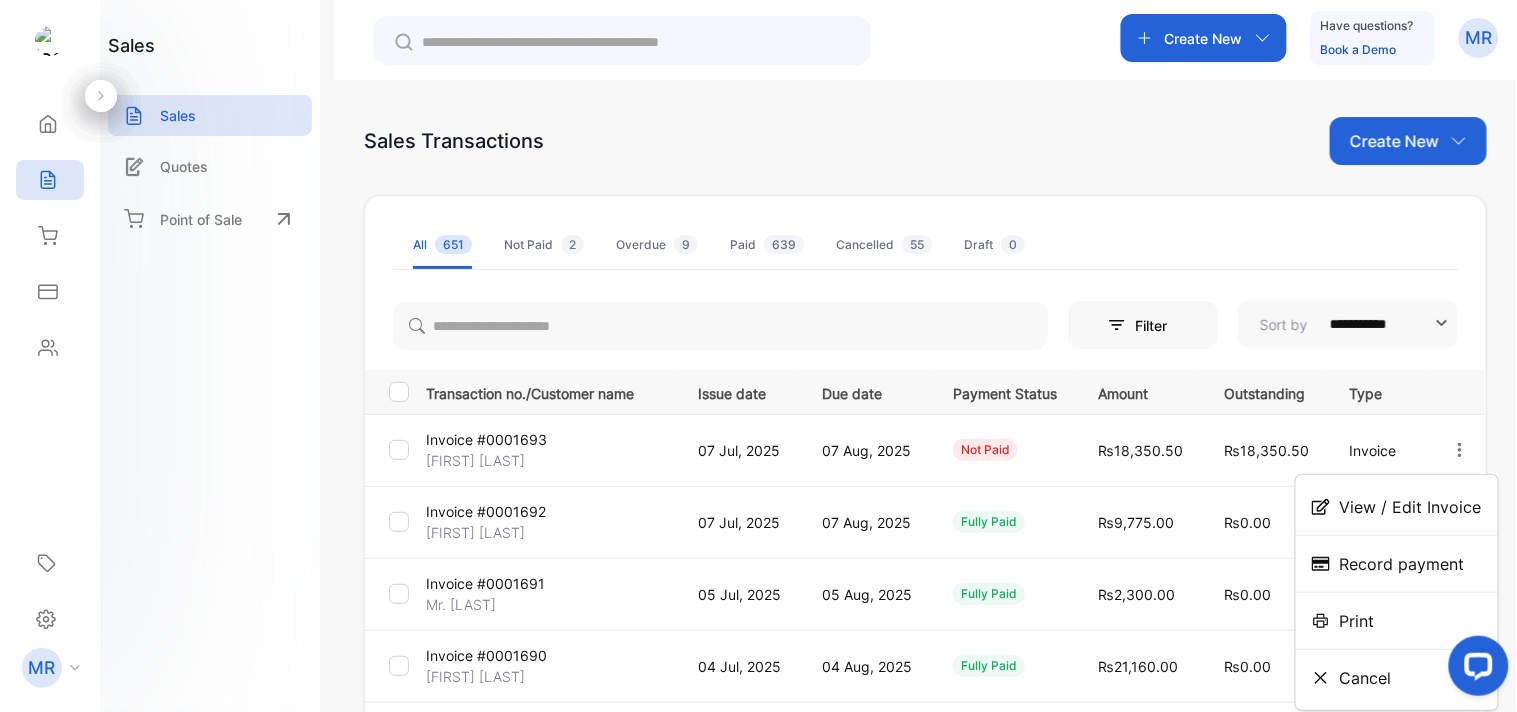 click on "View / Edit Invoice" at bounding box center (1411, 507) 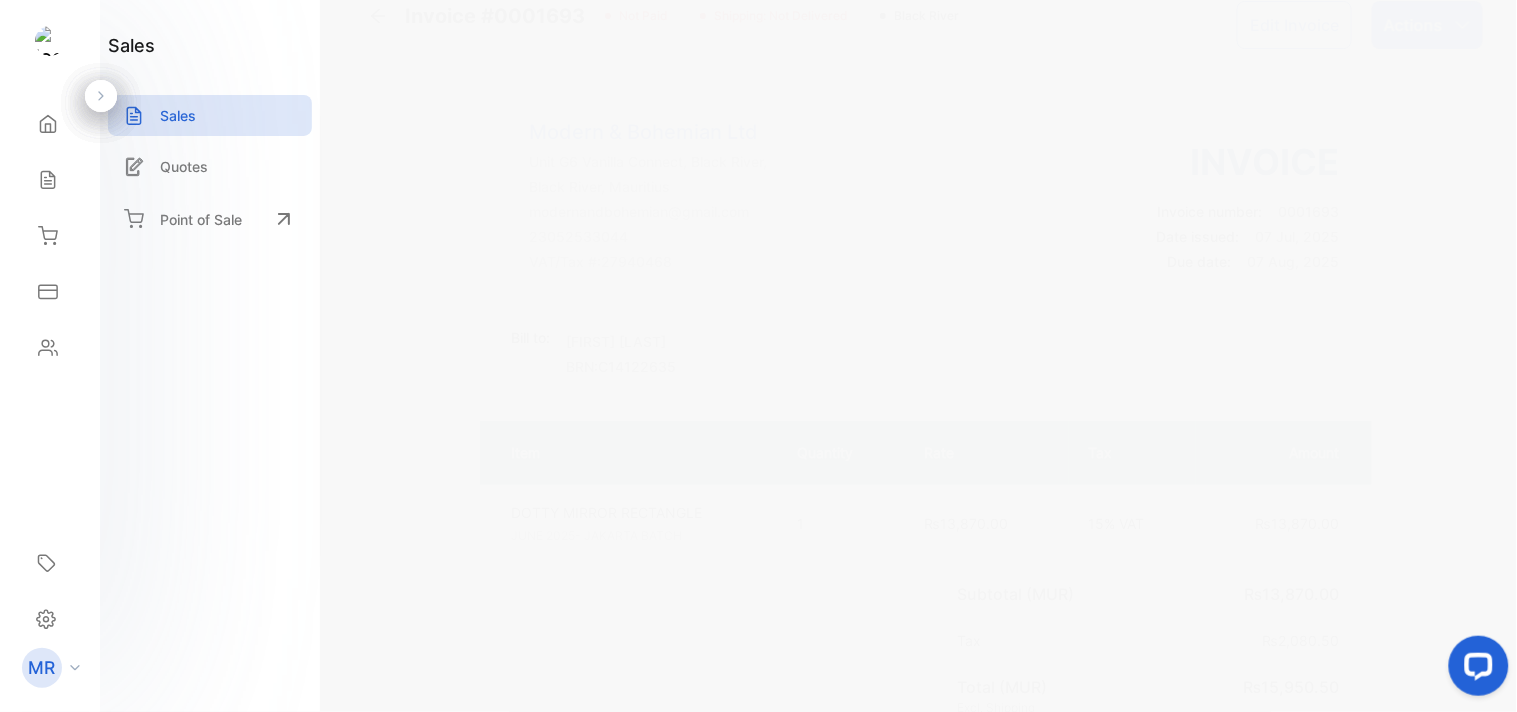 scroll, scrollTop: 0, scrollLeft: 0, axis: both 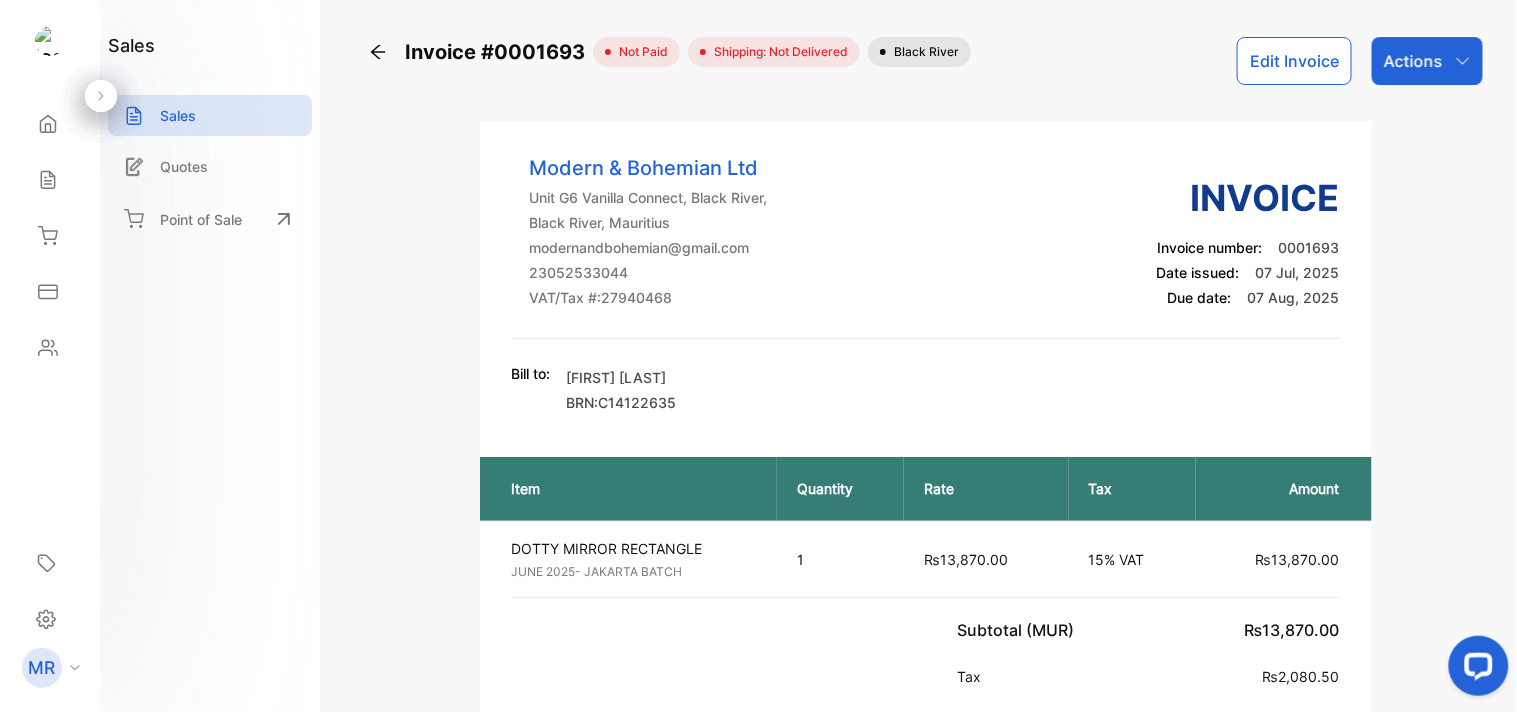 click on "Sales" at bounding box center (178, 115) 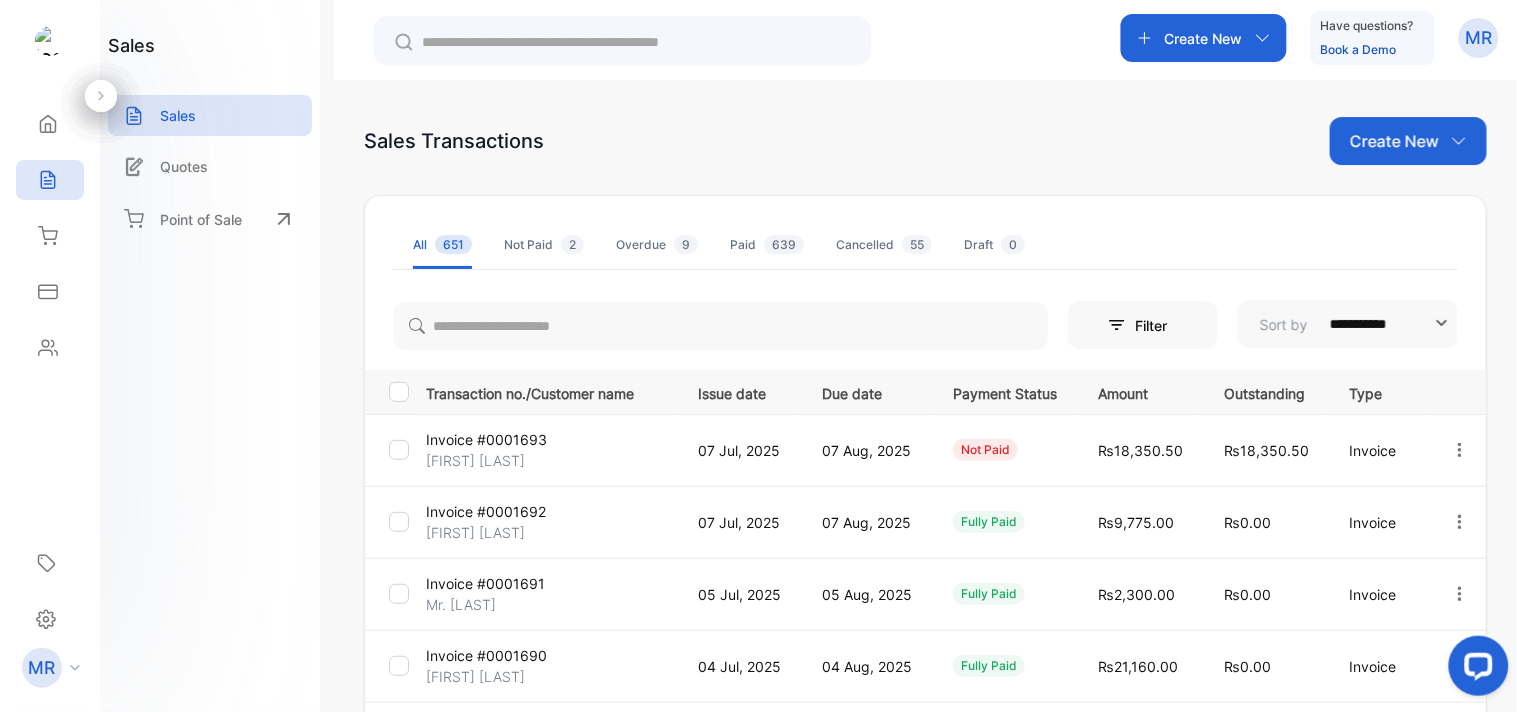click on "Create New  Have questions? Book a Demo   MR" at bounding box center (925, 40) 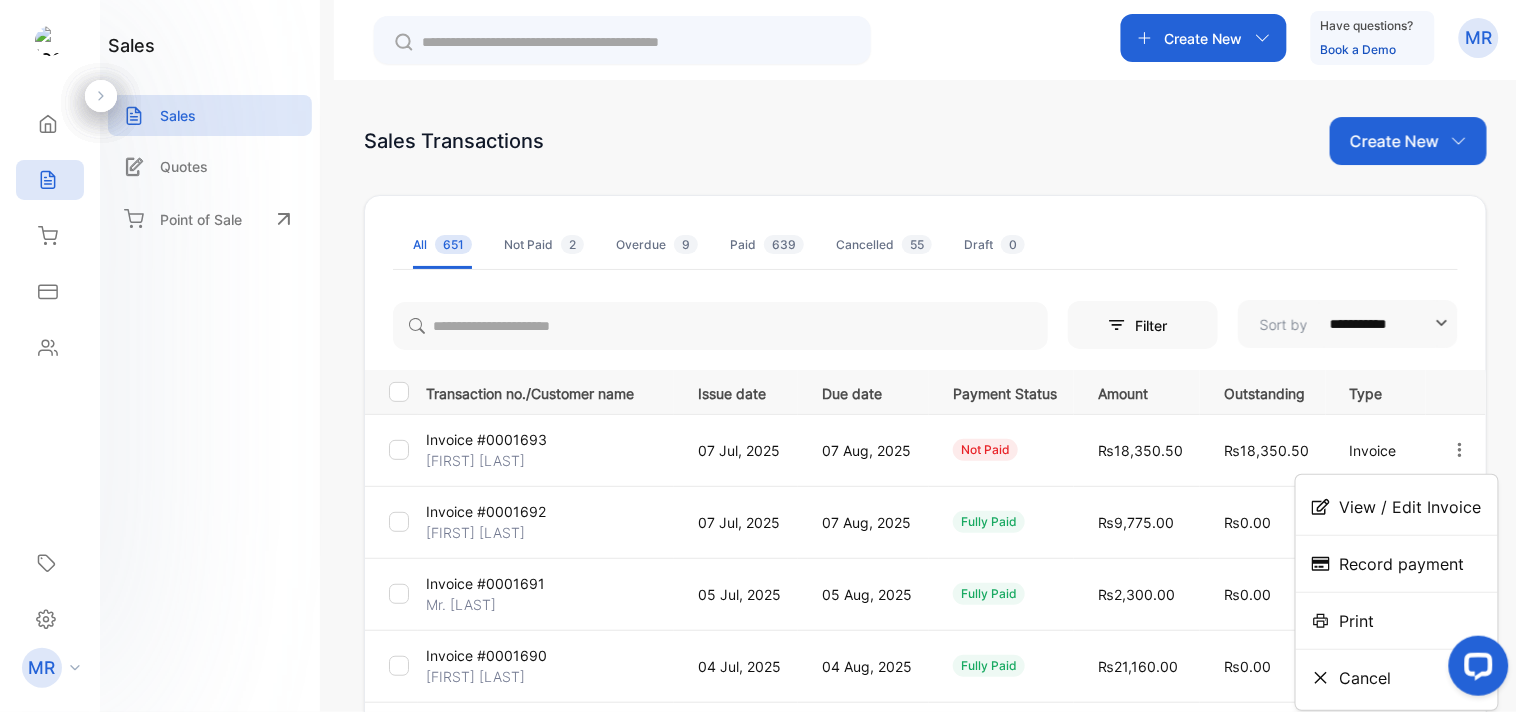 click on "View / Edit Invoice" at bounding box center [1411, 507] 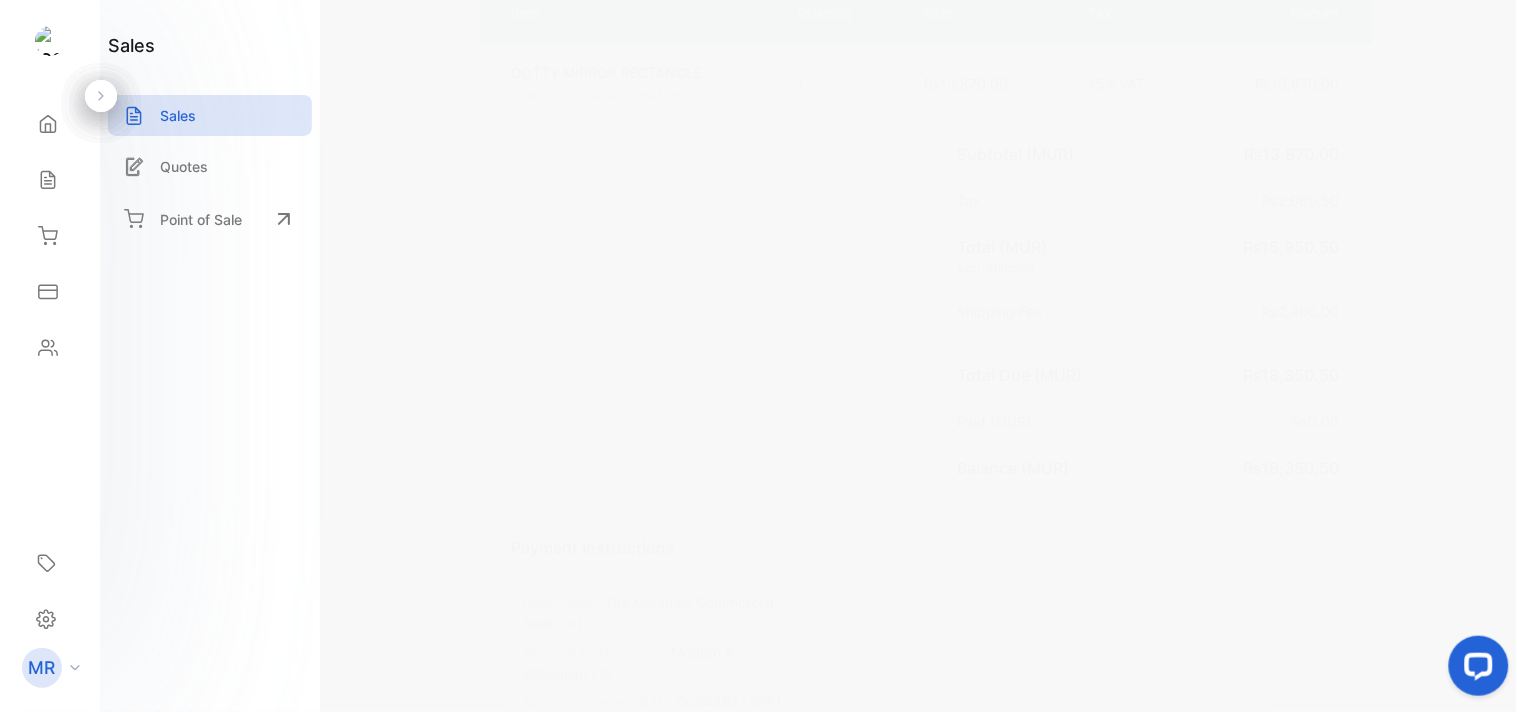 scroll, scrollTop: 484, scrollLeft: 0, axis: vertical 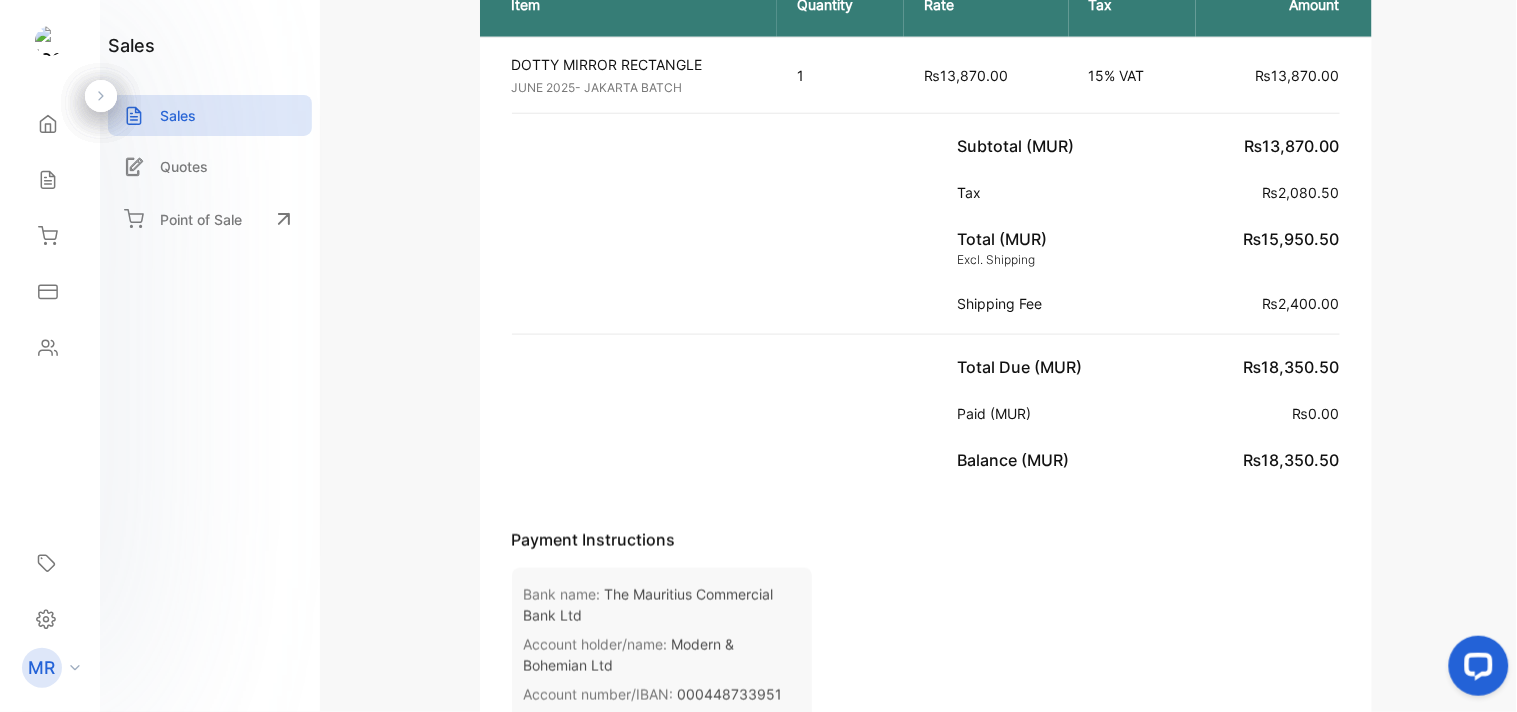 click on "Sales" at bounding box center (210, 115) 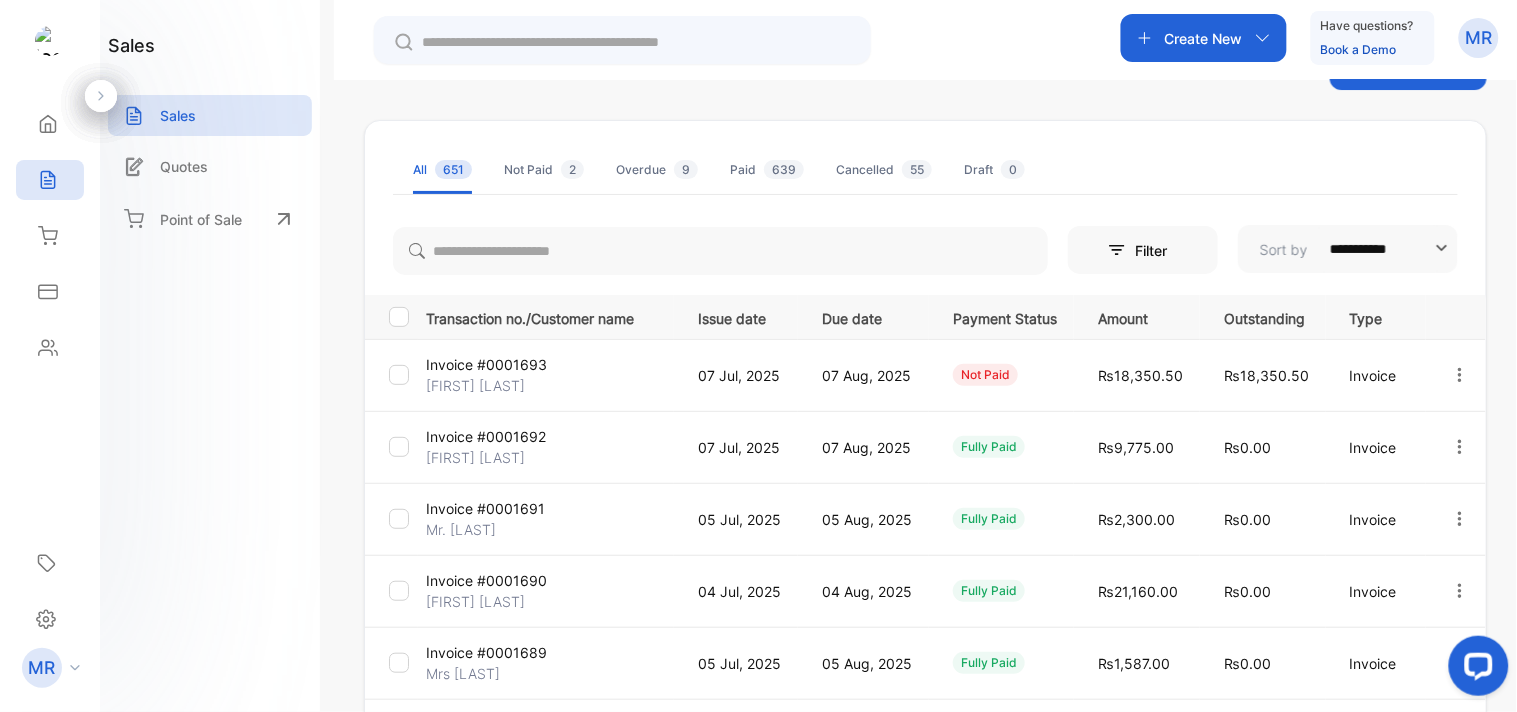 scroll, scrollTop: 0, scrollLeft: 0, axis: both 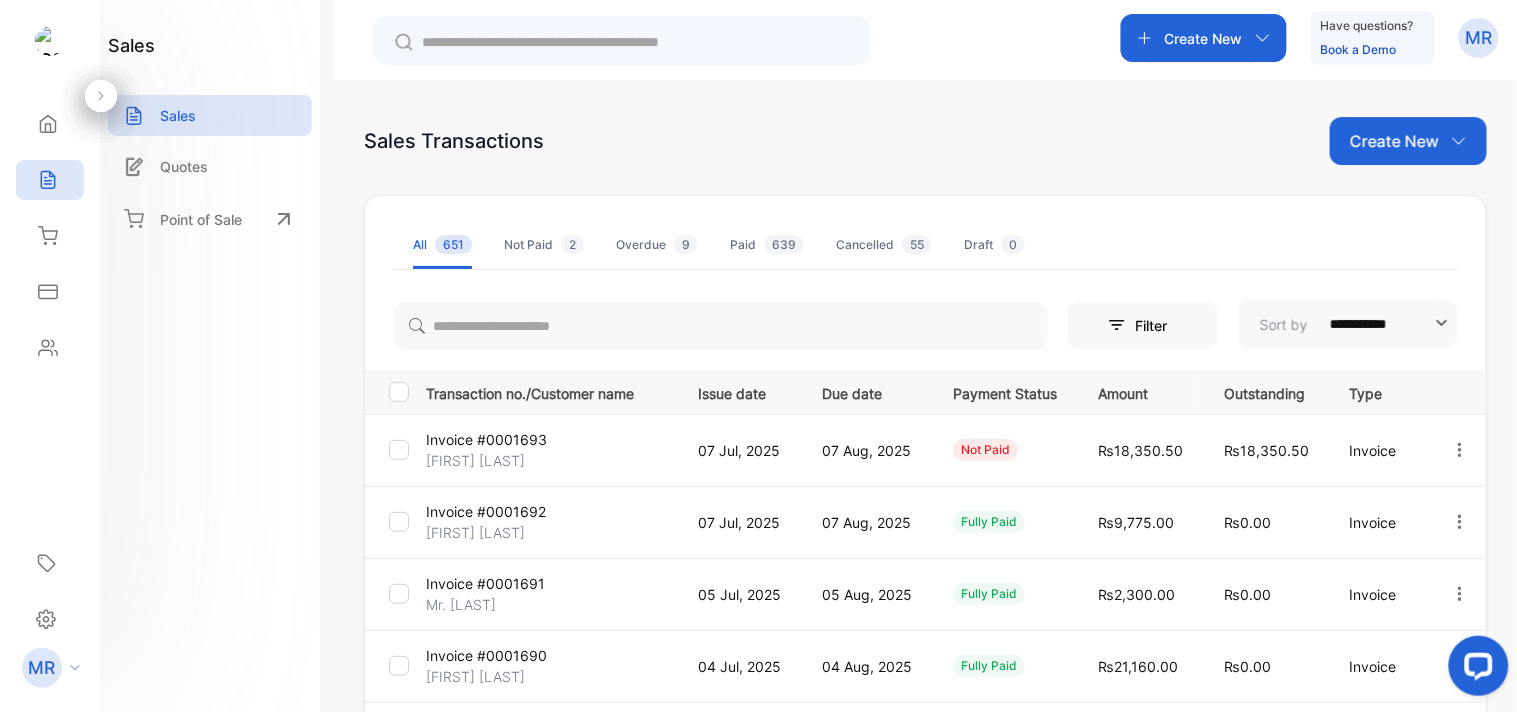 click on "Sales" at bounding box center [178, 115] 